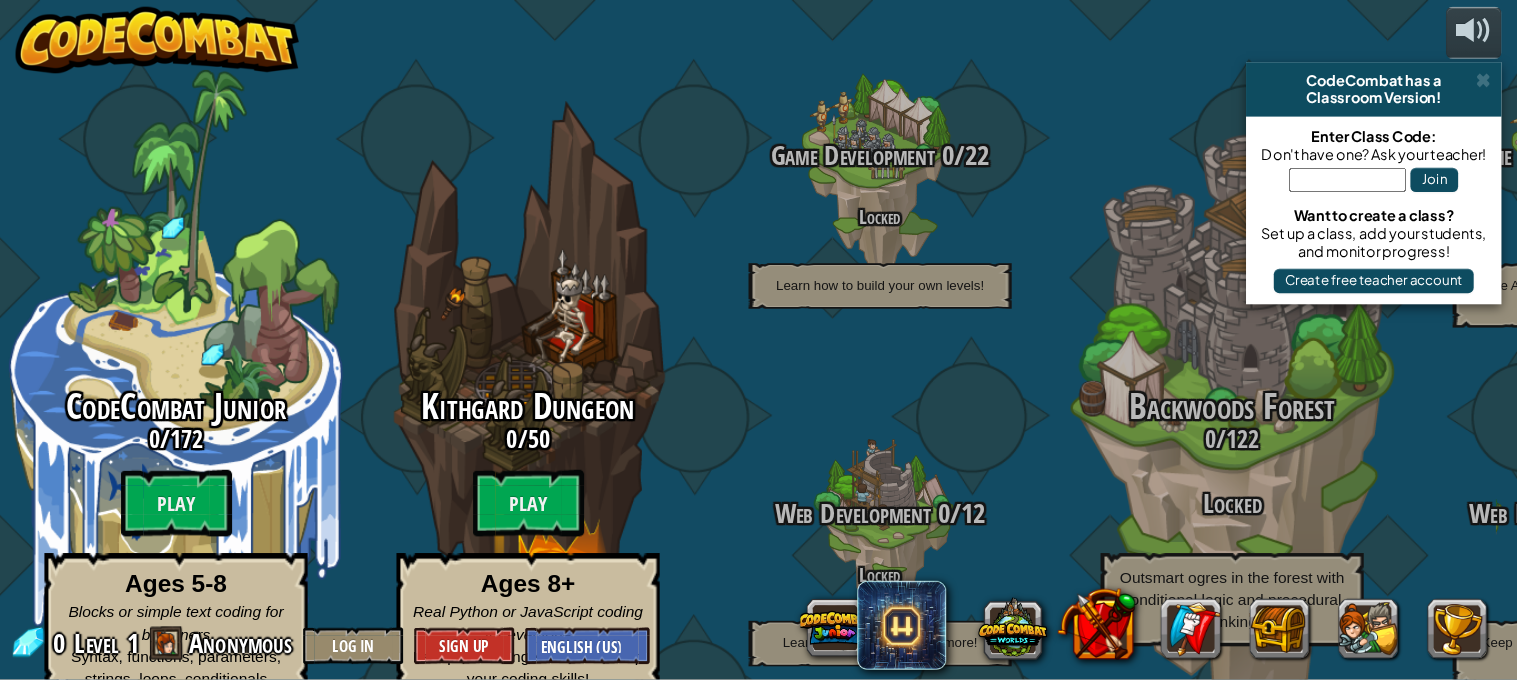 scroll, scrollTop: 0, scrollLeft: 0, axis: both 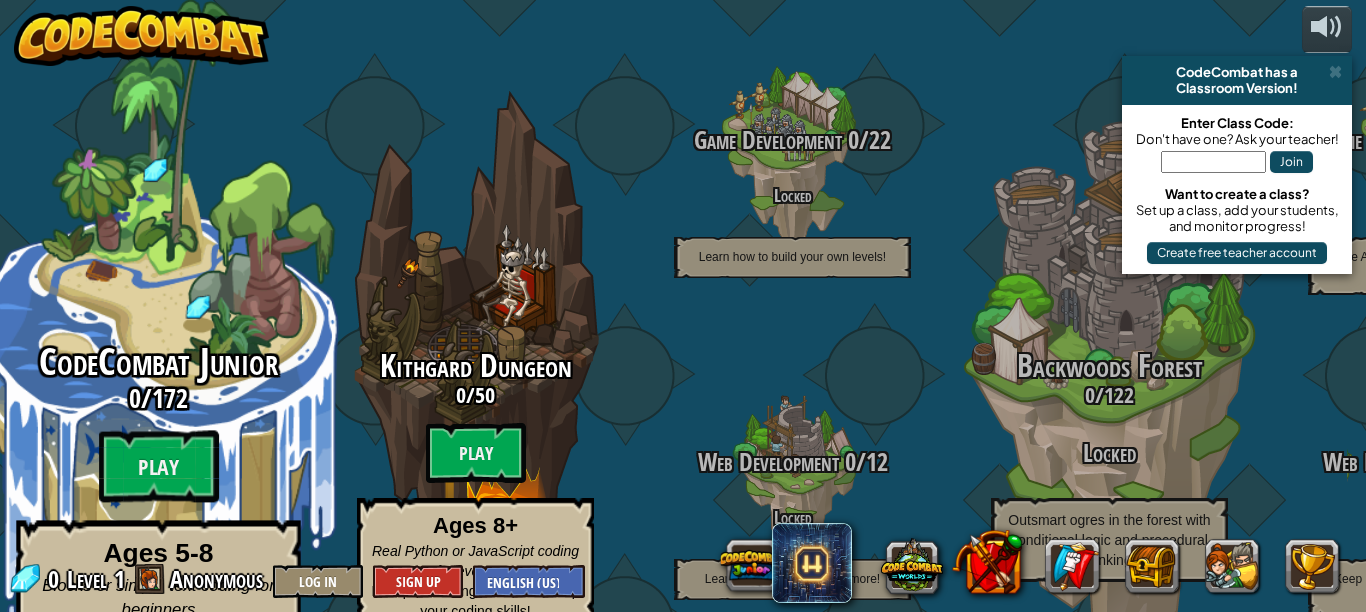 click on "CodeCombat Junior" at bounding box center (158, 362) 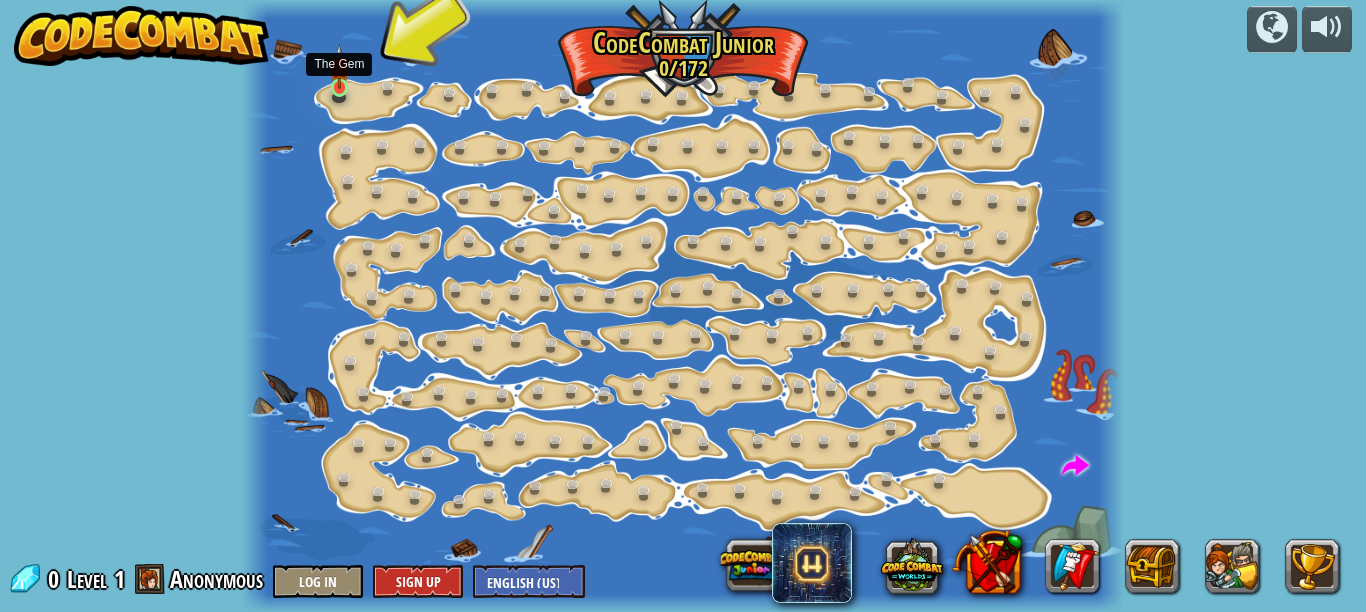 click at bounding box center [340, 66] 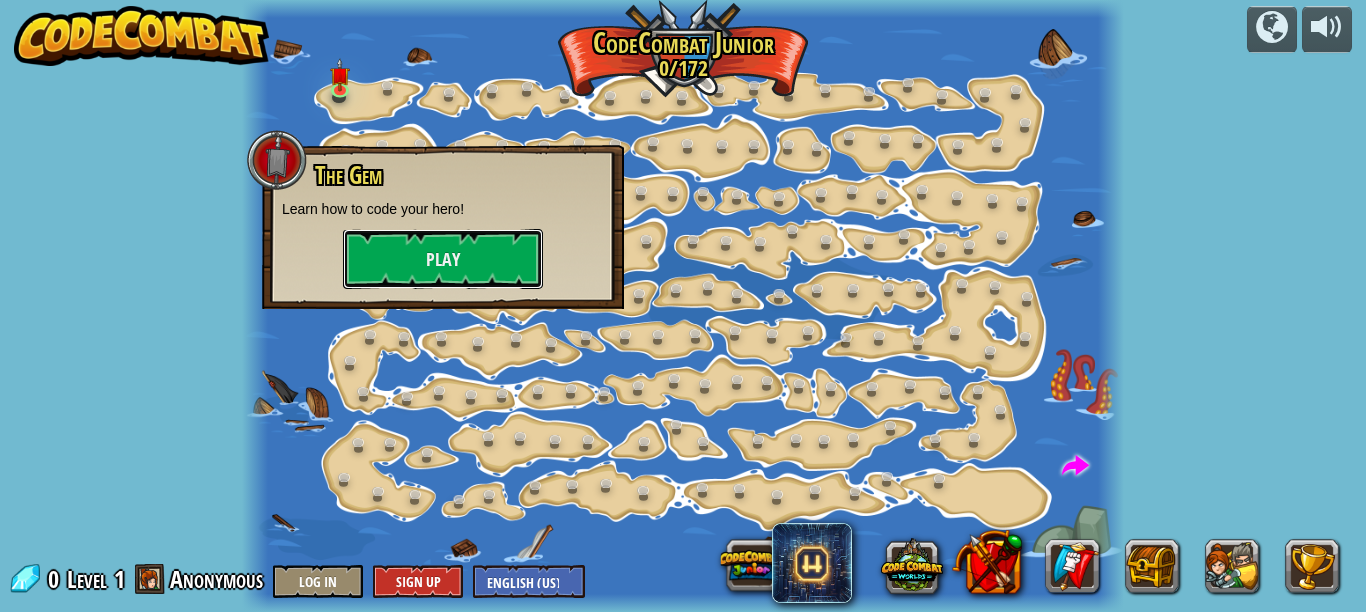 click on "Play" at bounding box center (443, 259) 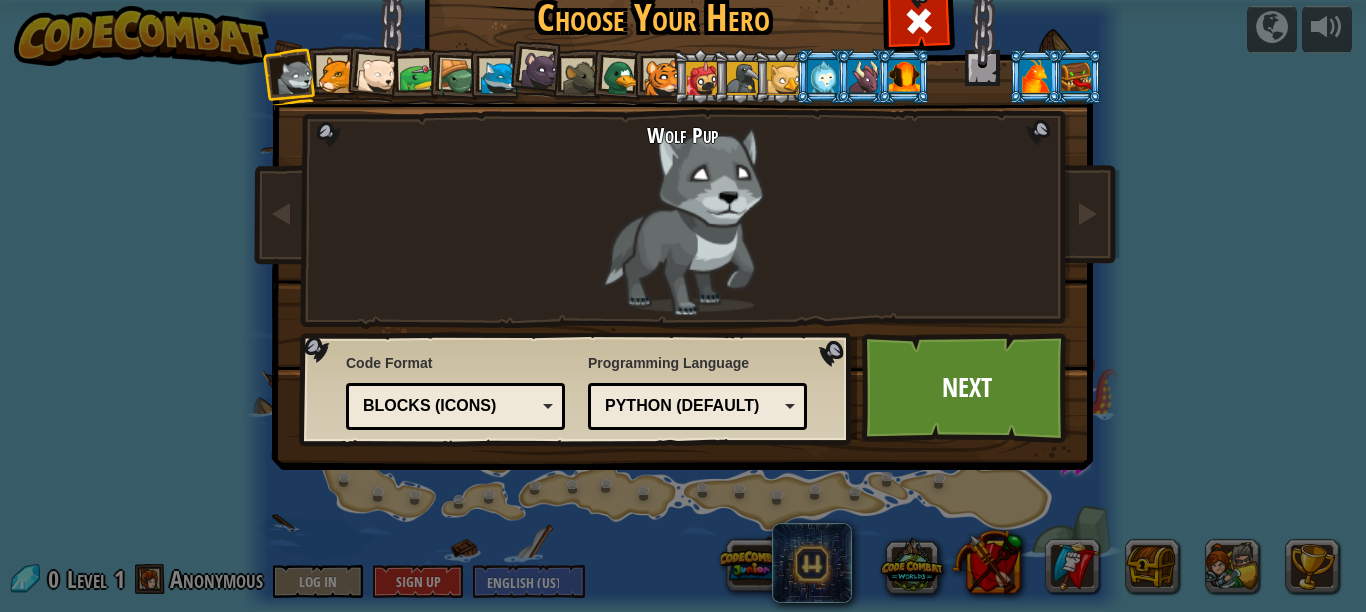 click at bounding box center (336, 75) 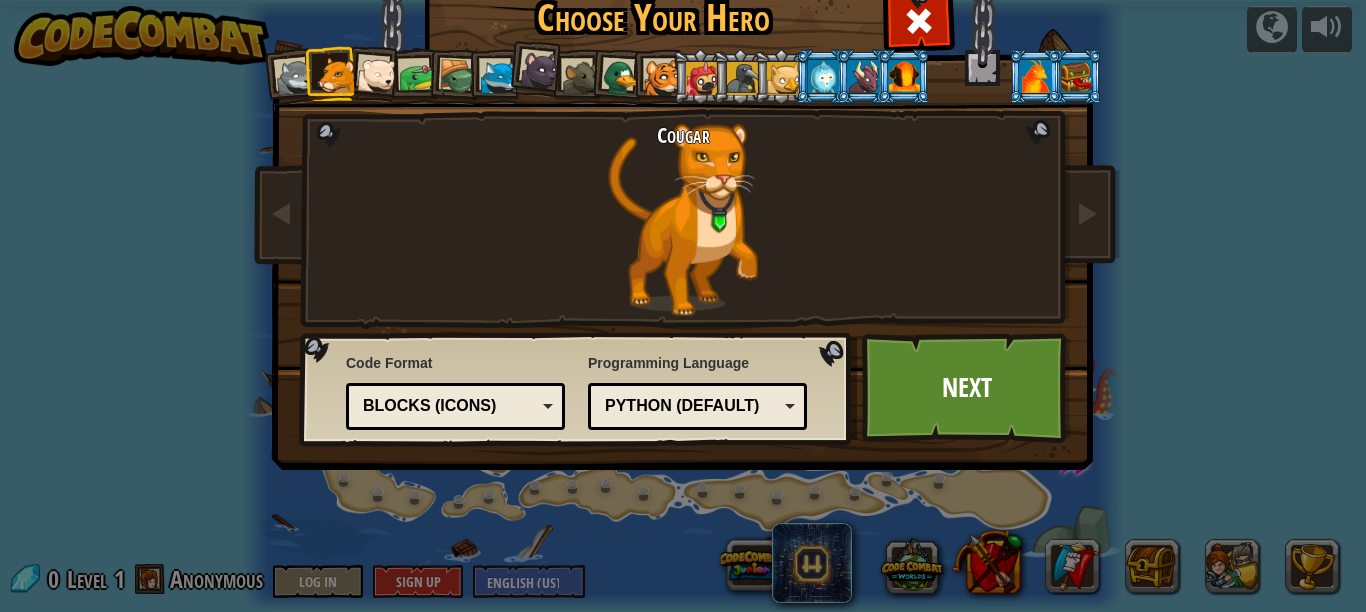 click at bounding box center [377, 76] 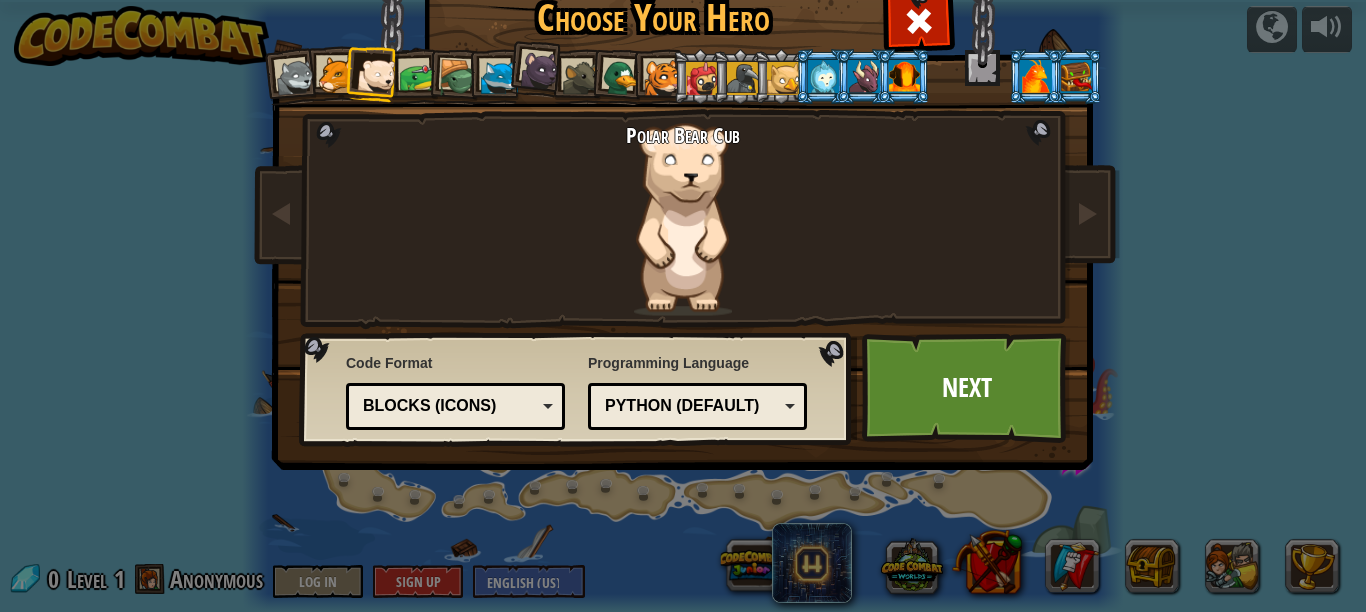 click at bounding box center [413, 77] 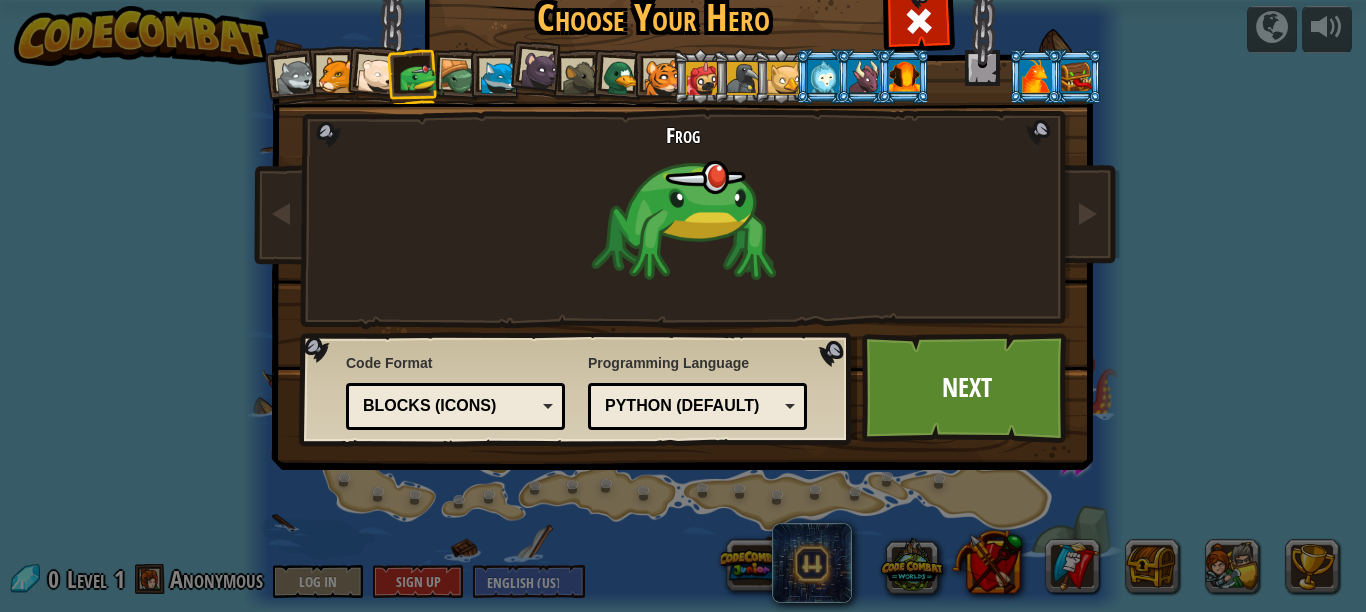 click at bounding box center [454, 76] 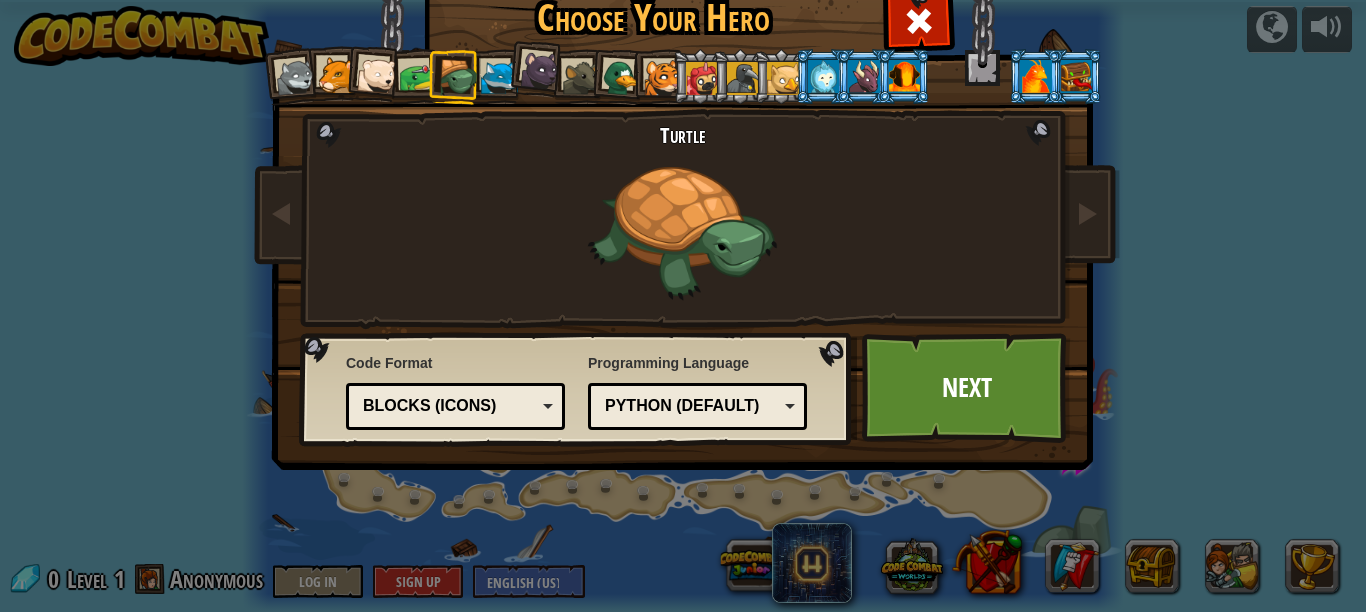 click at bounding box center (536, 68) 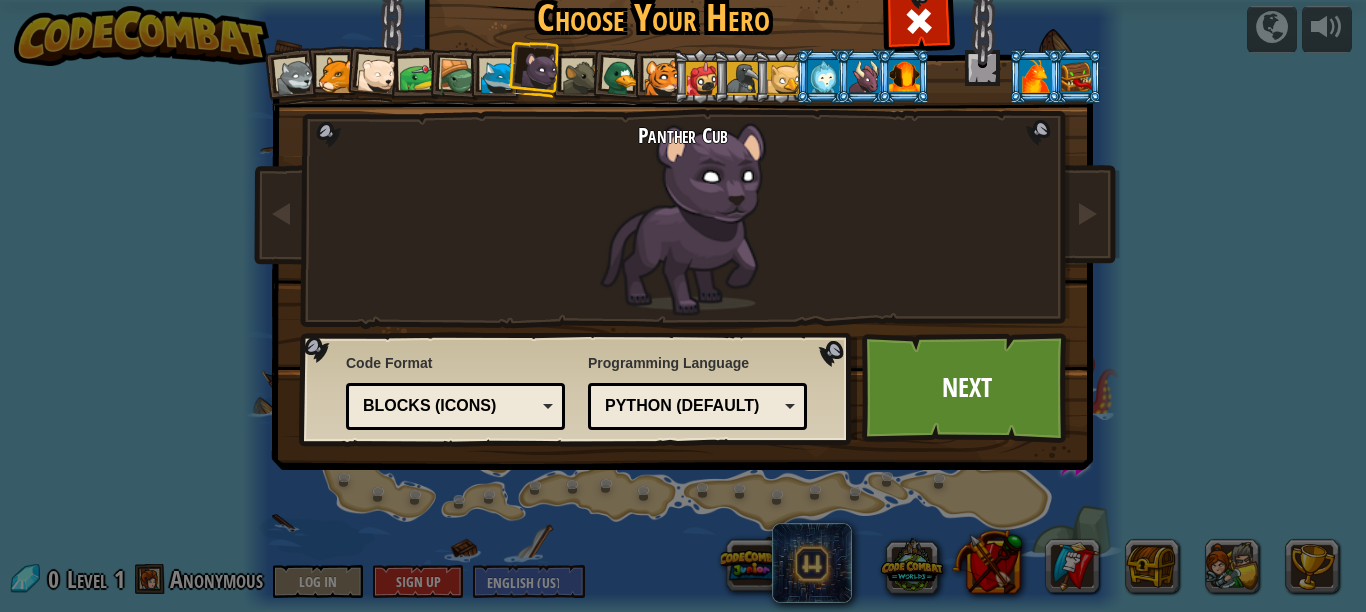 click at bounding box center (621, 78) 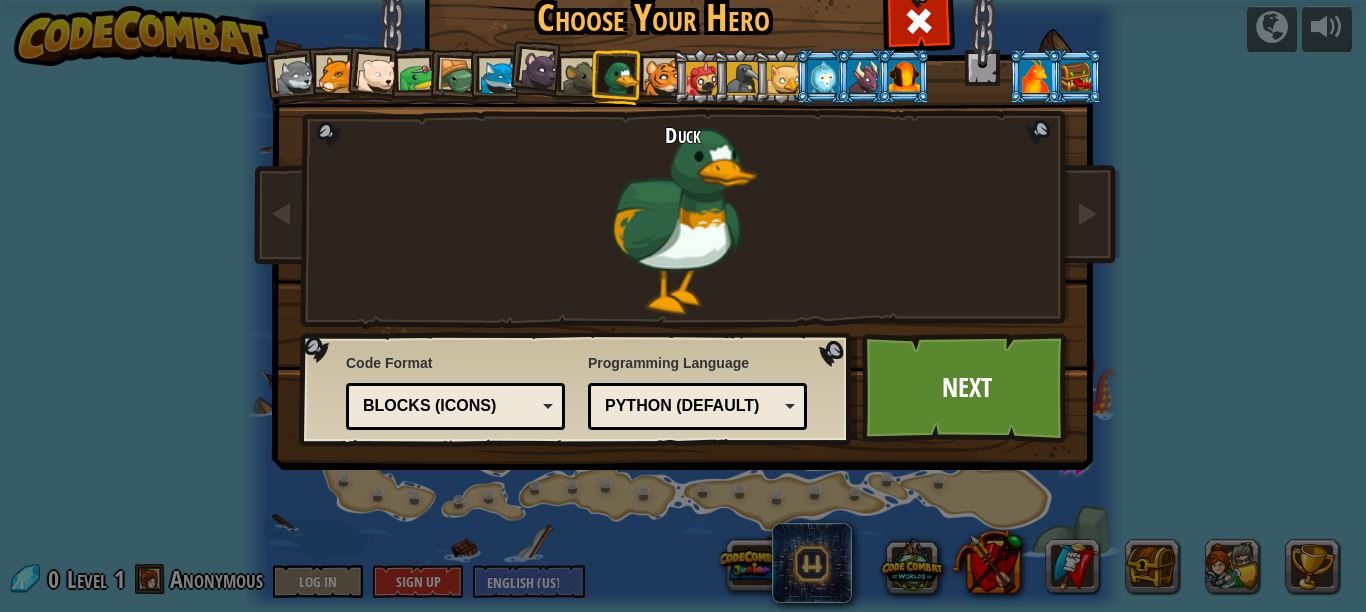 click at bounding box center [581, 78] 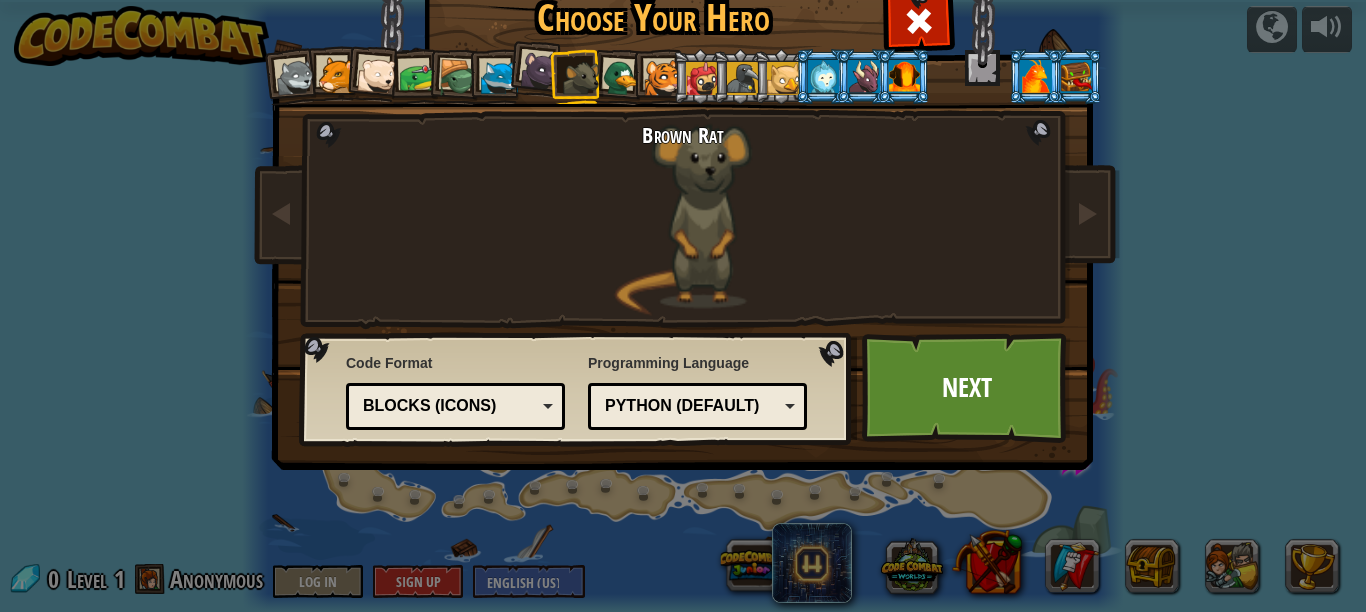 click at bounding box center (683, 49) 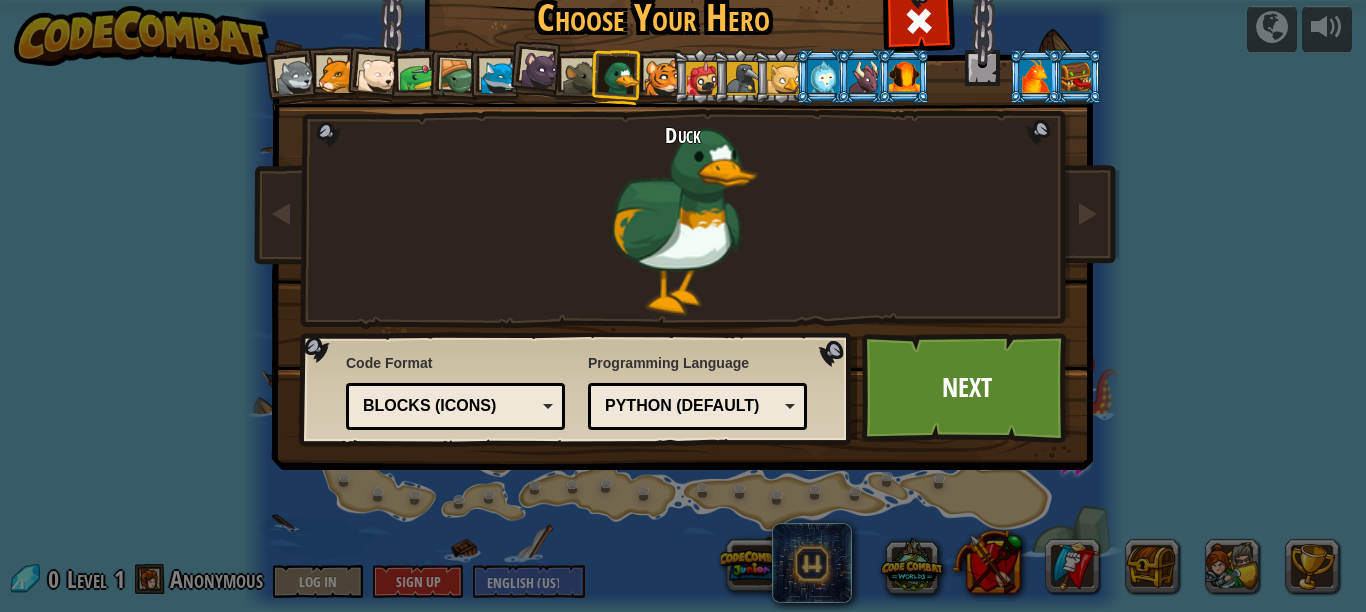 click at bounding box center (662, 78) 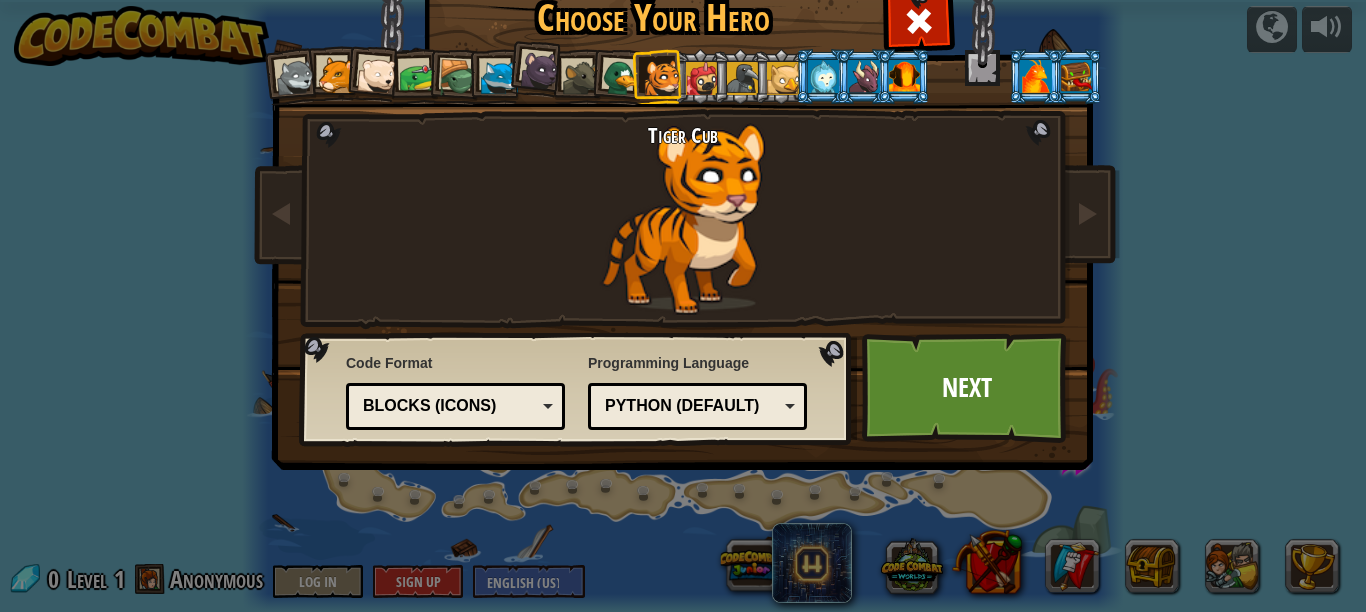 click at bounding box center (702, 78) 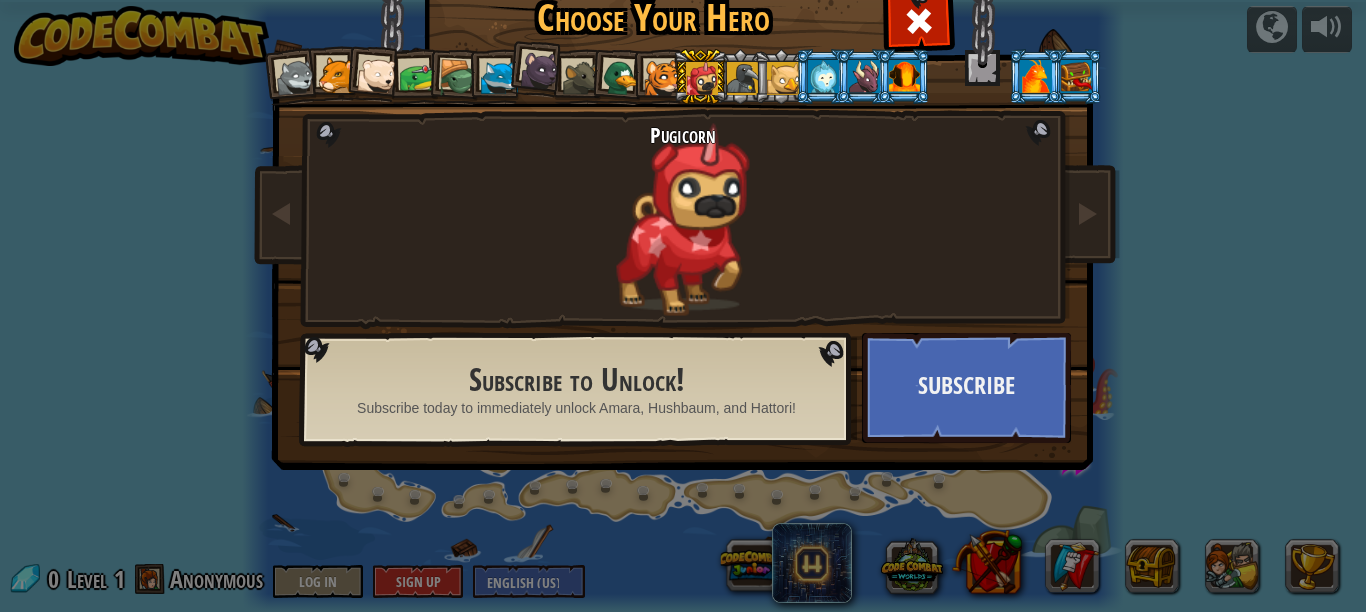 click at bounding box center [743, 78] 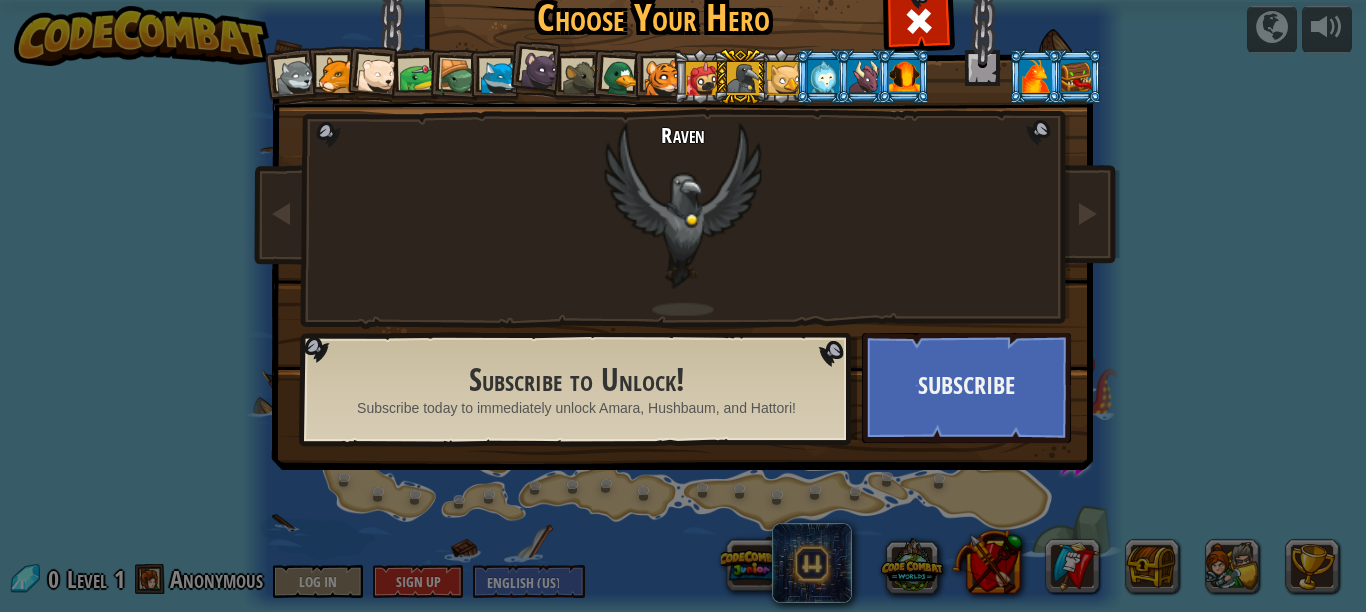 click at bounding box center [822, 76] 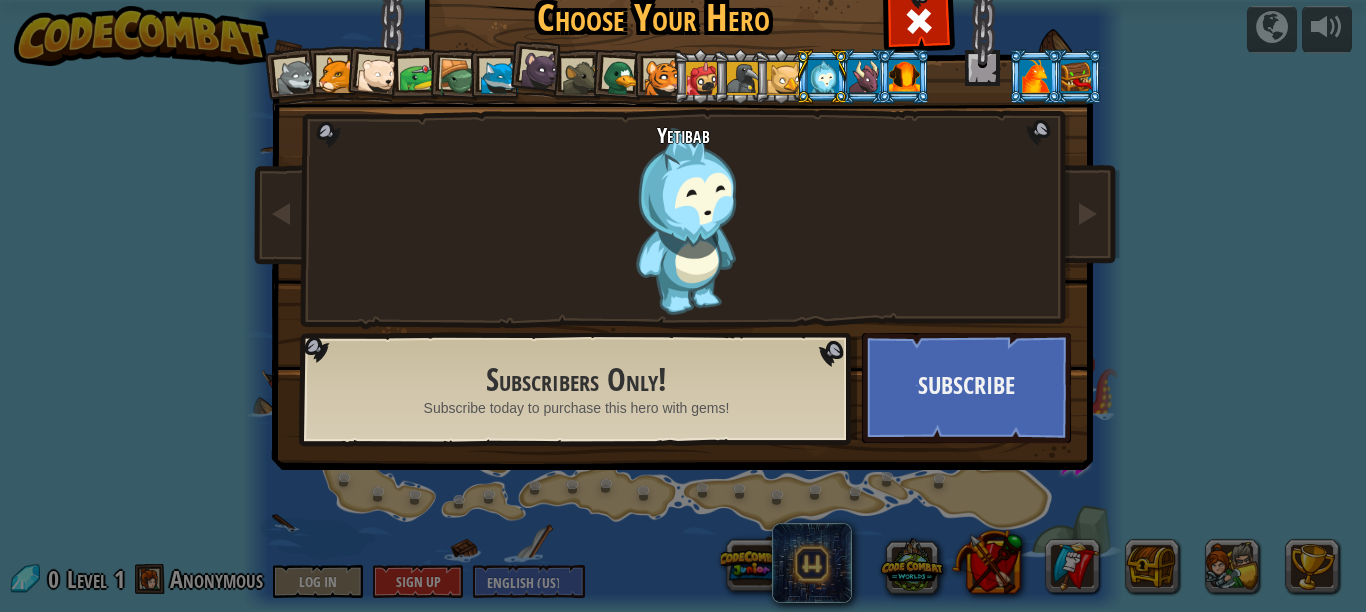 click at bounding box center (863, 76) 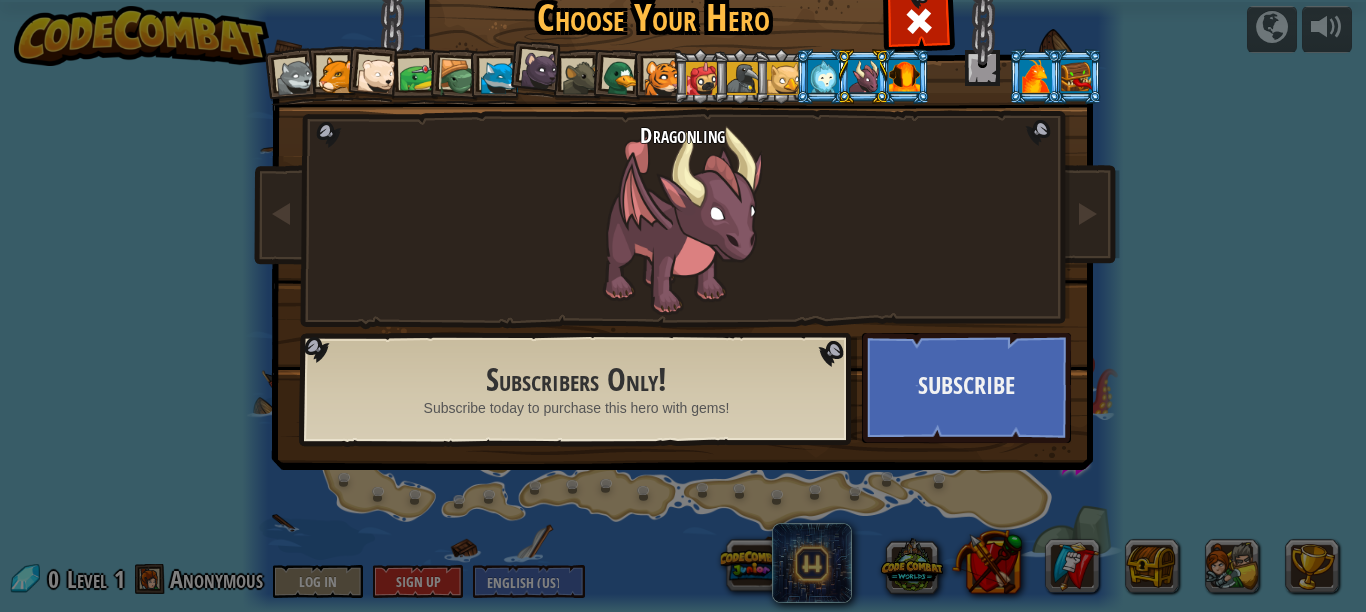 click at bounding box center [904, 76] 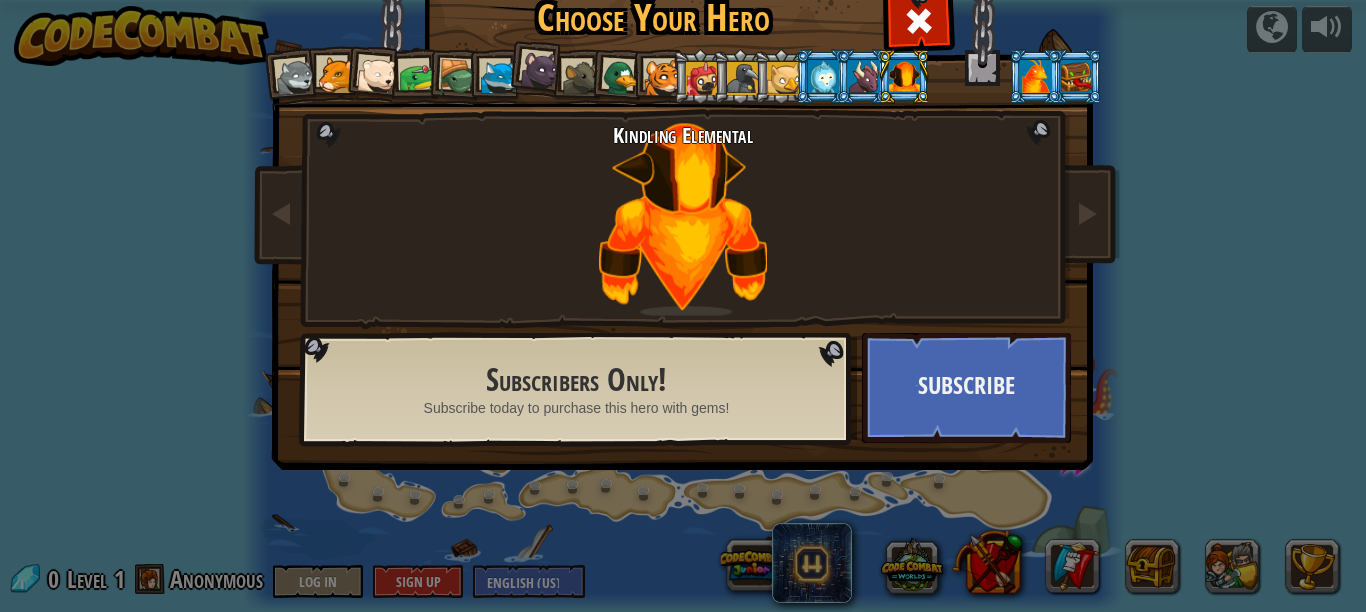 click at bounding box center (296, 78) 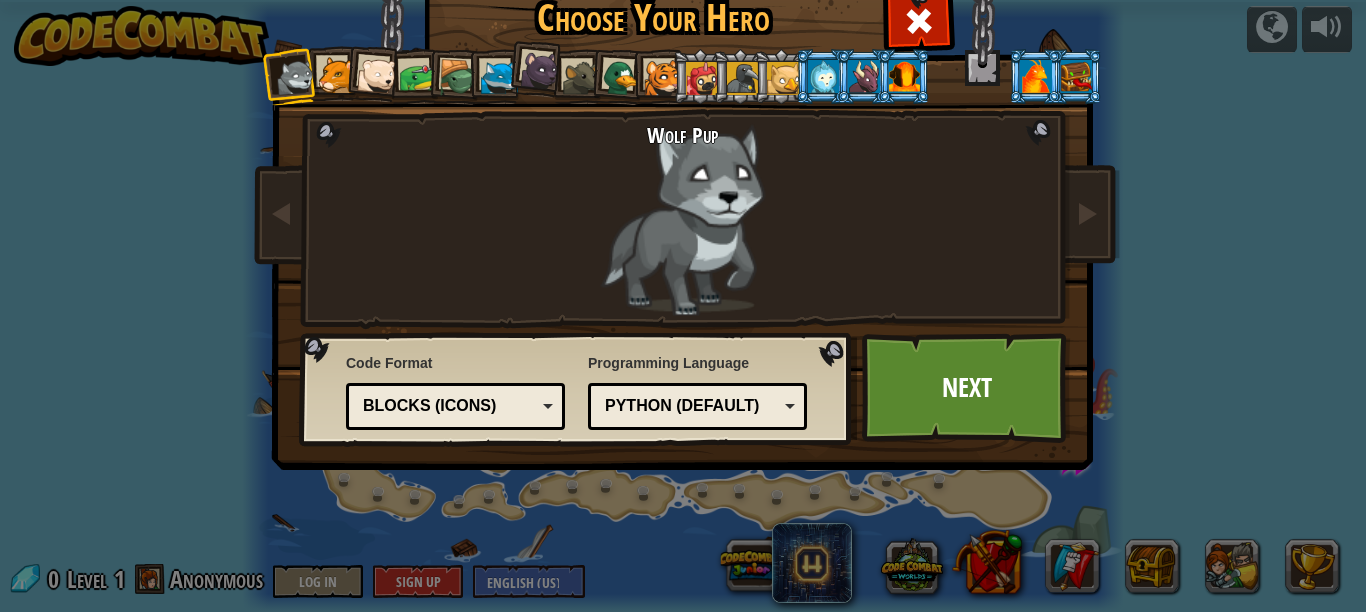 click at bounding box center (336, 75) 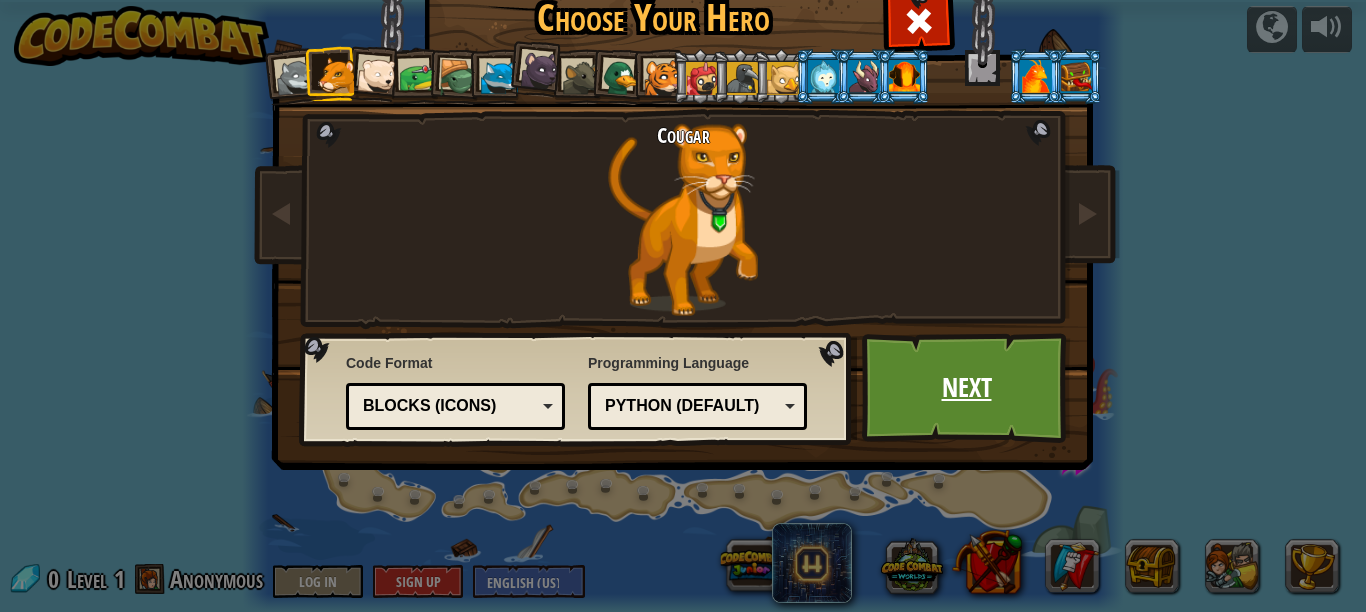 click on "Next" at bounding box center [966, 388] 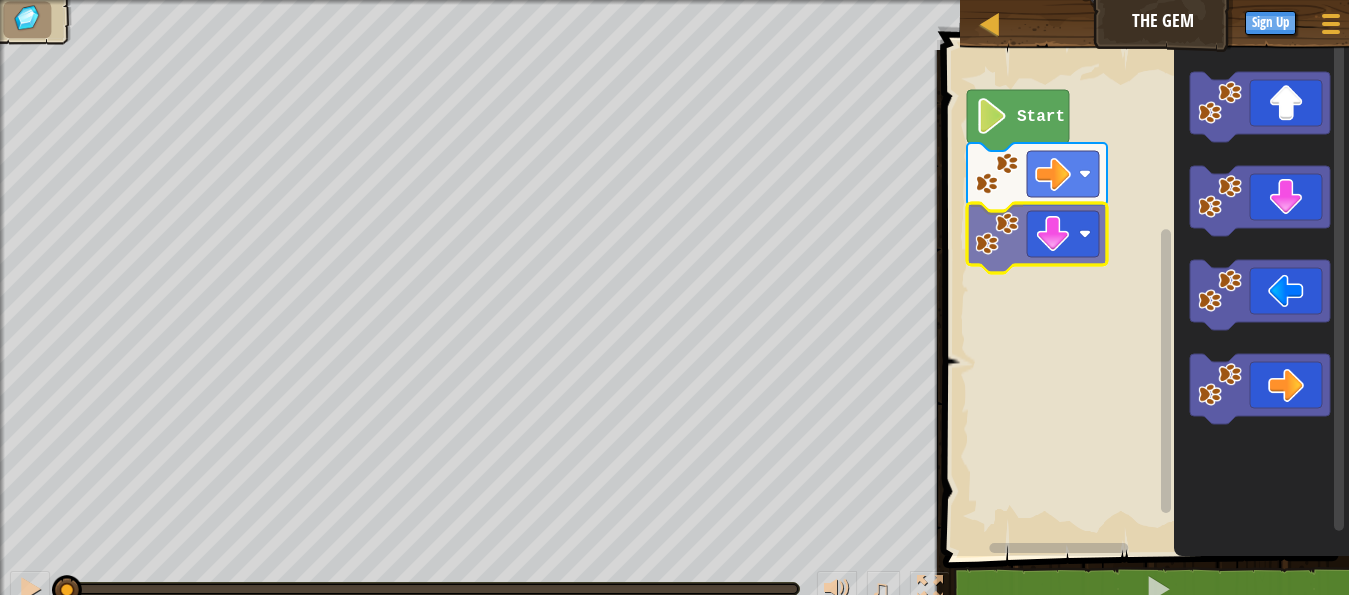 click on "Start" at bounding box center (1143, 298) 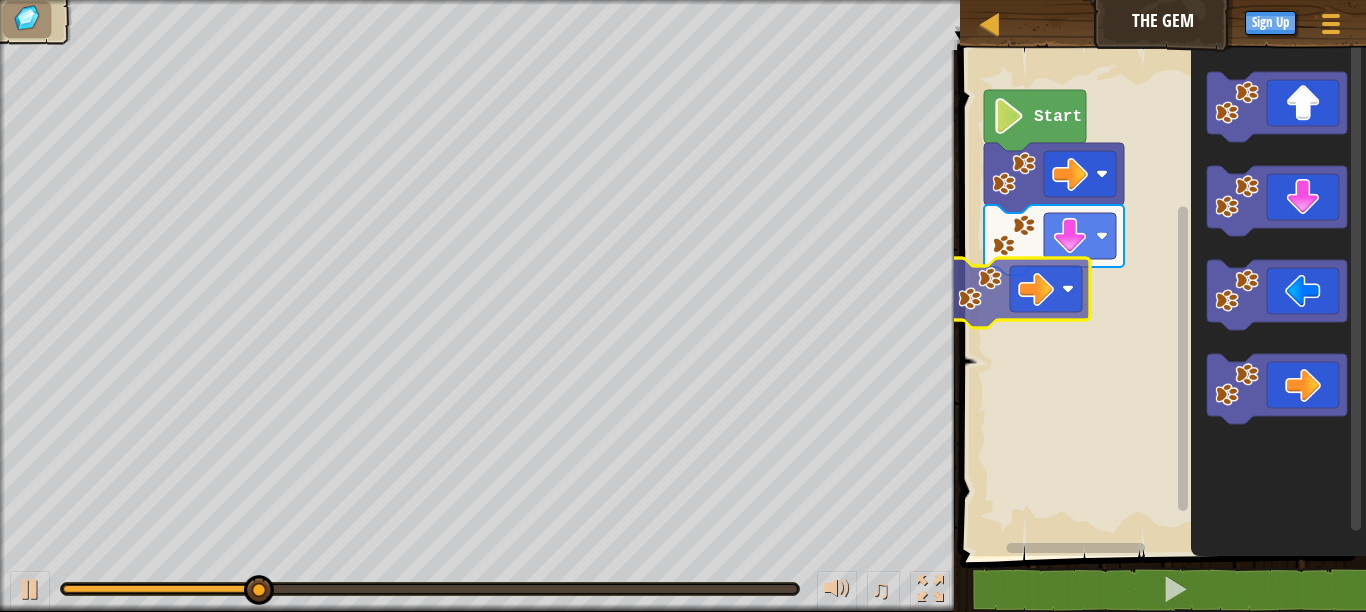 click on "Start" at bounding box center [1160, 298] 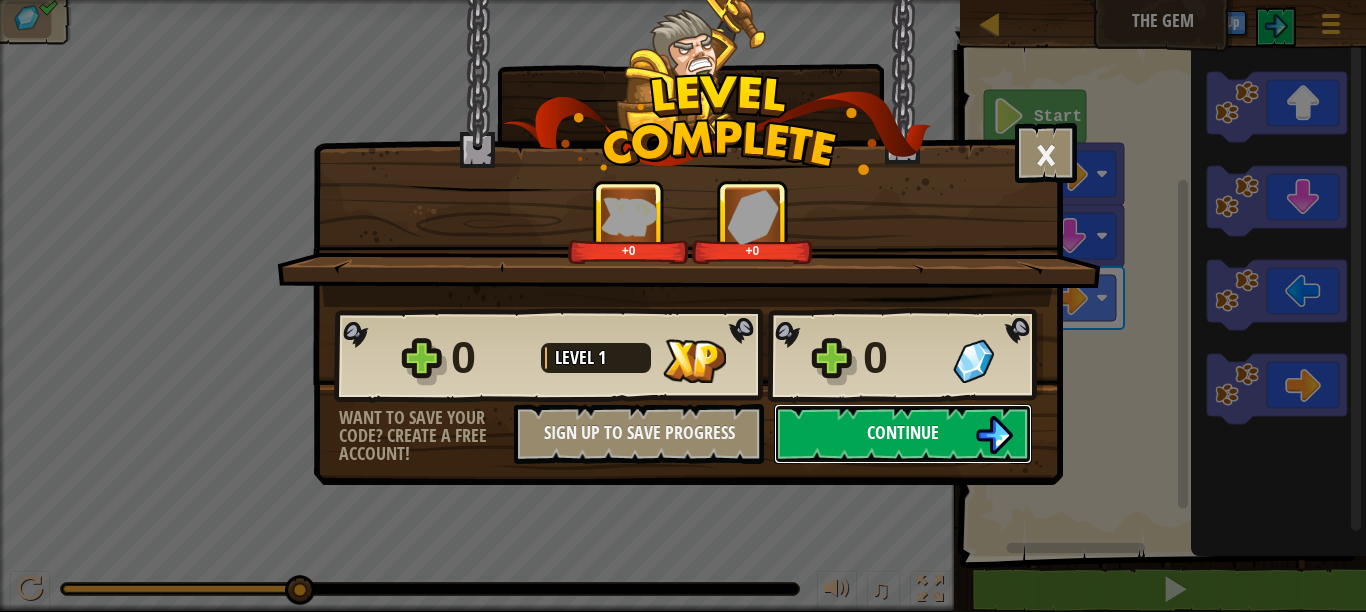 click on "Continue" at bounding box center (903, 432) 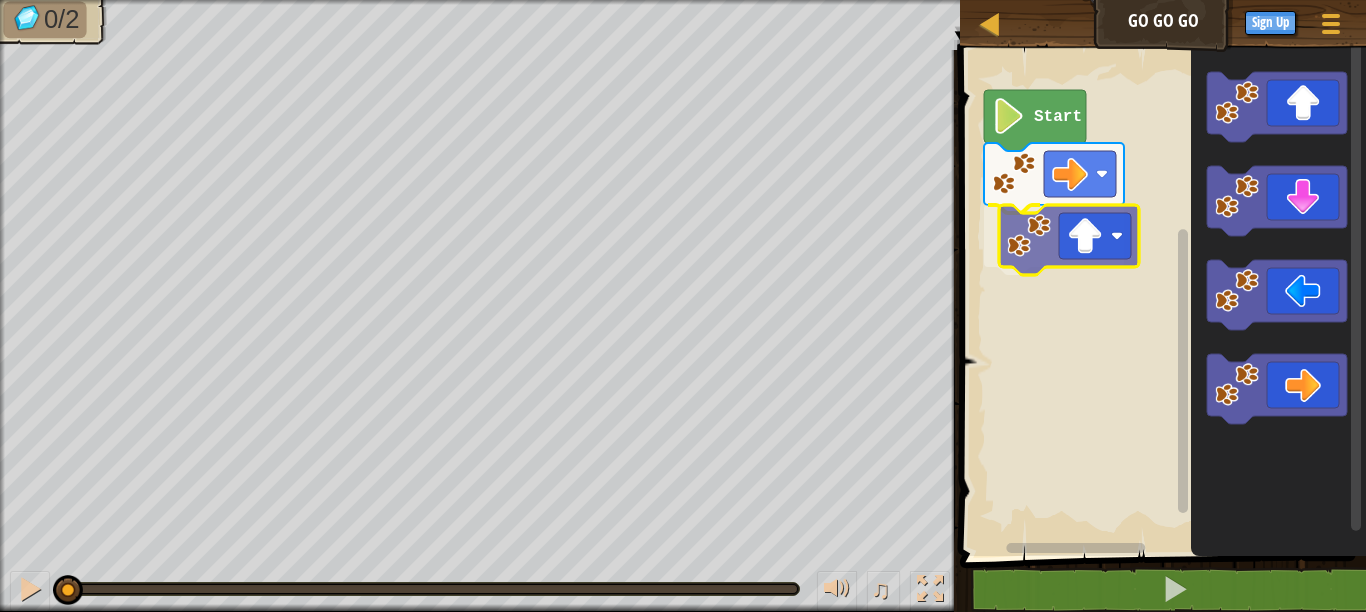 click on "Start" at bounding box center [1160, 298] 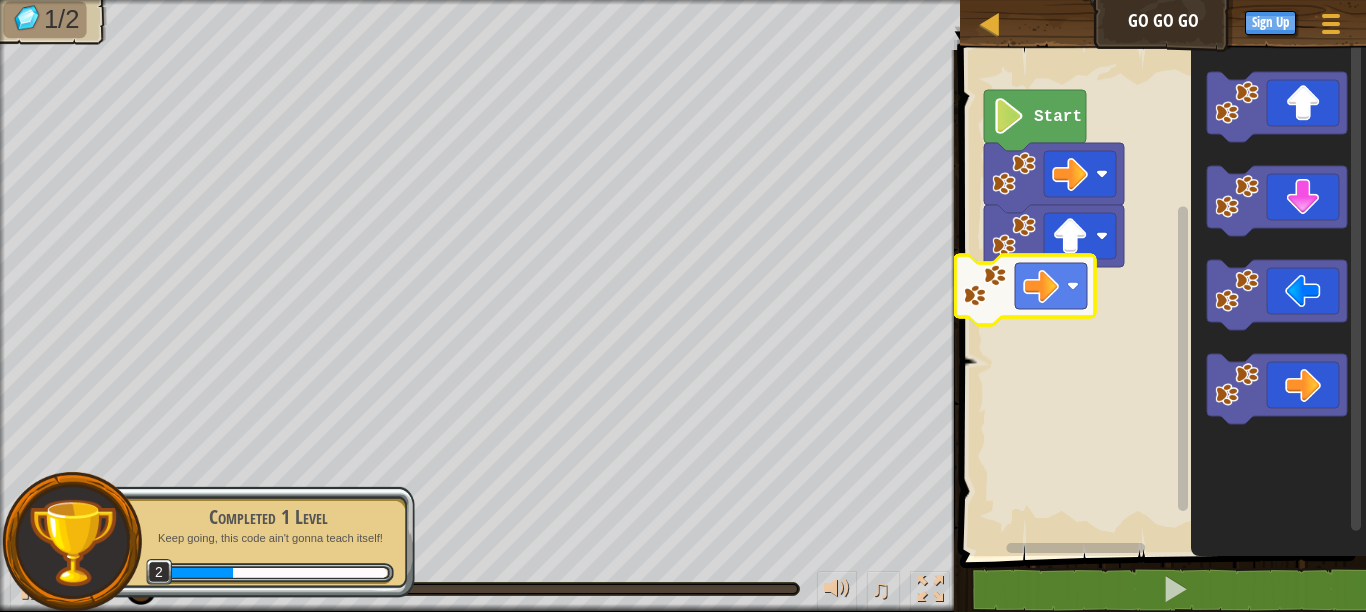 click on "Start" at bounding box center (1160, 298) 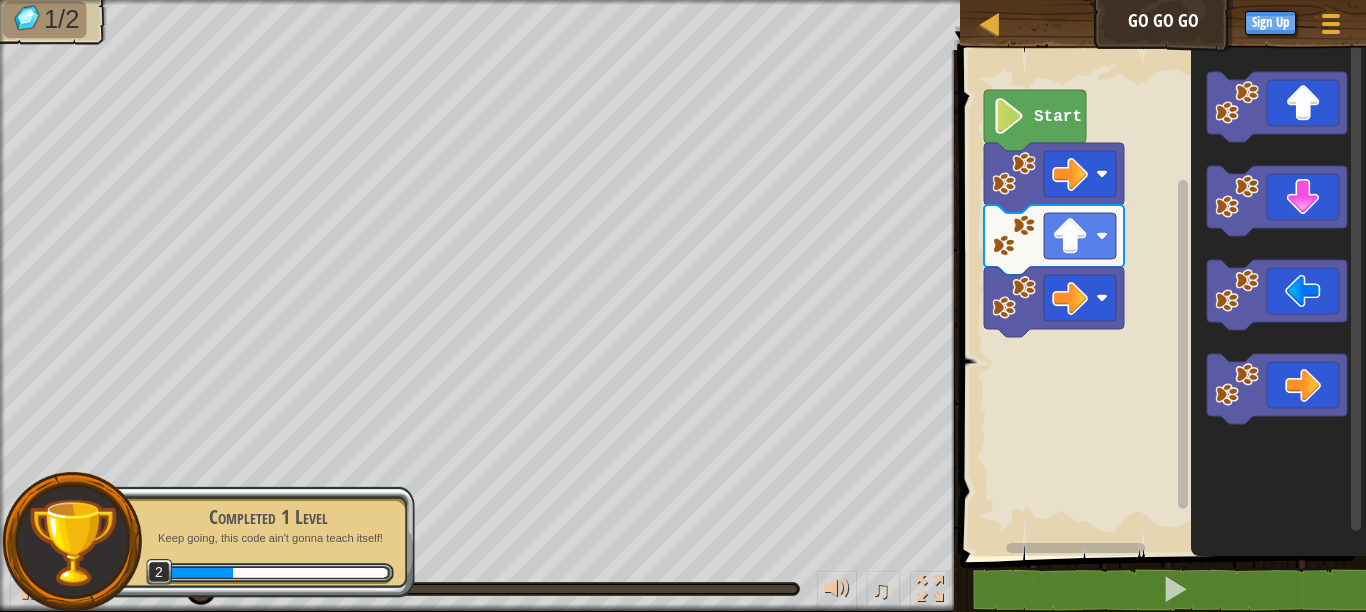 drag, startPoint x: 1348, startPoint y: 379, endPoint x: 1106, endPoint y: 353, distance: 243.39268 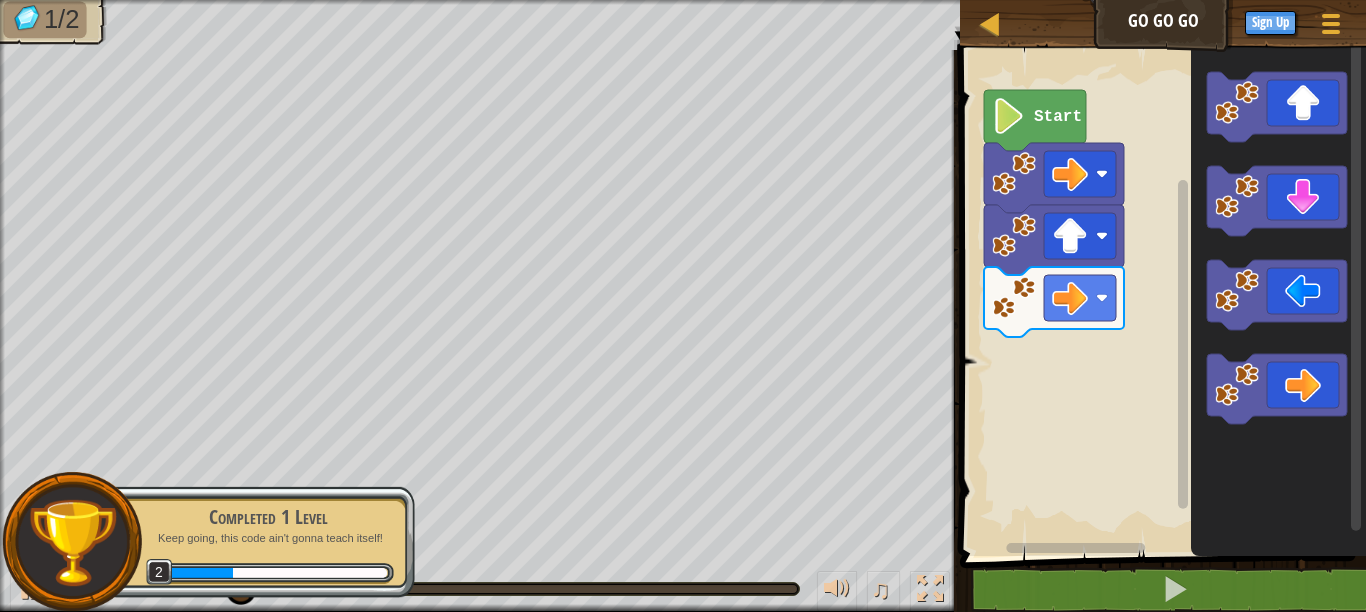 click 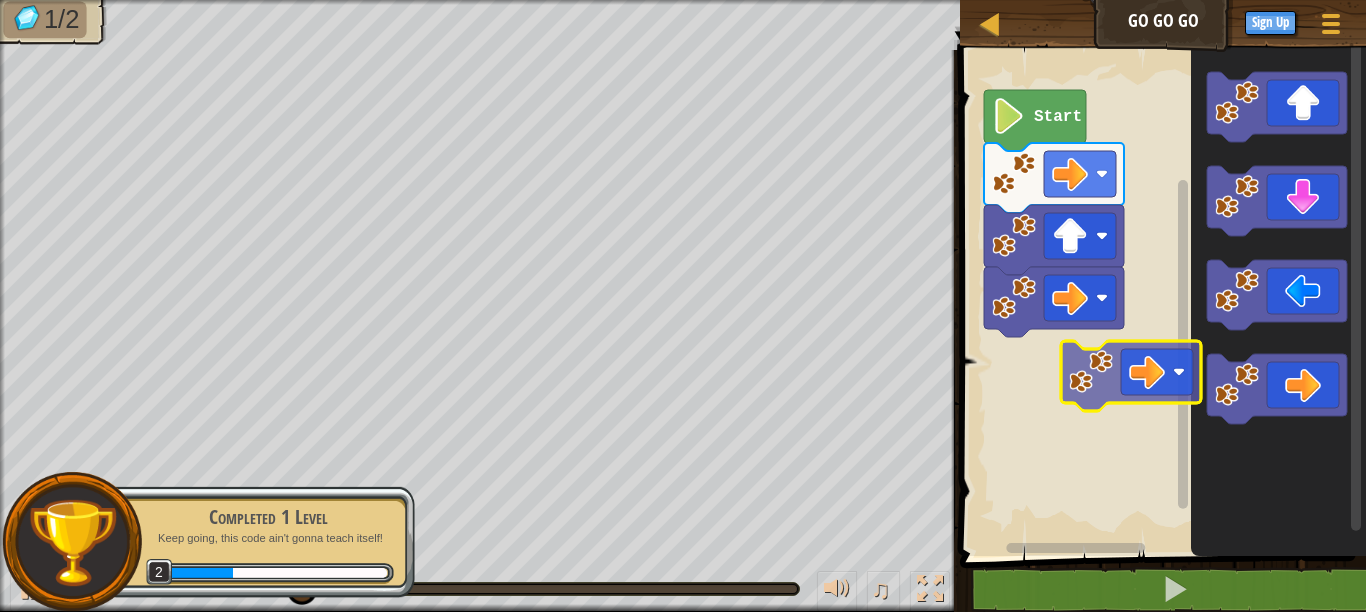 click on "Start" at bounding box center (1160, 298) 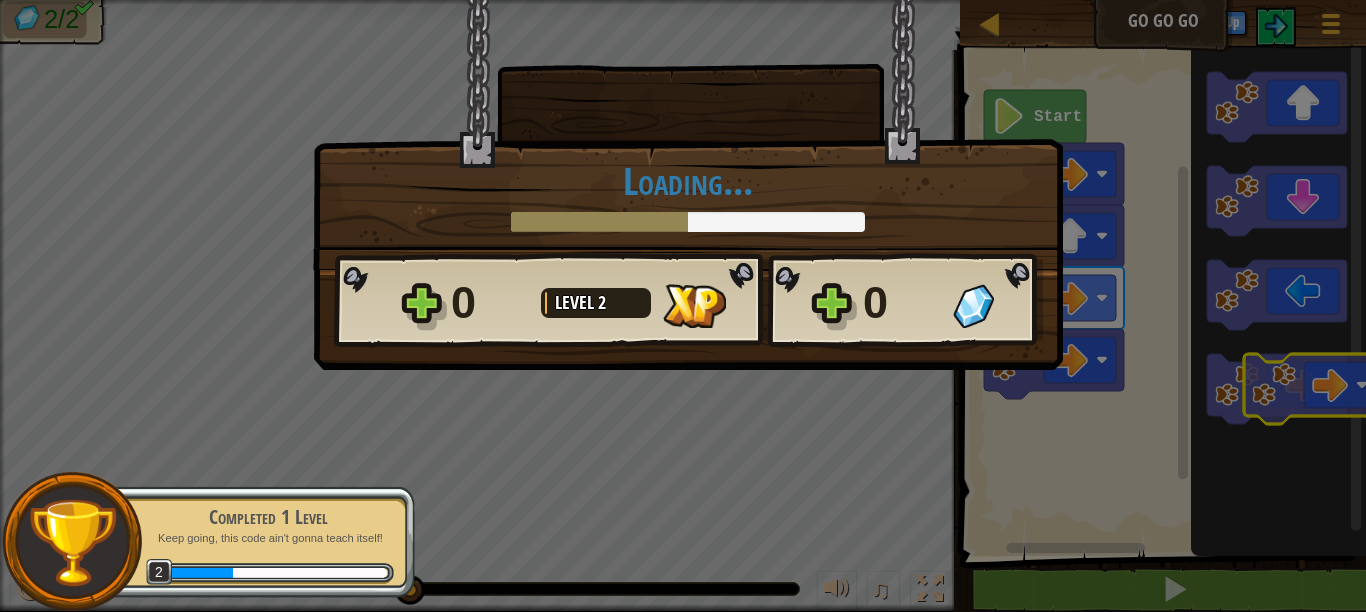 click on "Map Go Go Go Game Menu Sign Up 1     הההההההההההההההההההההההההההההההההההההההההההההההההההההההההההההההההההההההההההההההההההההההההההההההההההההההההההההההההההההההההההההההההההההההההההההההההההההההההההההההההההההההההההההההההההההההההההההההההההההההההההההההההההההההההההההההההההההההההההההההההההההההההההההההה XXXXXXXXXXXXXXXXXXXXXXXXXXXXXXXXXXXXXXXXXXXXXXXXXXXXXXXXXXXXXXXXXXXXXXXXXXXXXXXXXXXXXXXXXXXXXXXXXXXXXXXXXXXXXXXXXXXXXXXXXXXXXXXXXXXXXXXXXXXXXXXXXXXXXXXXXXXXXXXXXXXXXXXXXXXXXXXXXXXXXXXXXXXXXXXXXXXXXXXXXXXXXXXXXXXXXXXXXXXXXXXXXXXXXXXXXXXXXXXXXXXXXXXXXXXXXXXX Solution × Blocks 1 2 go ( 'right' )     Start Code Saved Programming language : Python Statement   /  Call   /  go('up') go('down') go('left') go('right') × Fix Your Code Need help? Ask the AI 2/2 ♫ Cougar 1" at bounding box center (683, 1) 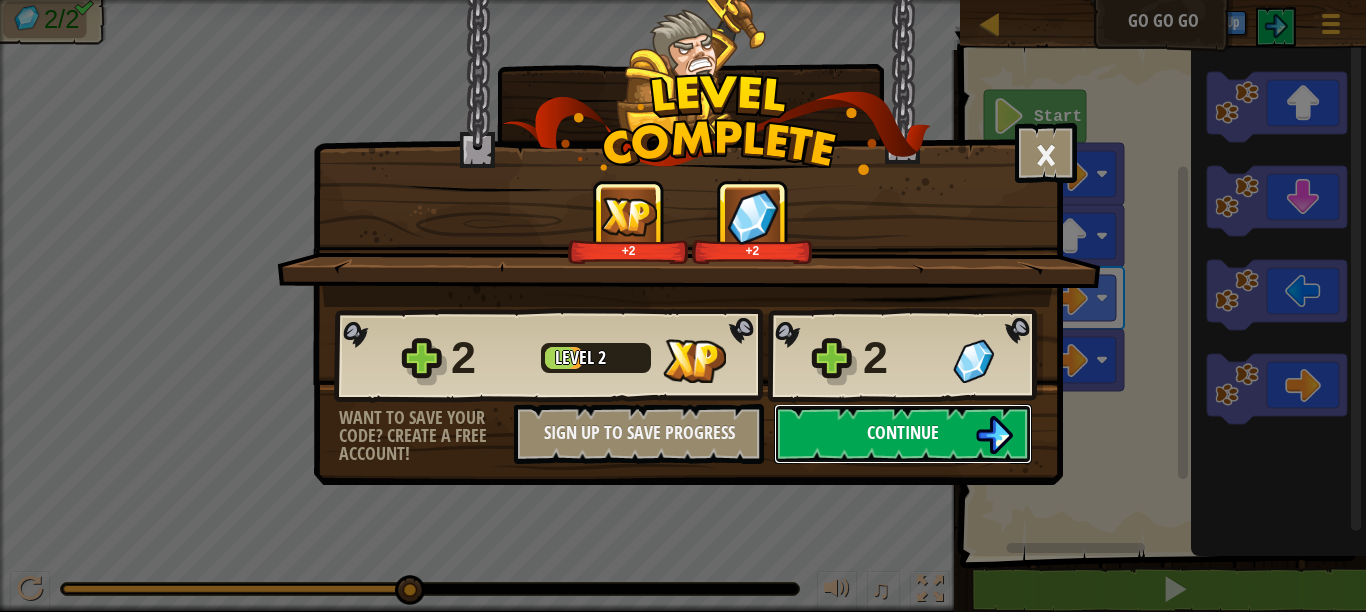 click on "Continue" at bounding box center (903, 434) 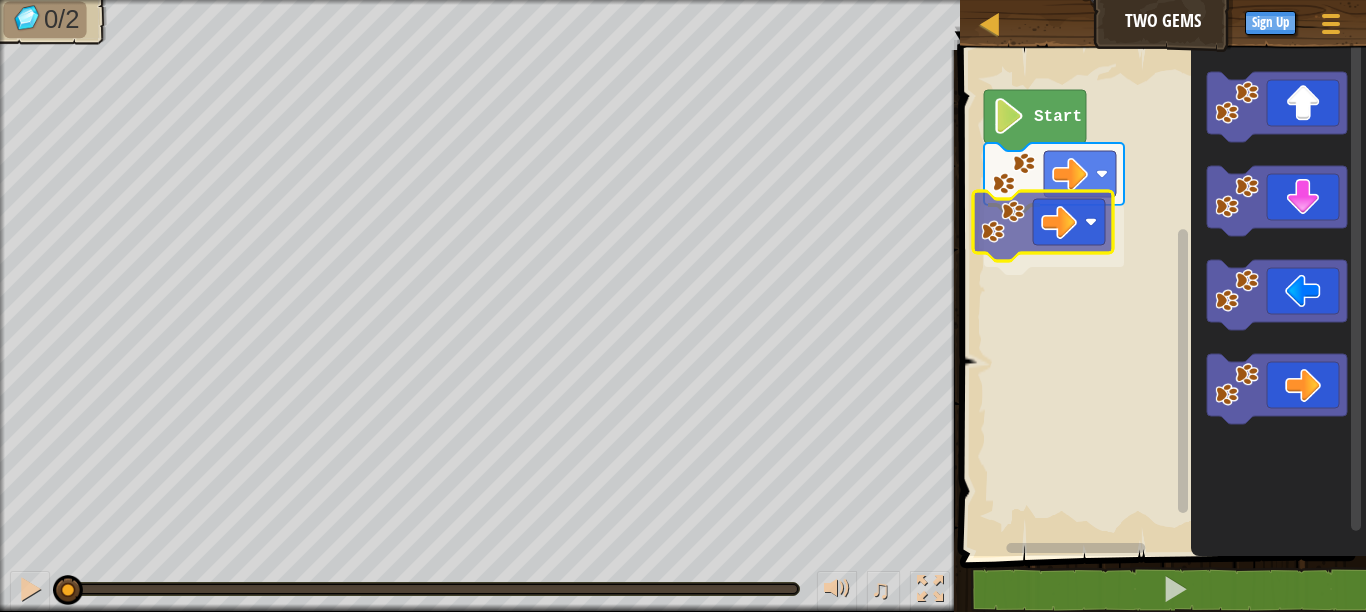 click on "Start" at bounding box center [1160, 298] 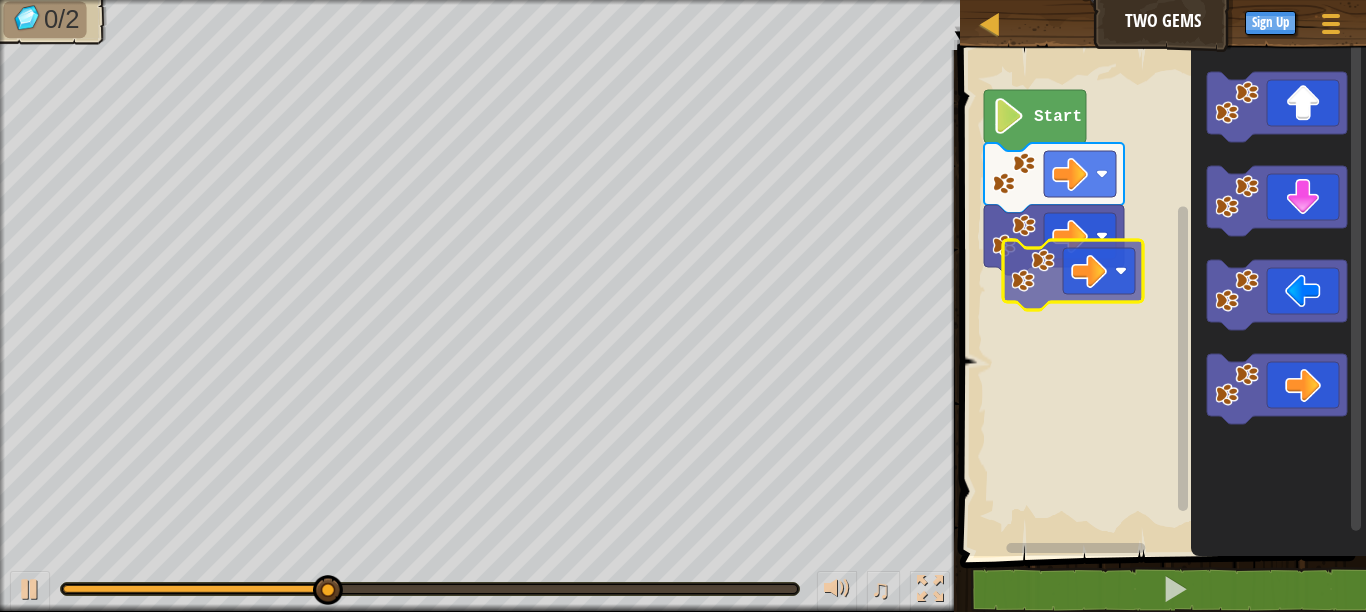 click on "Start" at bounding box center [1160, 298] 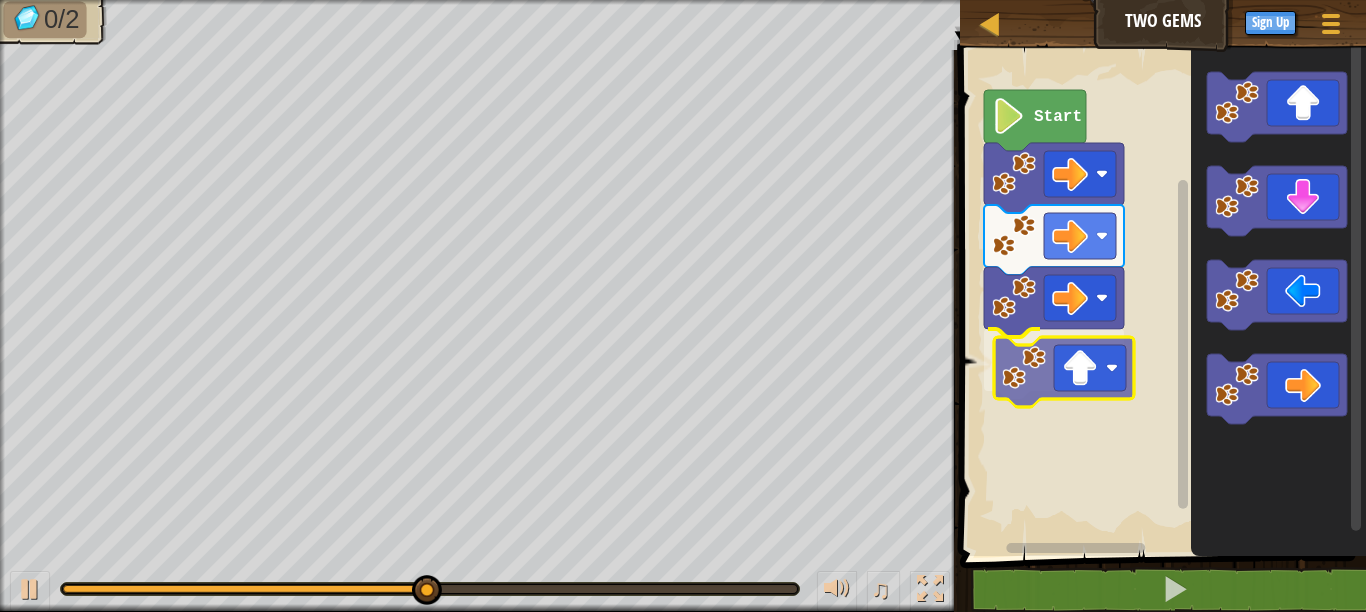click on "Start" at bounding box center (1160, 298) 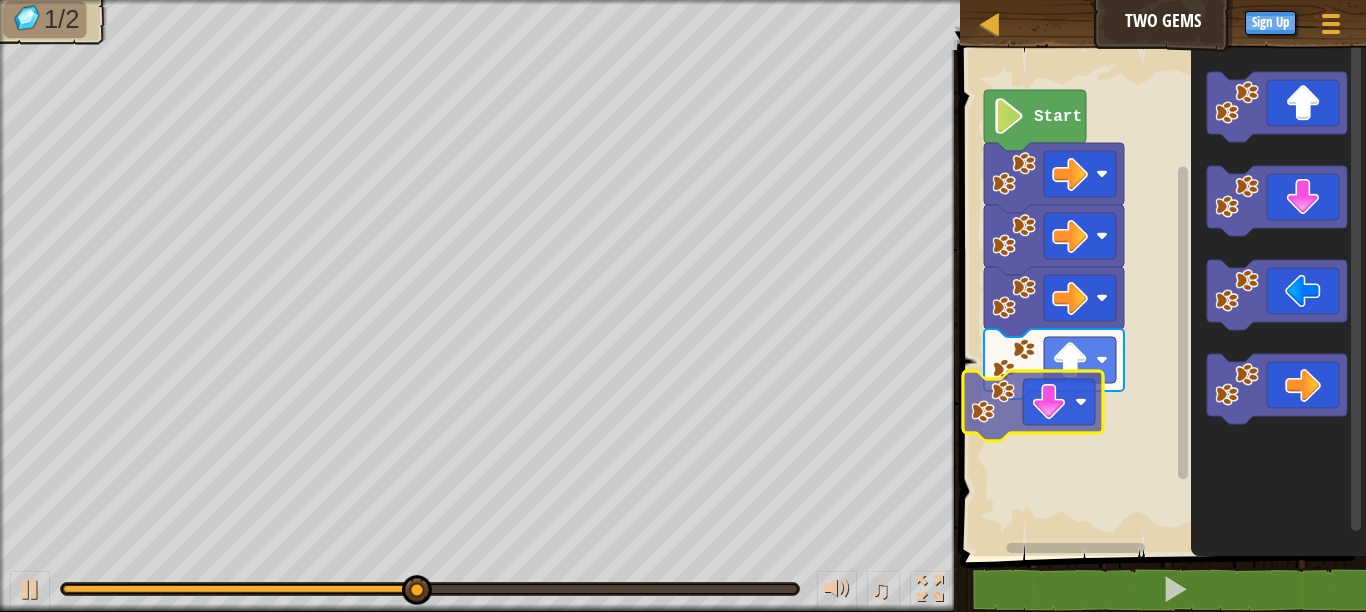 click on "Start" at bounding box center (1160, 298) 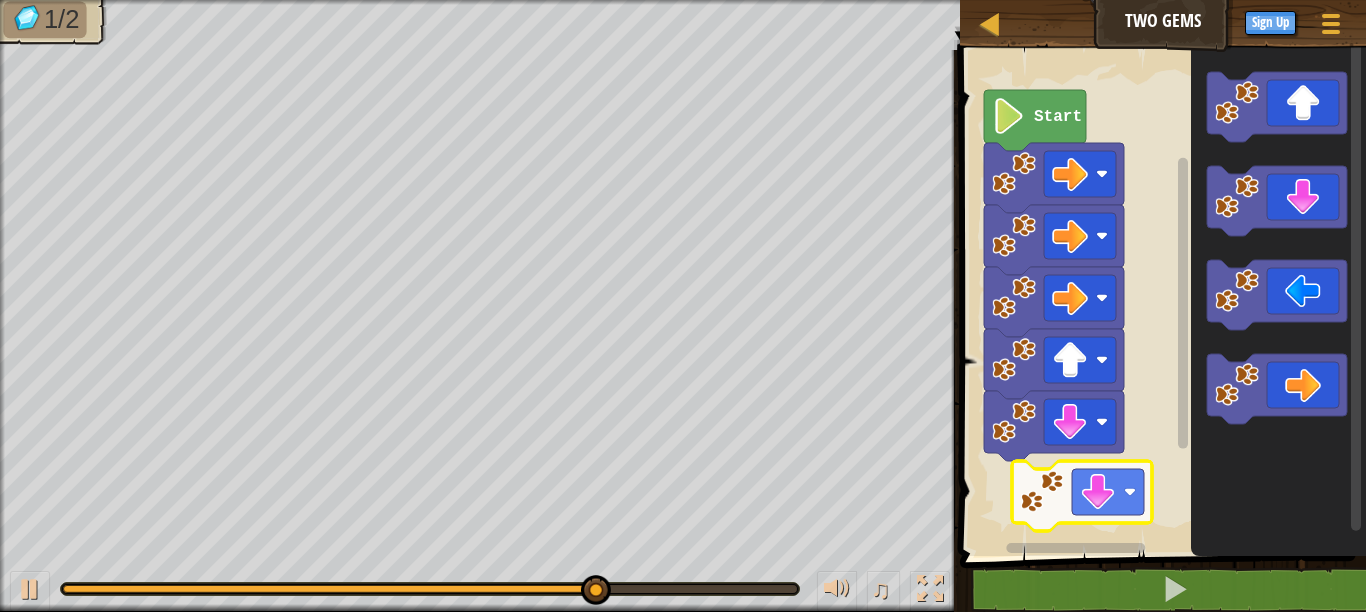 click on "Start" at bounding box center (1160, 298) 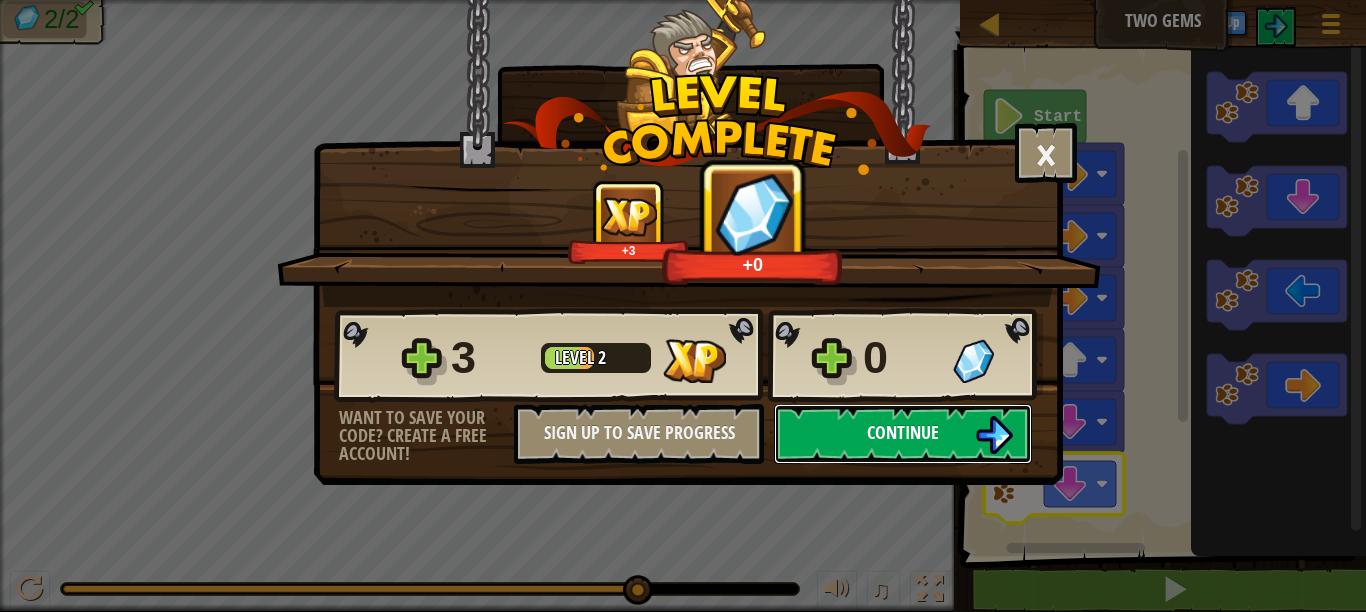 click on "Continue" at bounding box center (903, 434) 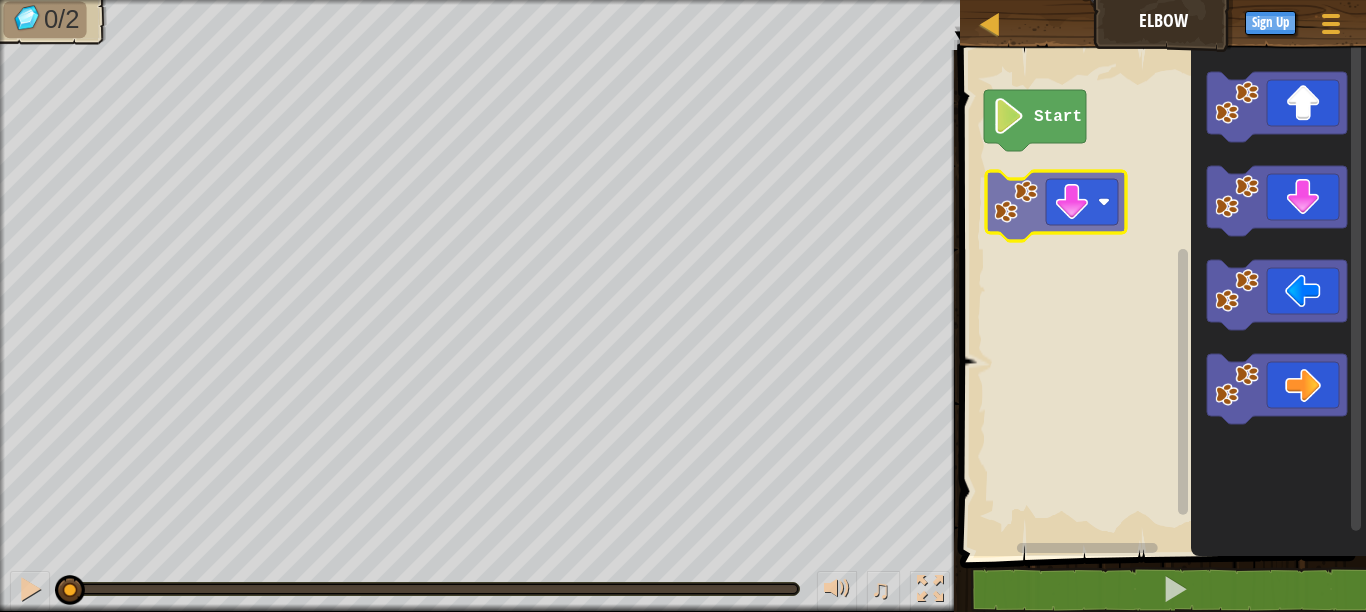 click on "Start" at bounding box center (1160, 298) 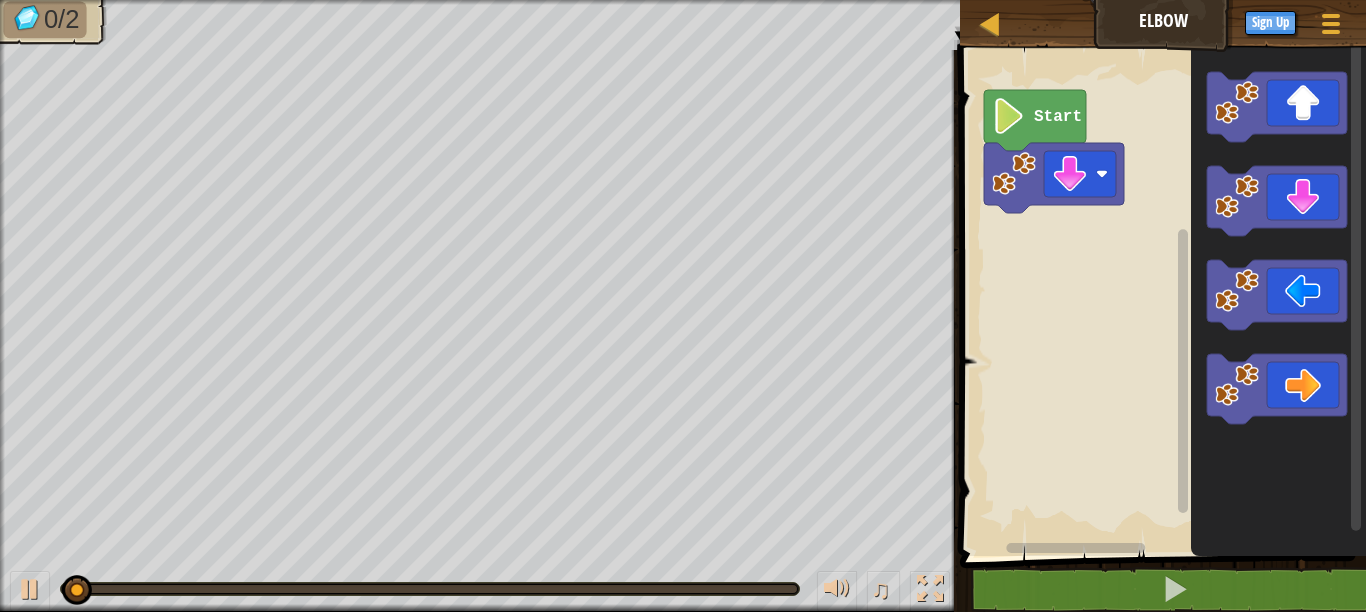click 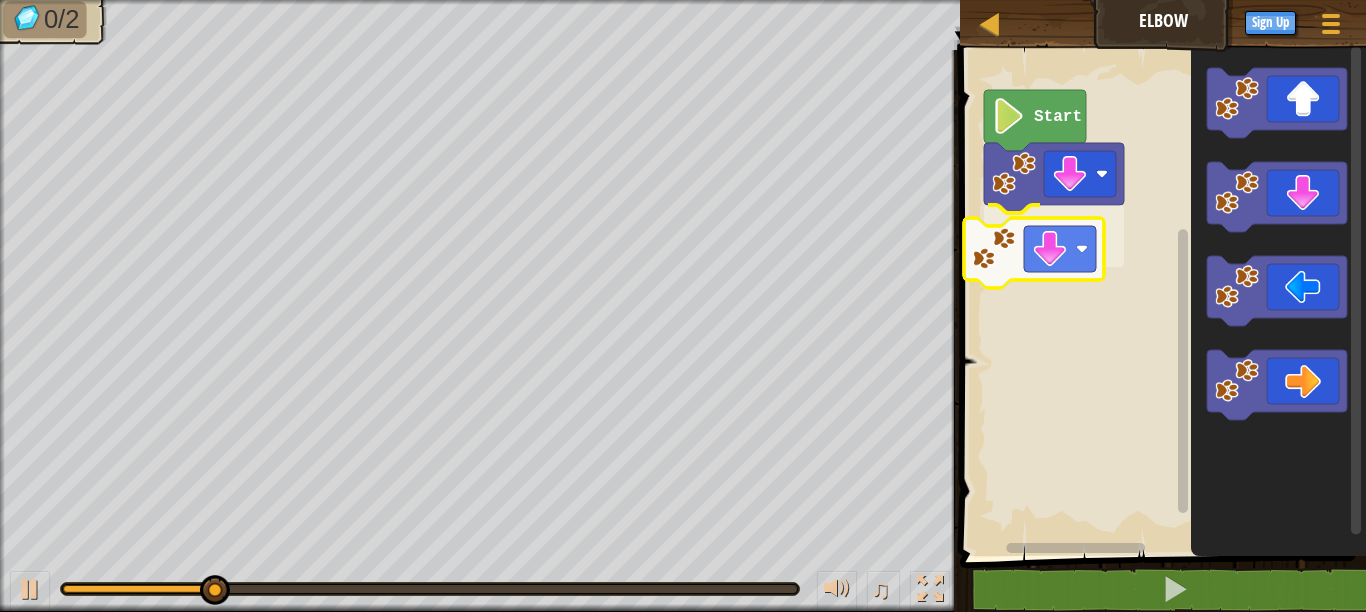 click on "Start" at bounding box center [1160, 298] 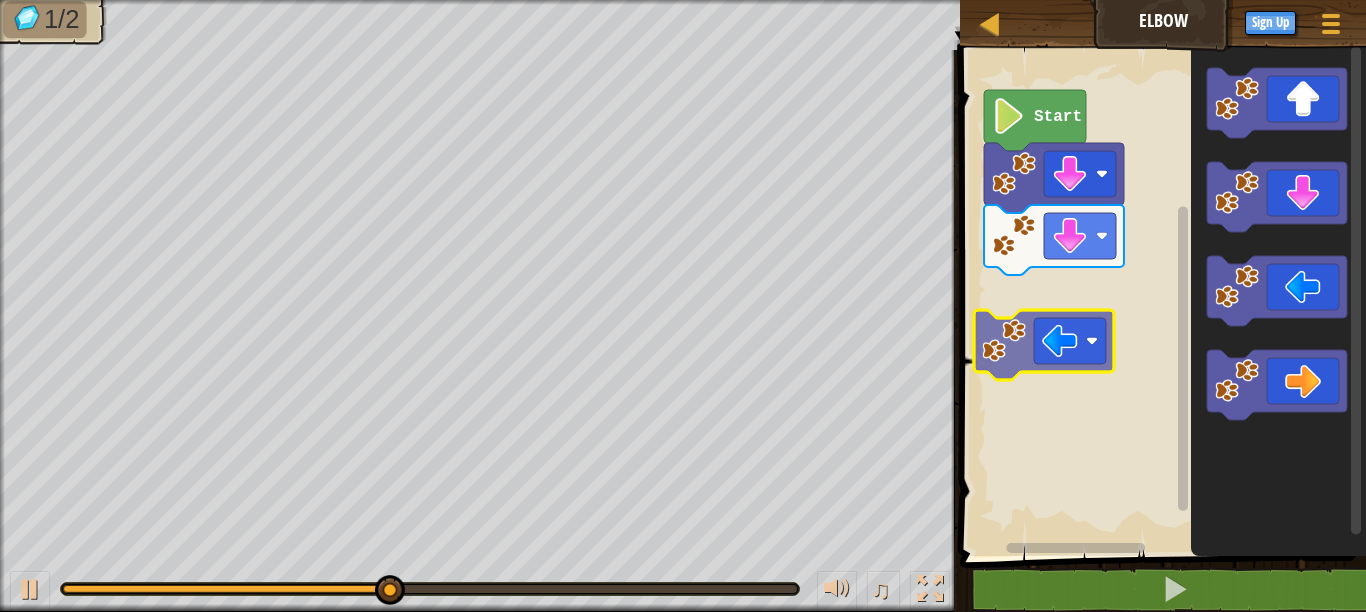 click on "Start" at bounding box center (1160, 298) 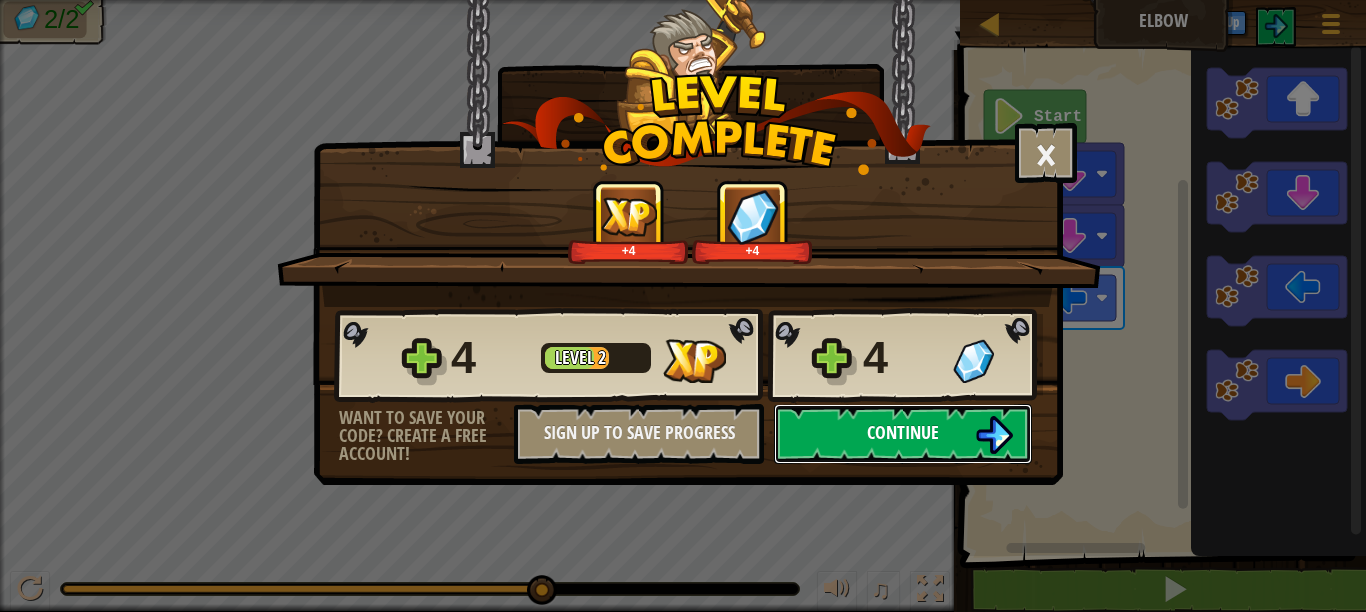 click on "Continue" at bounding box center (903, 432) 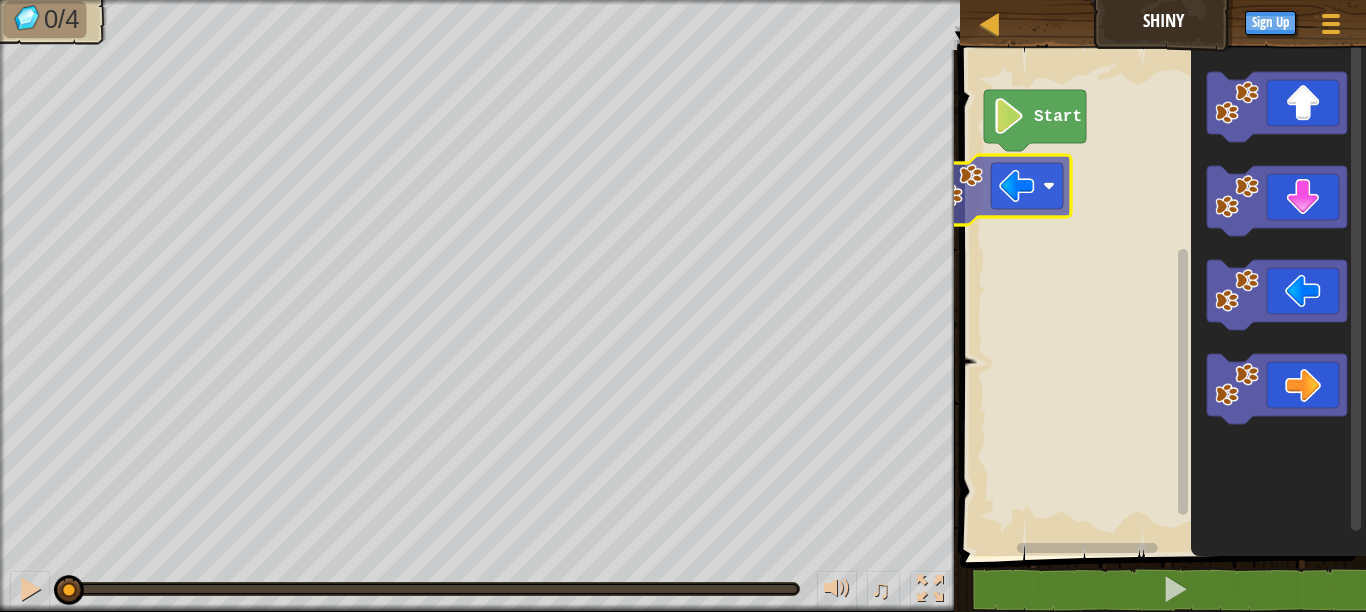 click on "Start" at bounding box center [1160, 298] 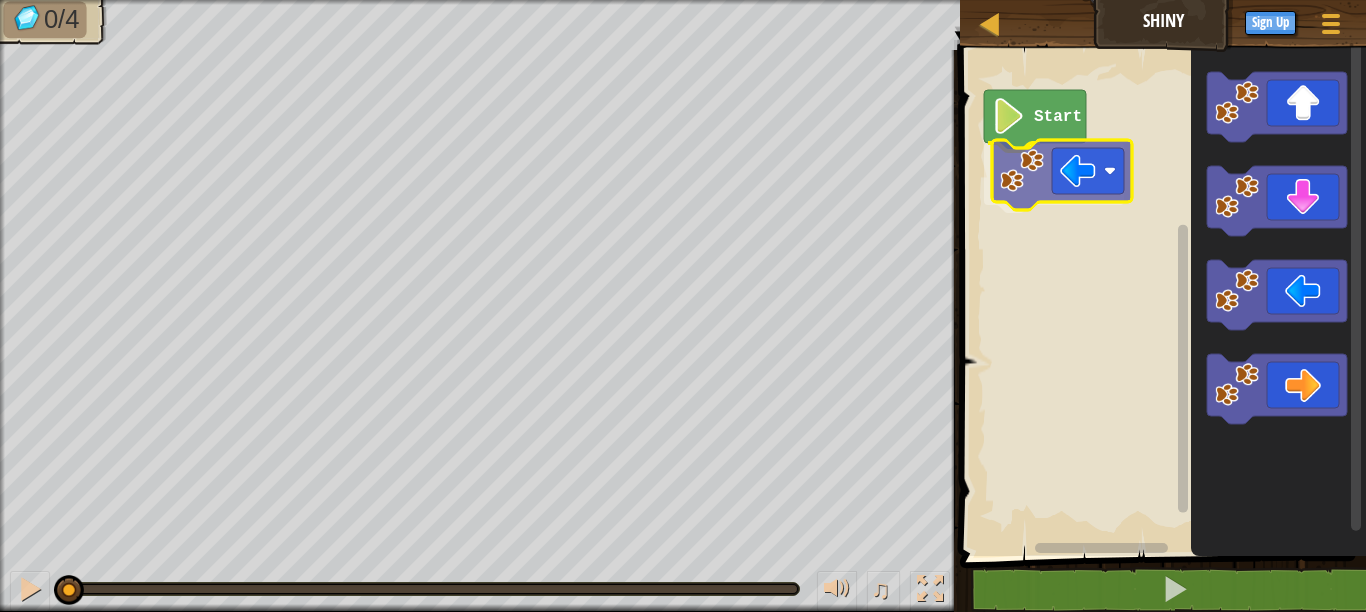 click on "Start" at bounding box center (1160, 298) 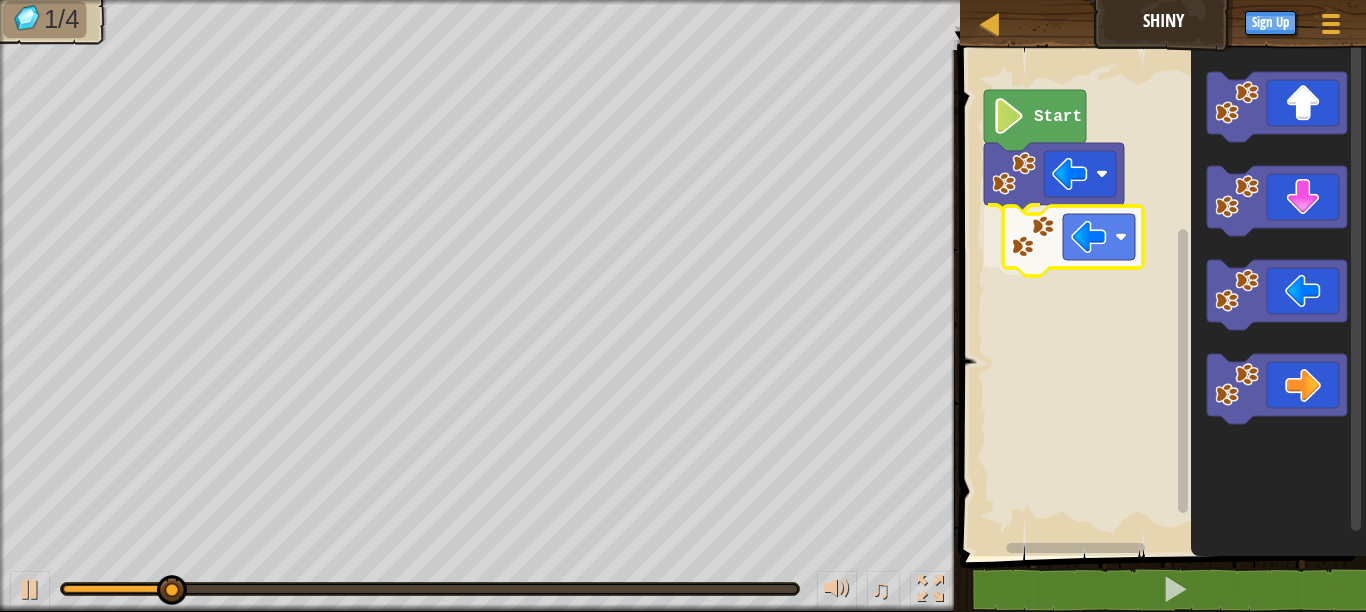 click on "Start" at bounding box center [1160, 298] 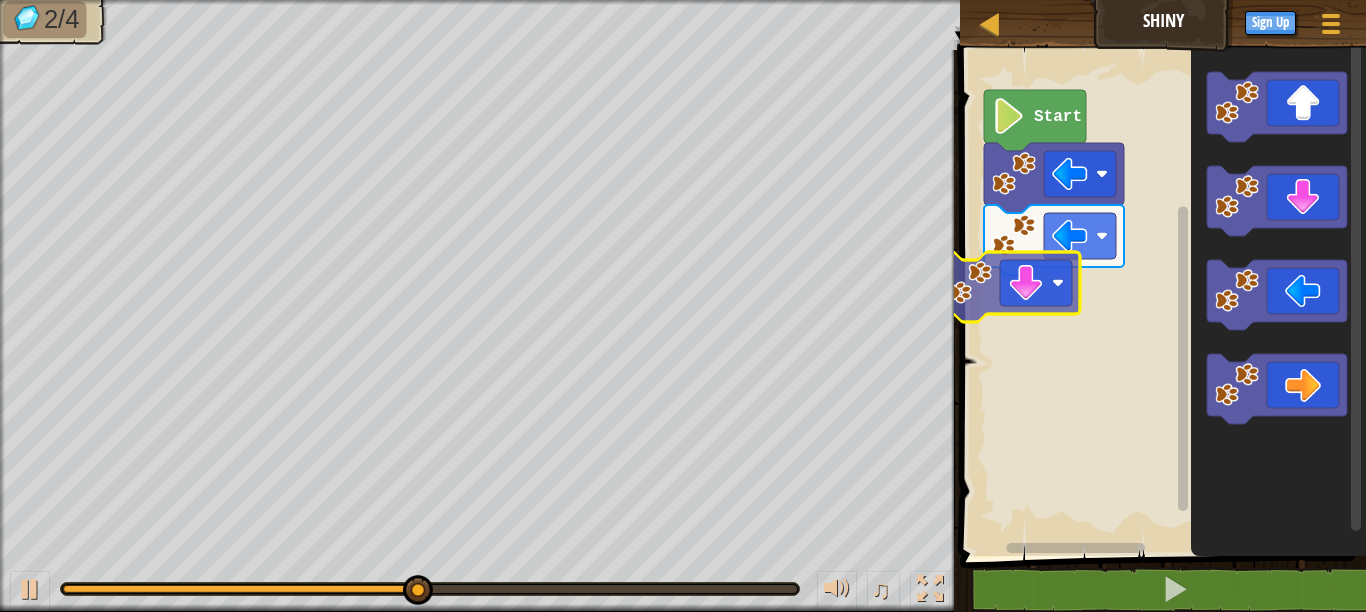 click on "Start" at bounding box center [1160, 298] 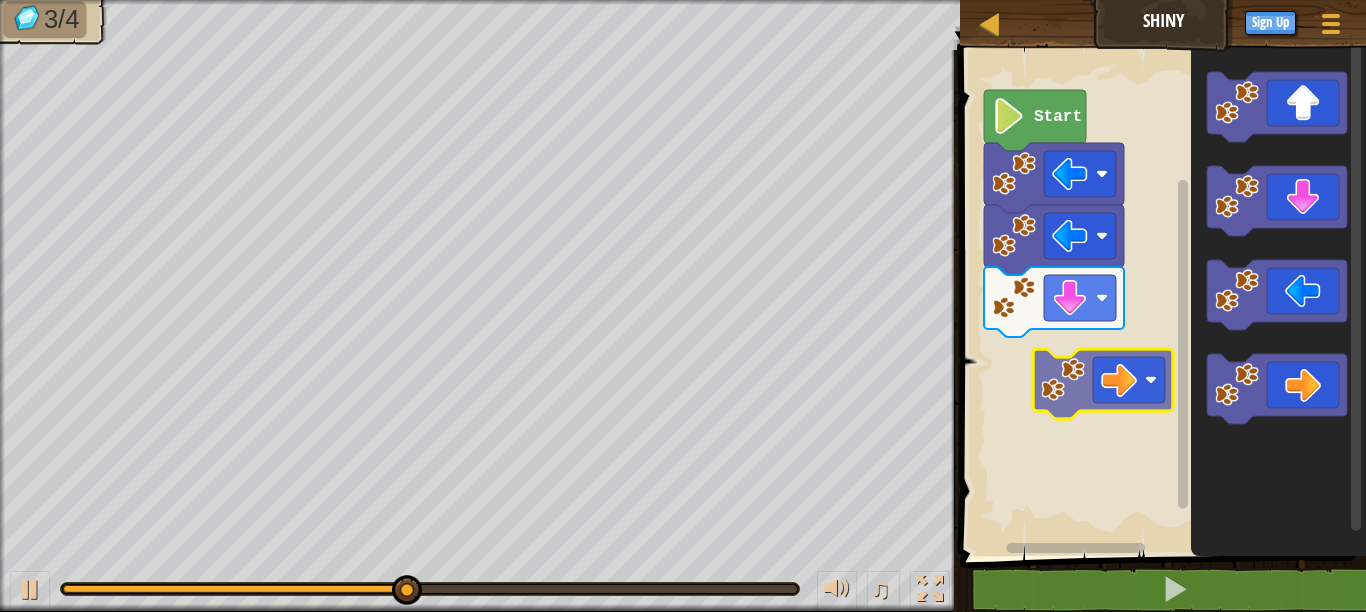click on "Start" at bounding box center [1160, 298] 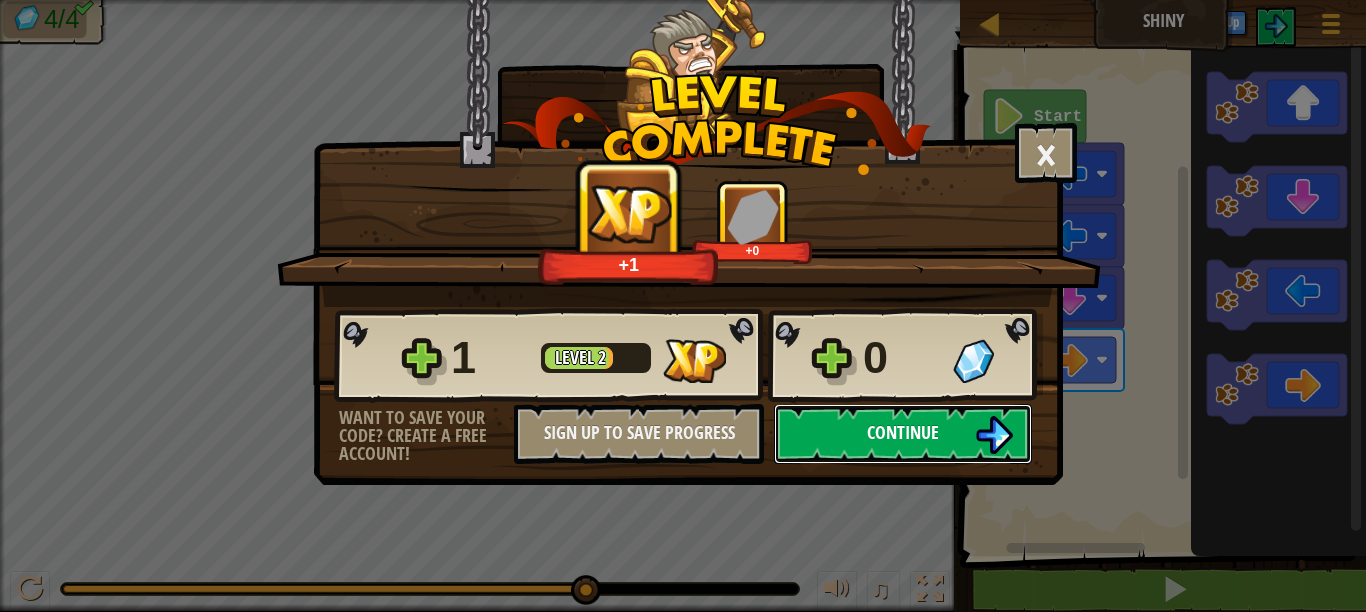click on "Continue" at bounding box center [903, 434] 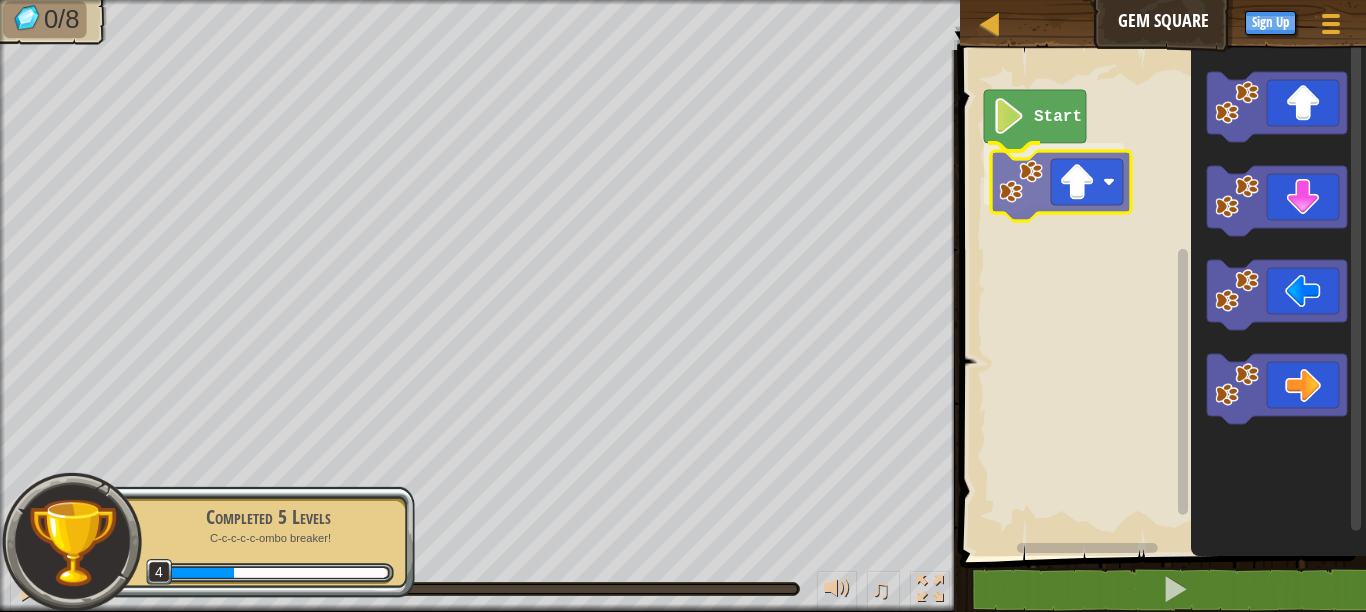 click on "Start" at bounding box center (1160, 298) 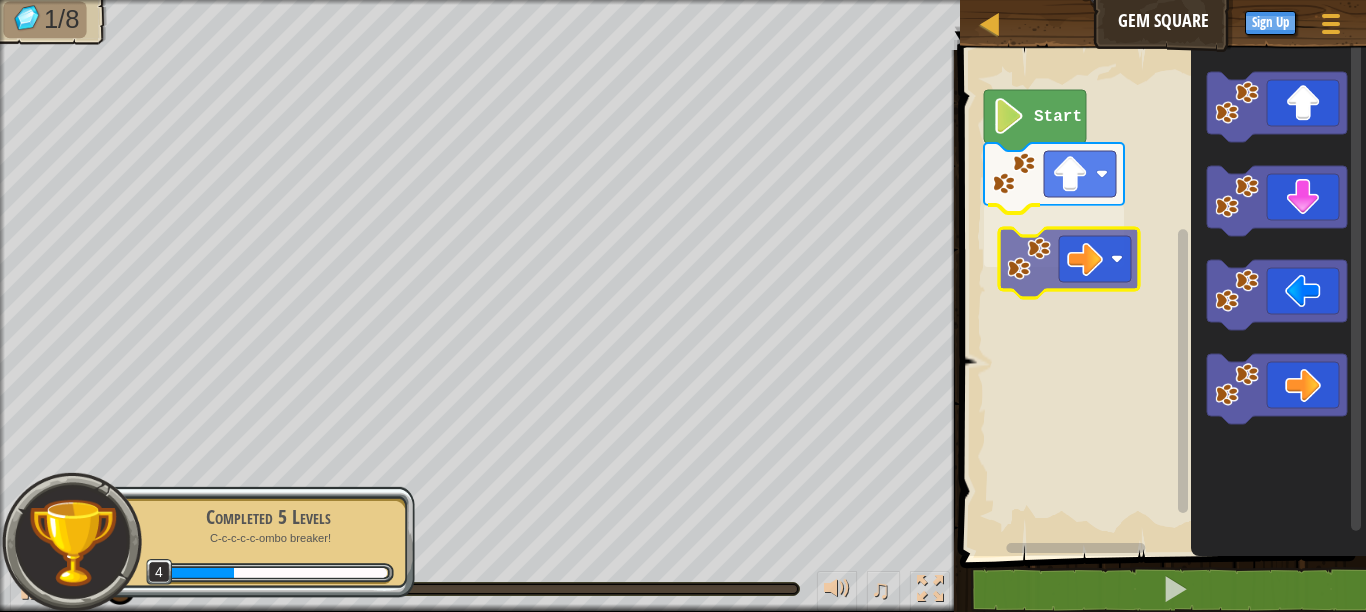 click on "Start" at bounding box center (1160, 298) 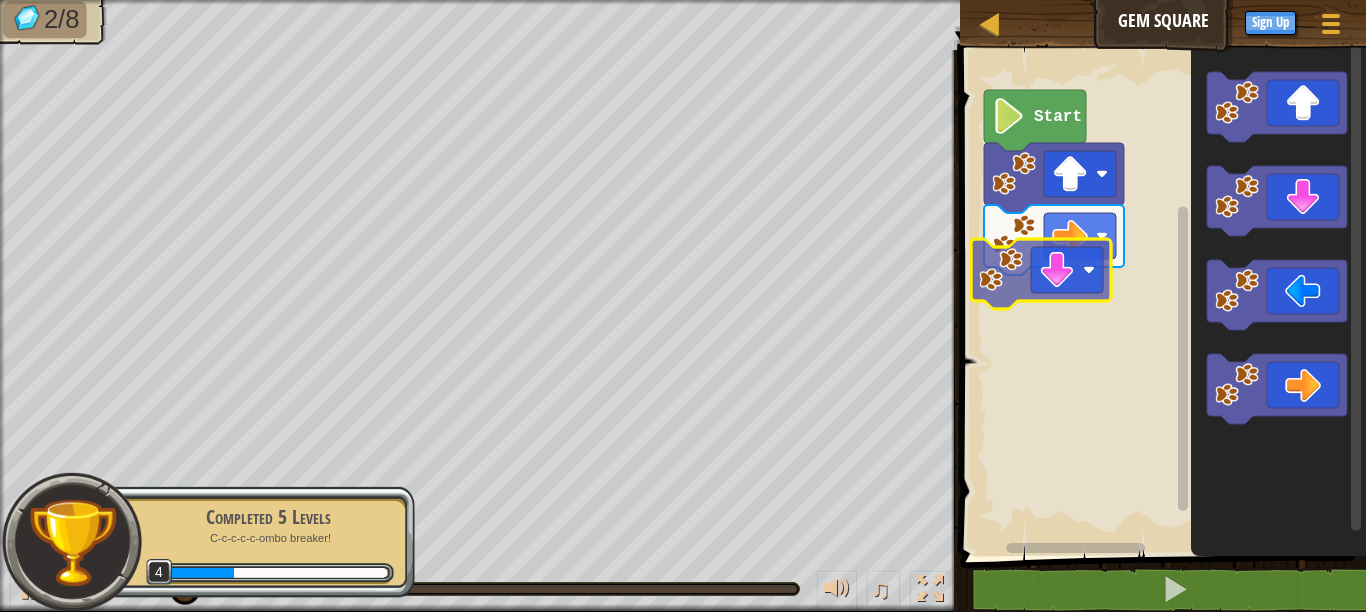 click on "Start" at bounding box center [1160, 298] 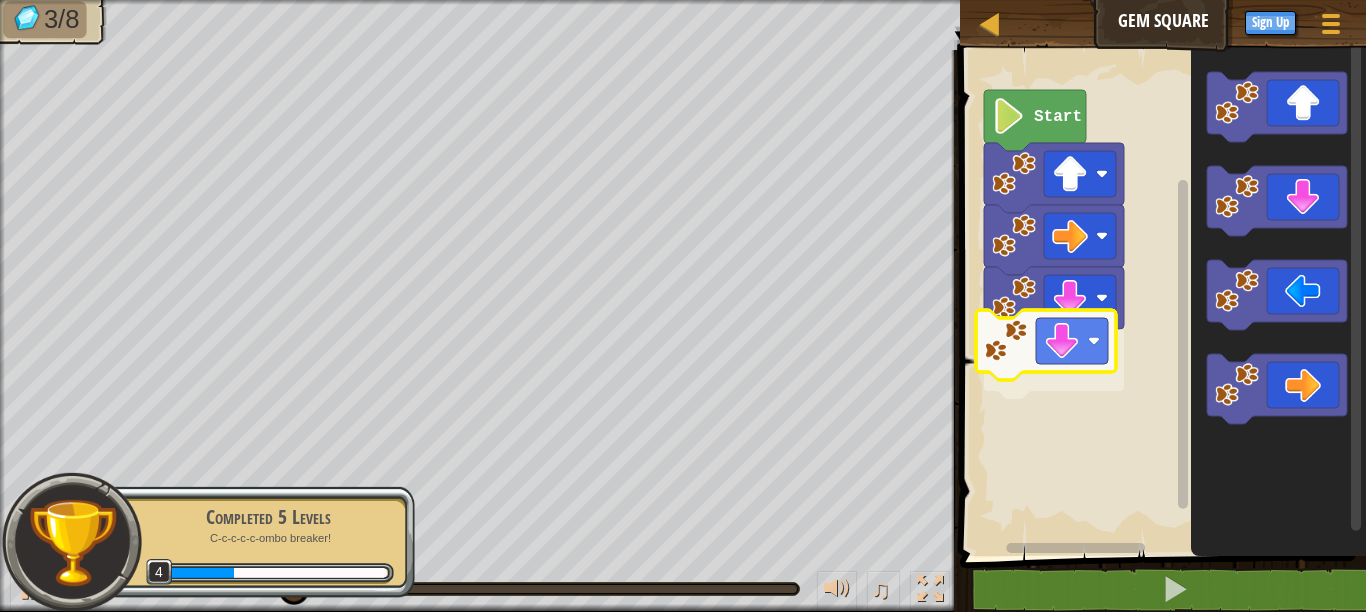 click on "Start" at bounding box center (1160, 298) 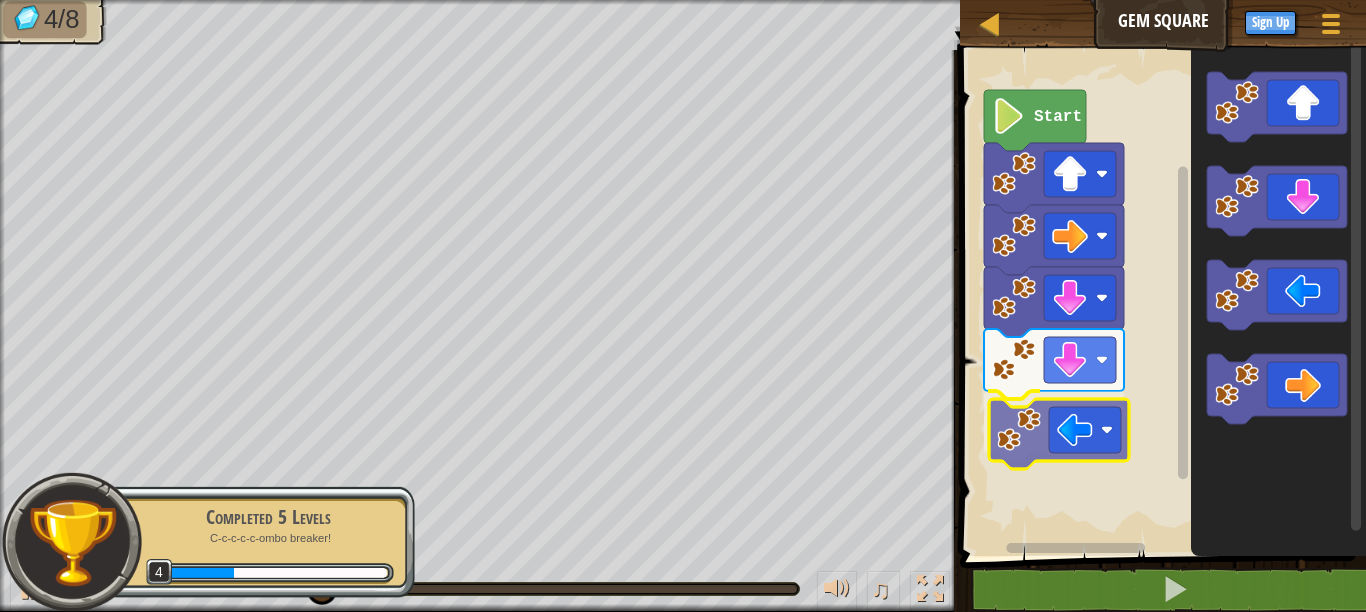 click on "Start" at bounding box center [1160, 298] 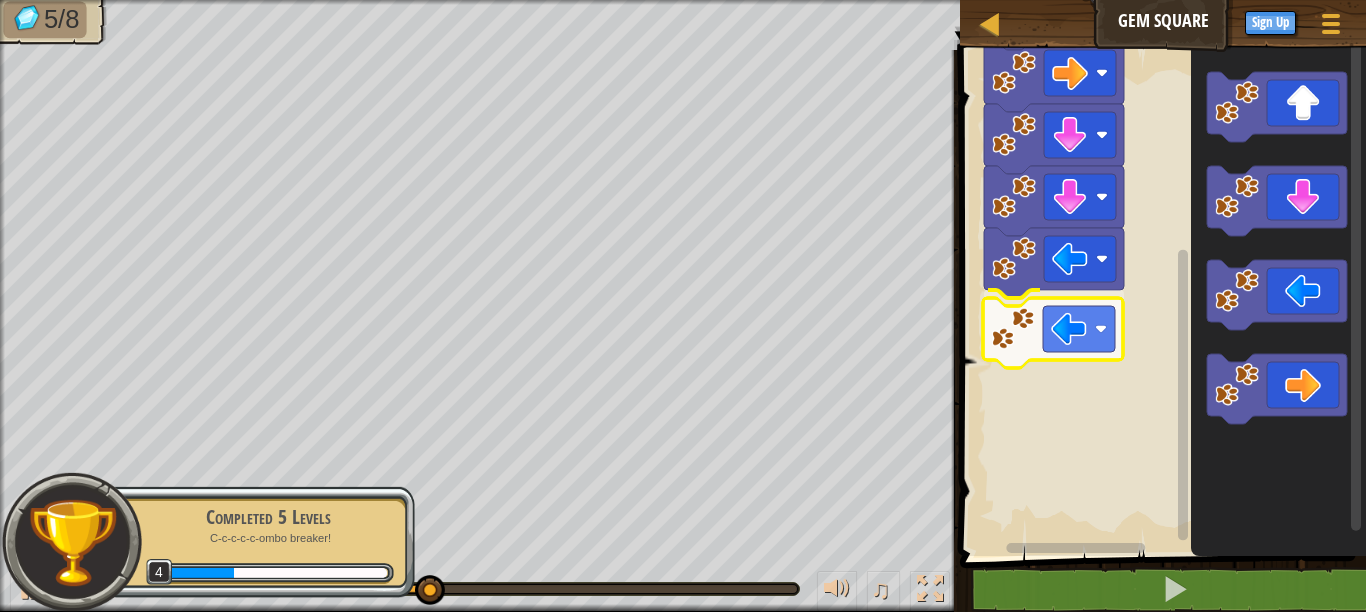 click on "Start" at bounding box center (1160, 298) 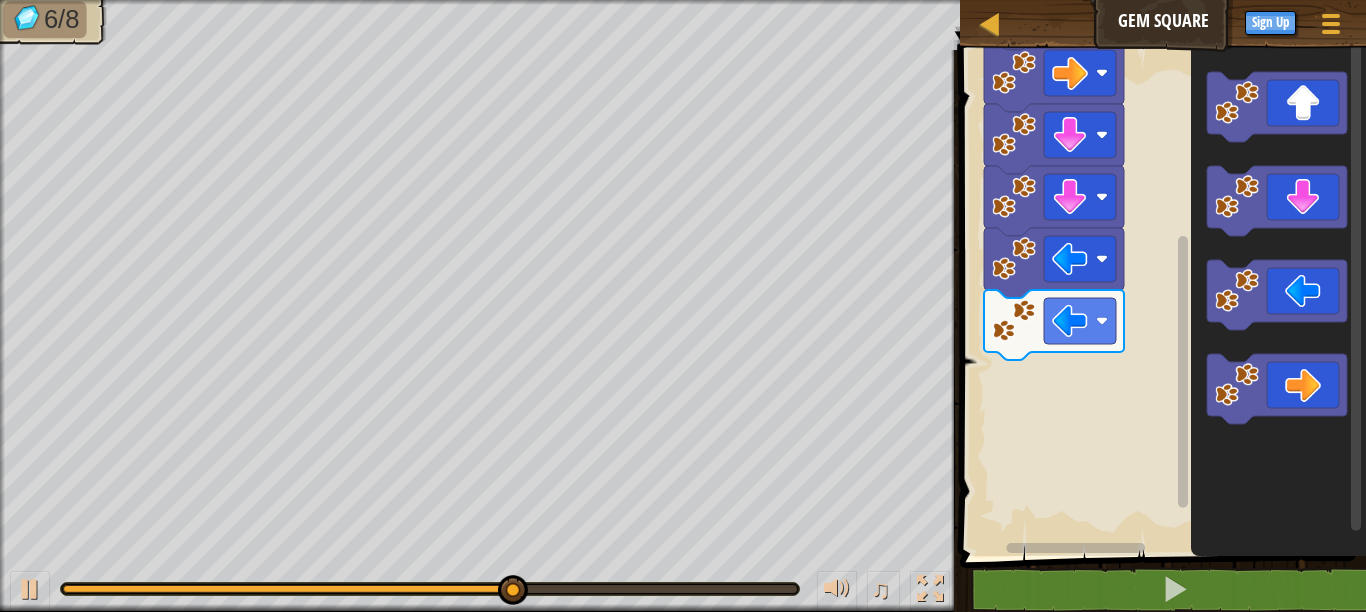 click on "Start" at bounding box center [1160, 298] 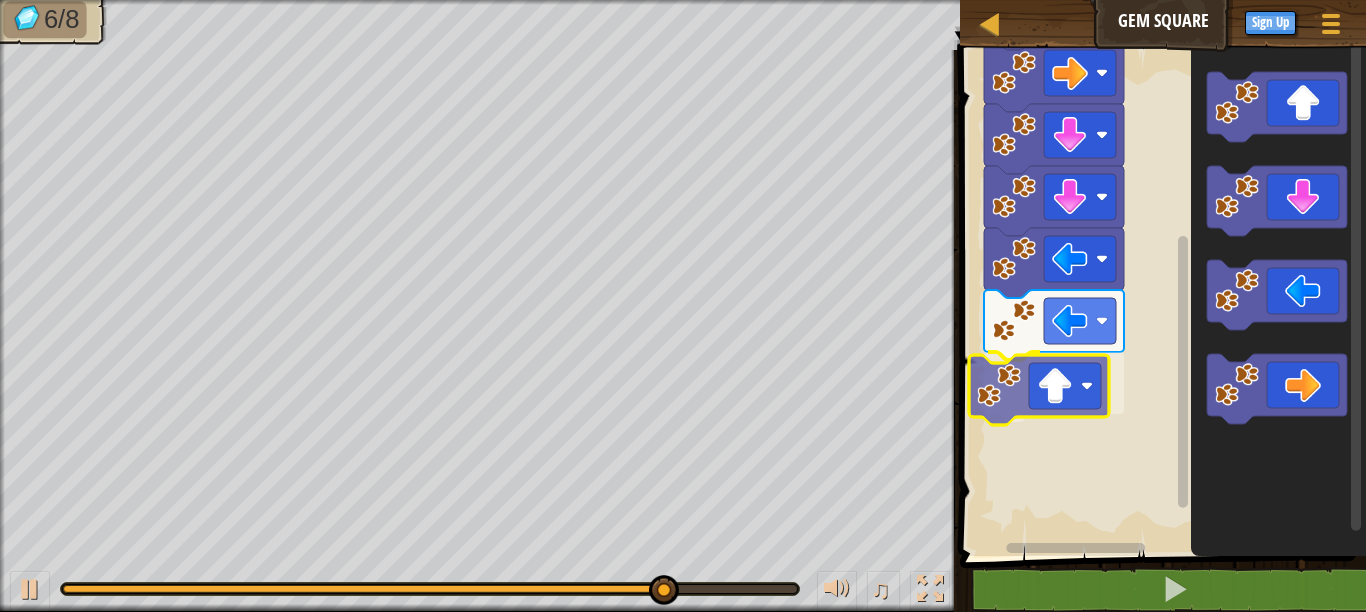 click on "Start" at bounding box center [1160, 298] 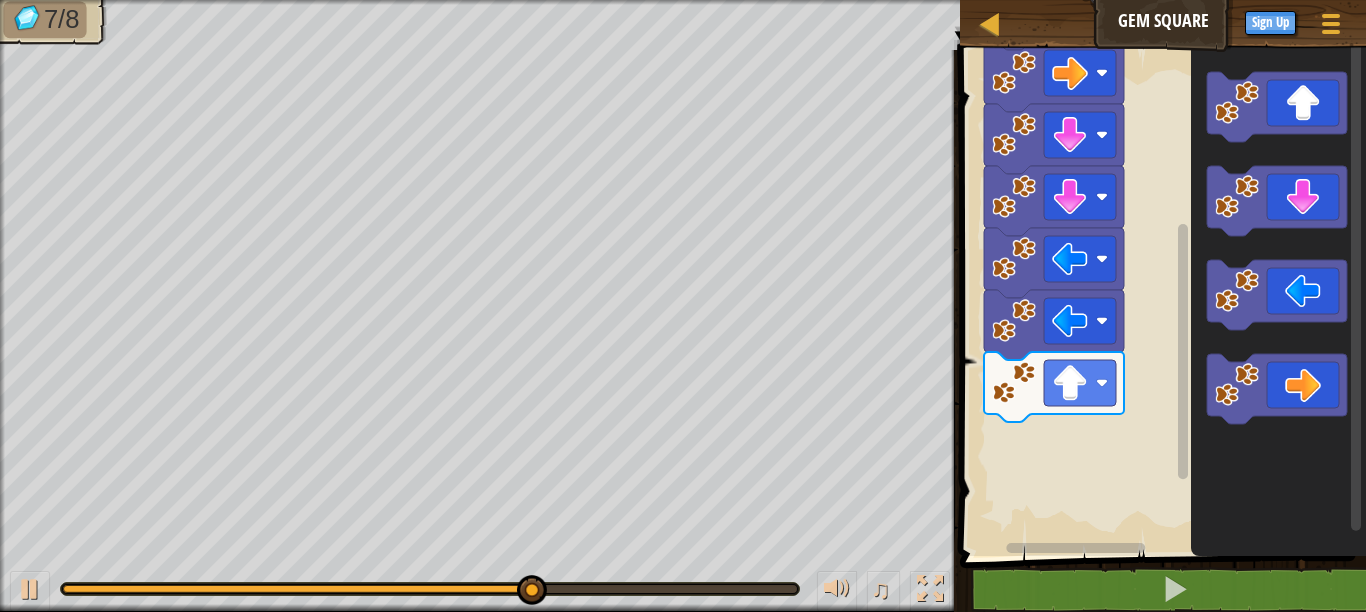 click on "Start" at bounding box center (1160, 298) 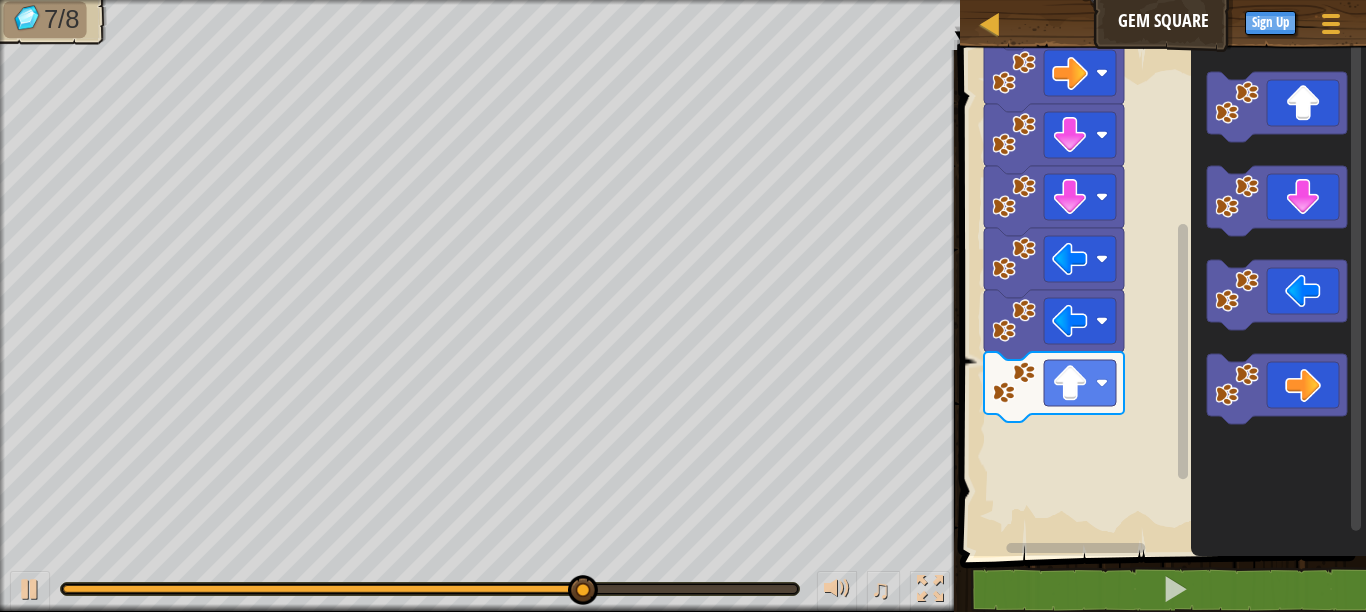 click 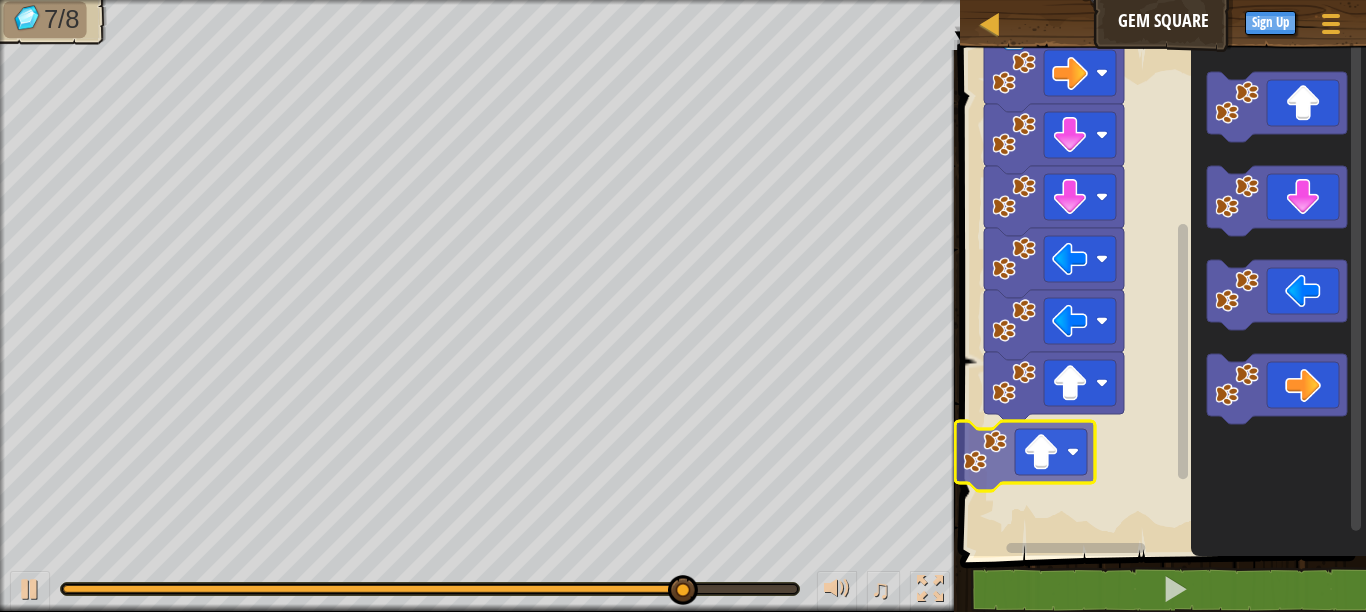 click on "Start" at bounding box center (1160, 298) 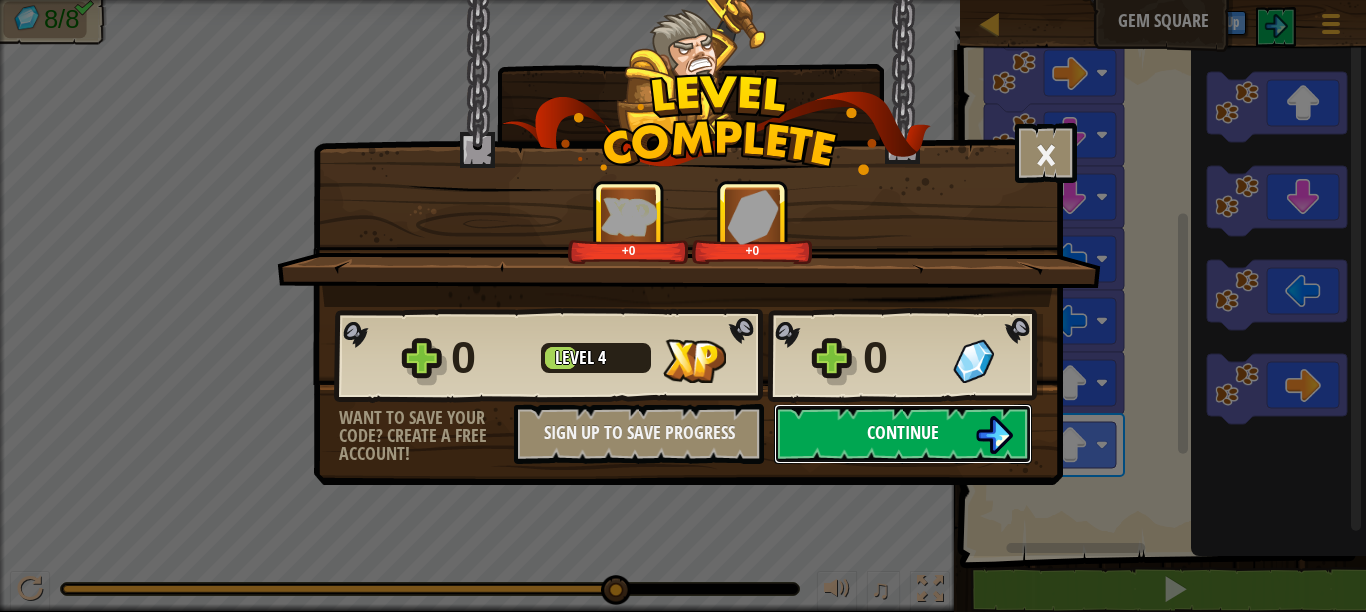 click on "Continue" at bounding box center [903, 432] 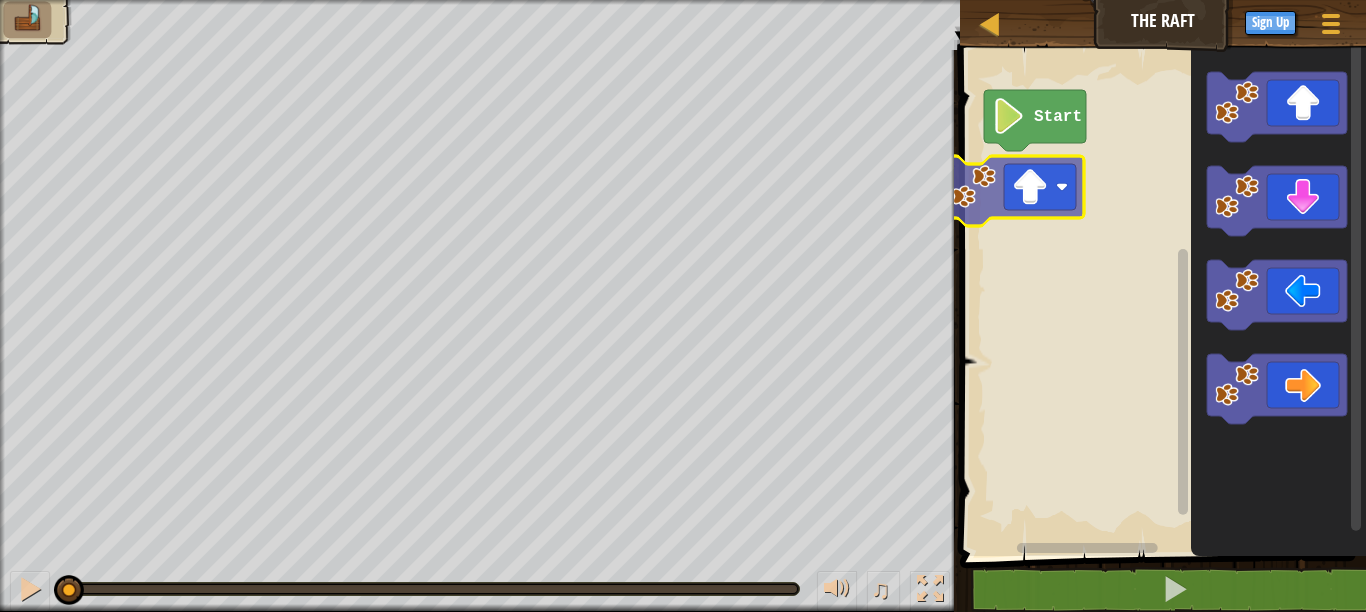 click on "Start" at bounding box center [1160, 298] 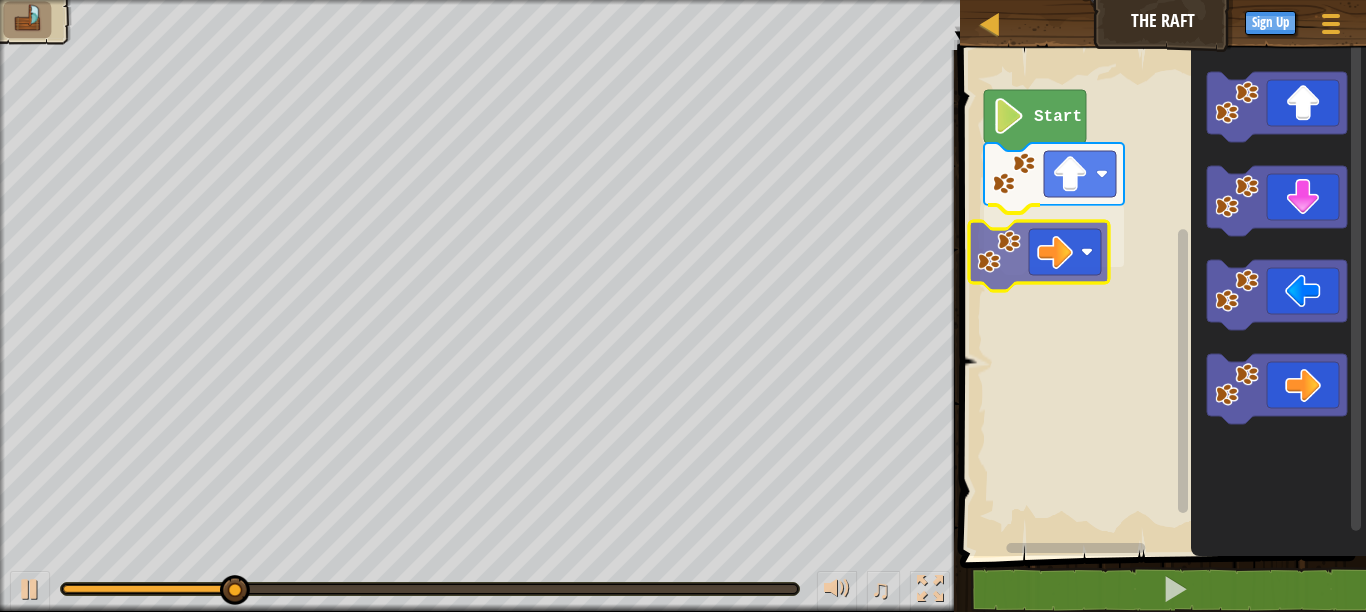 click on "Start" at bounding box center (1160, 298) 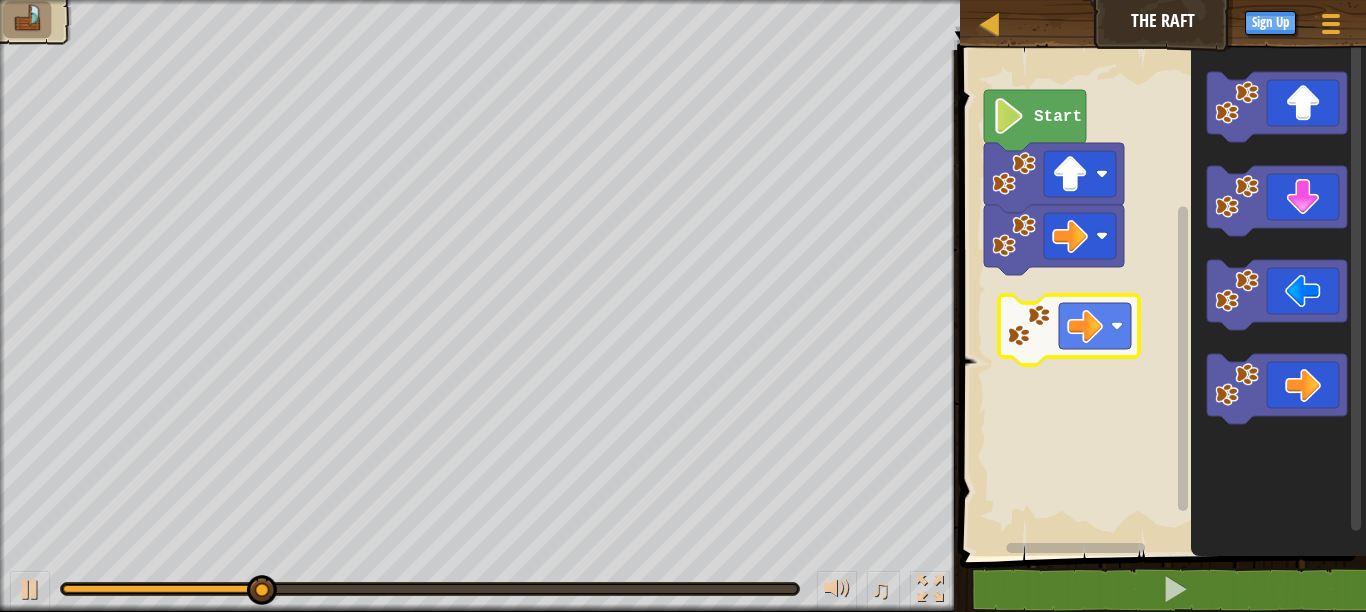 click on "Start" at bounding box center [1160, 298] 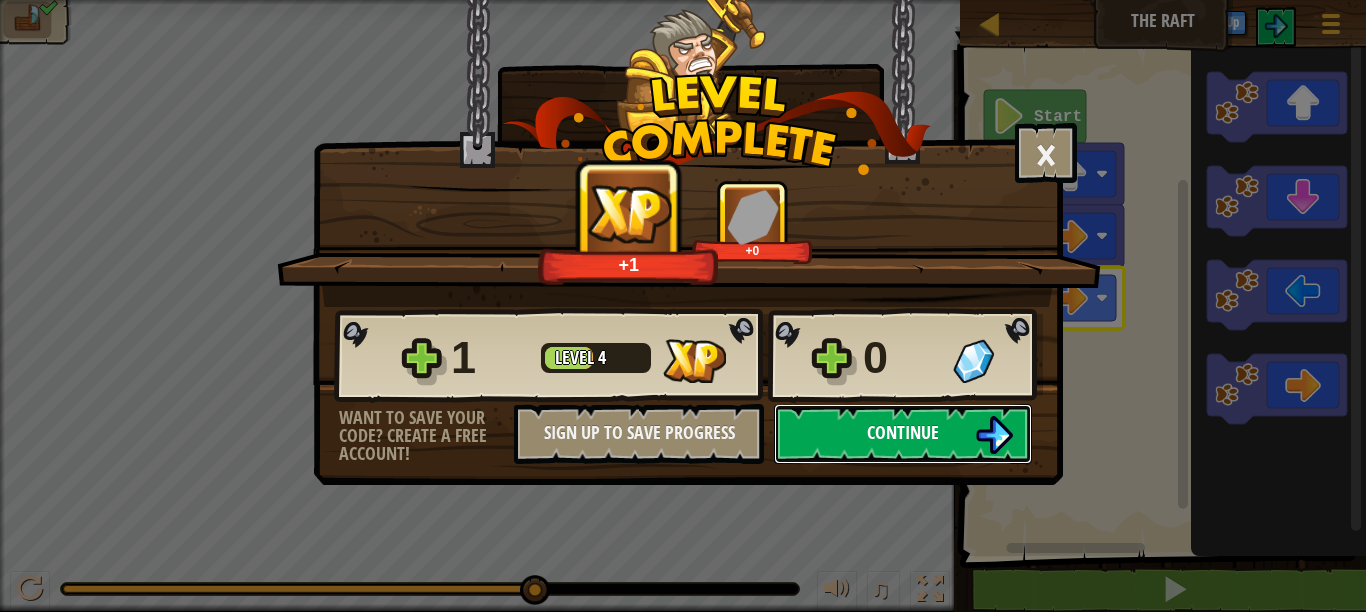 click on "Continue" at bounding box center (903, 434) 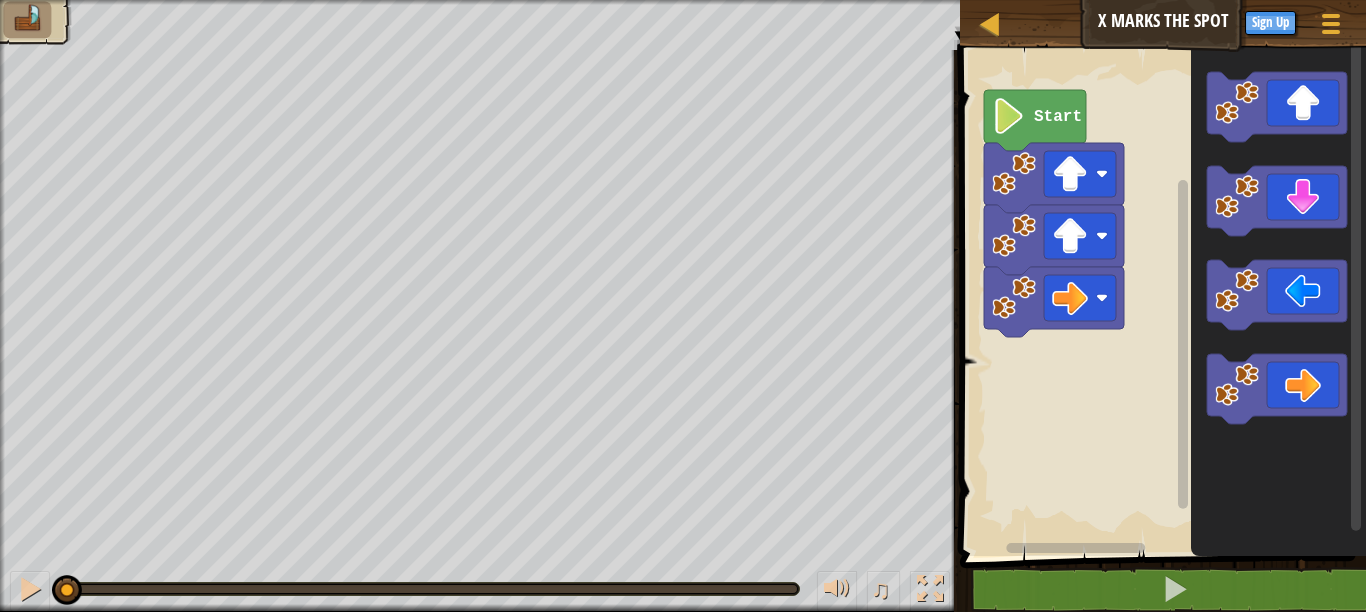click 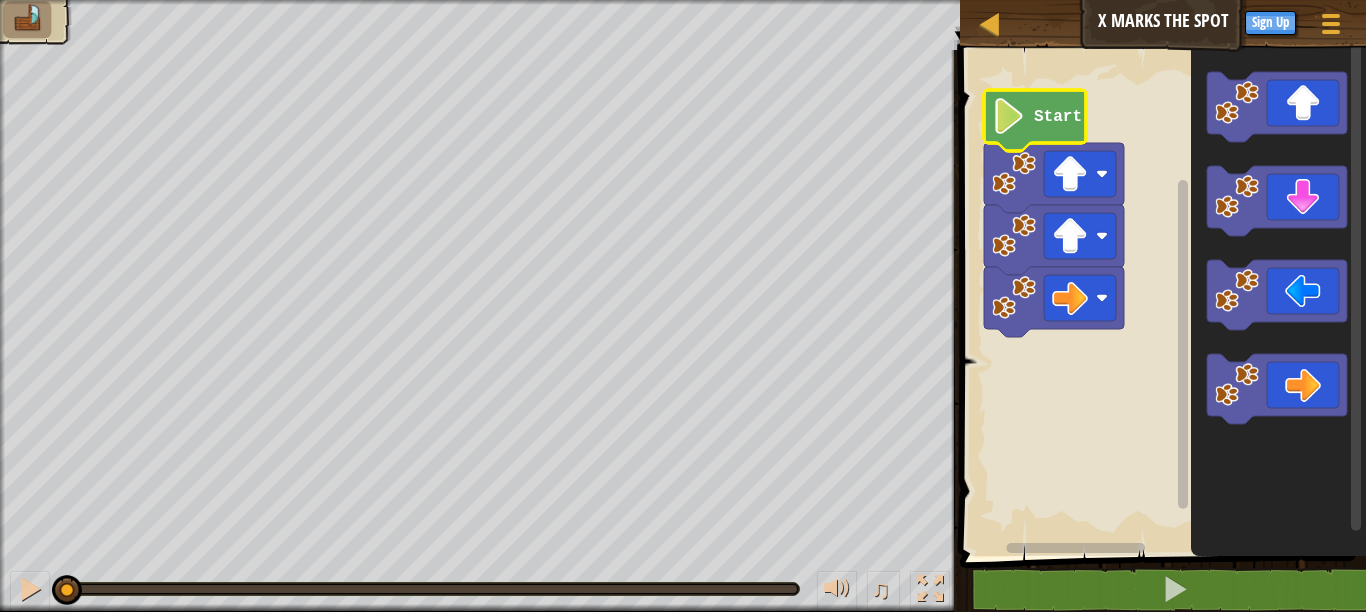 click 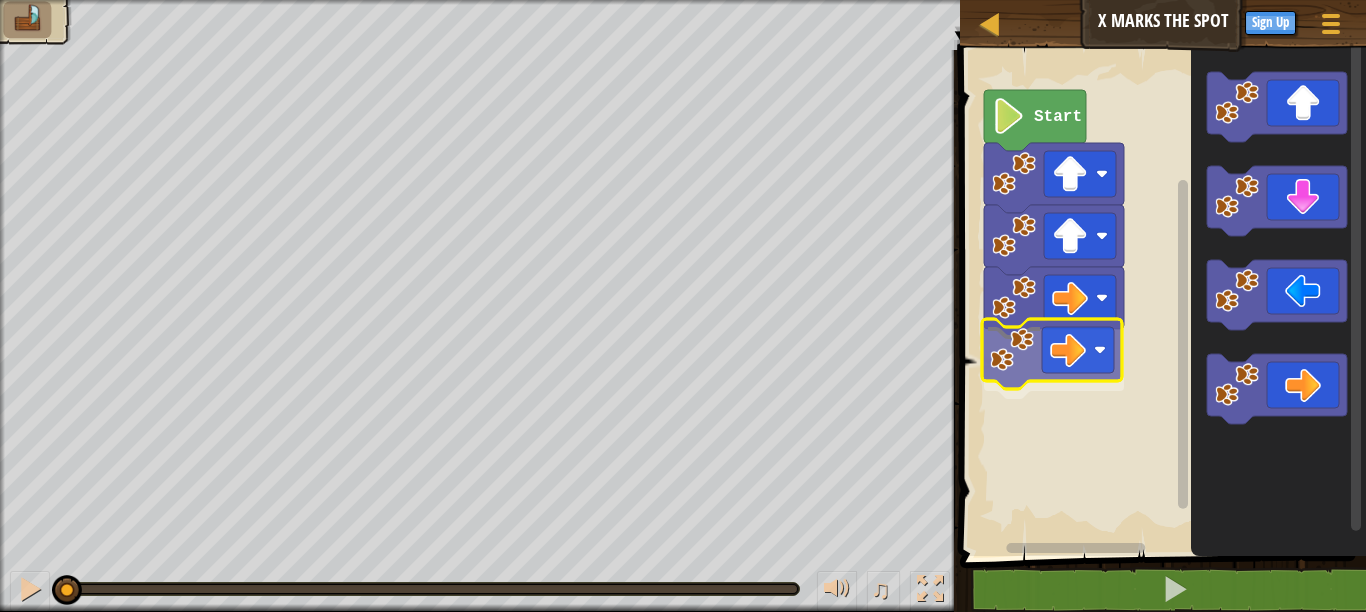 click on "Start" at bounding box center [1160, 298] 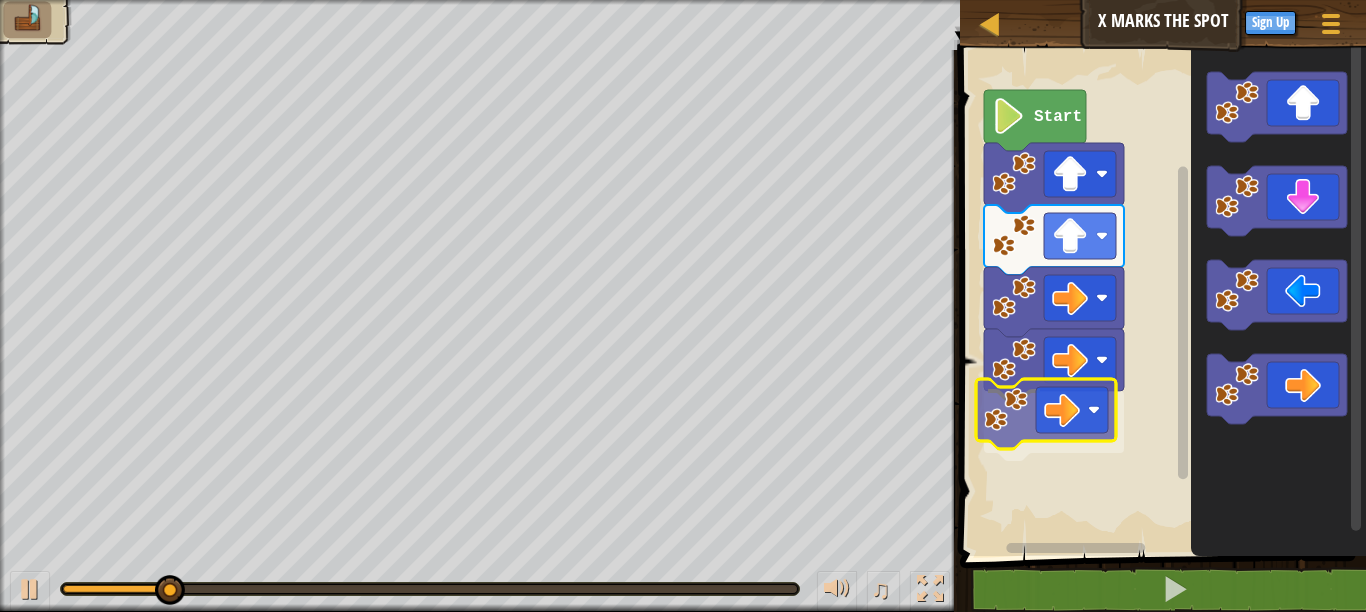click on "Start" at bounding box center (1160, 298) 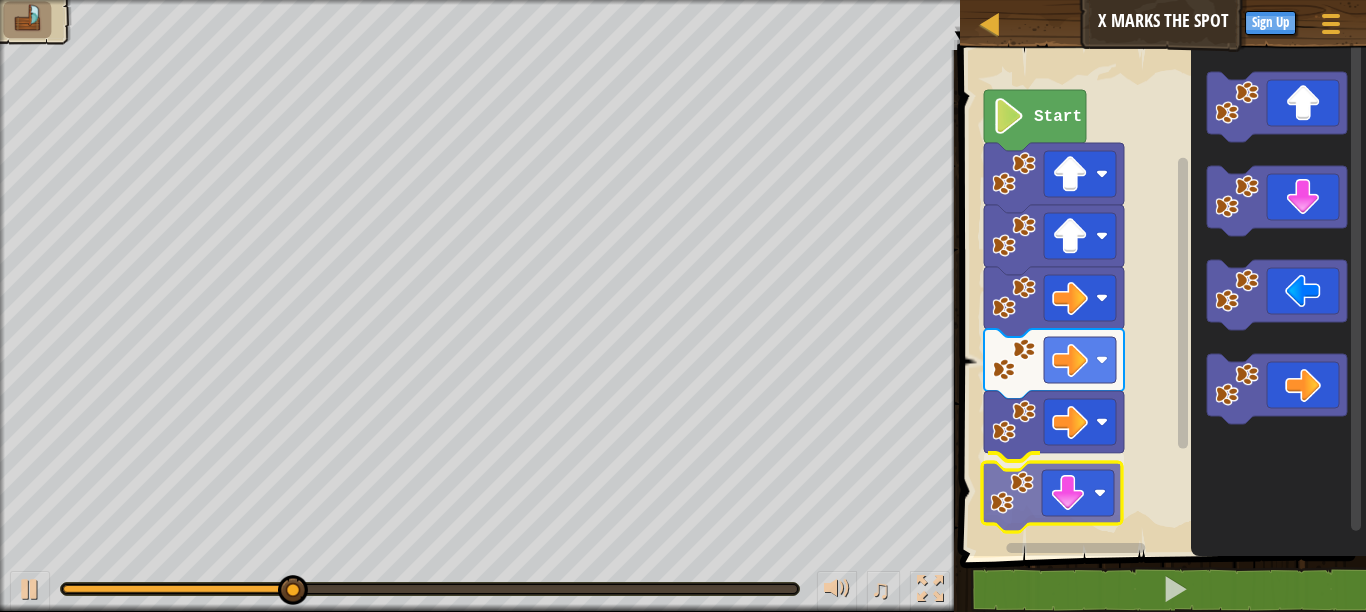 click on "Start" at bounding box center (1160, 298) 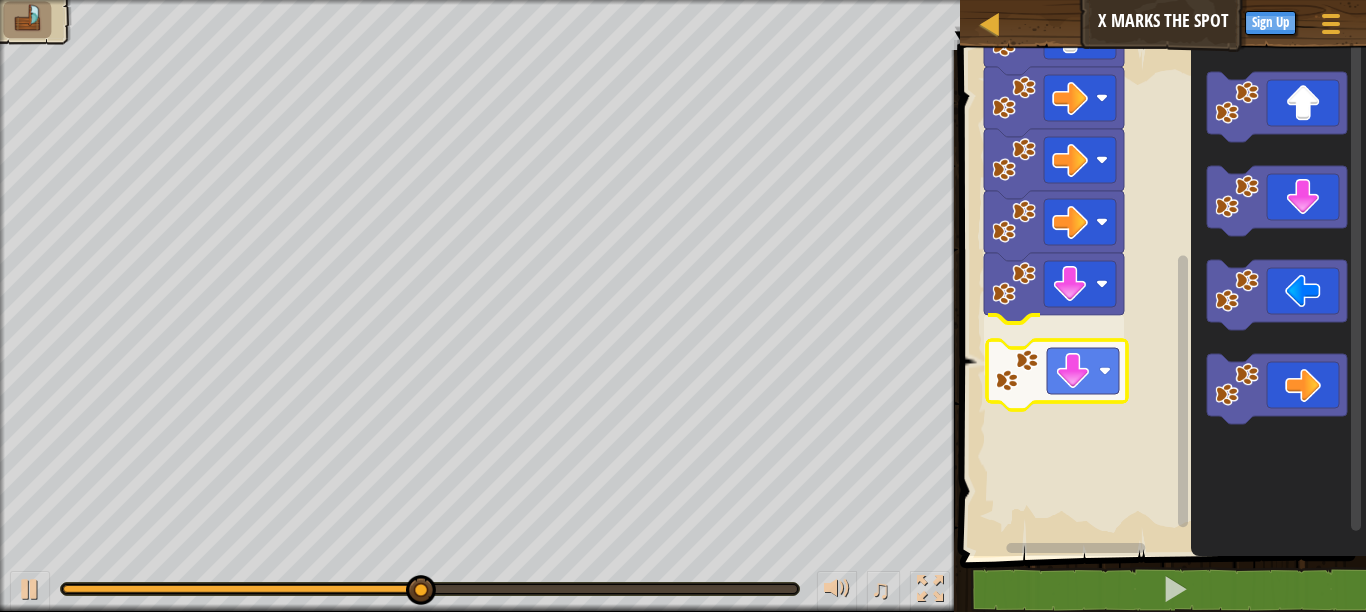 click on "Start" at bounding box center (1160, 298) 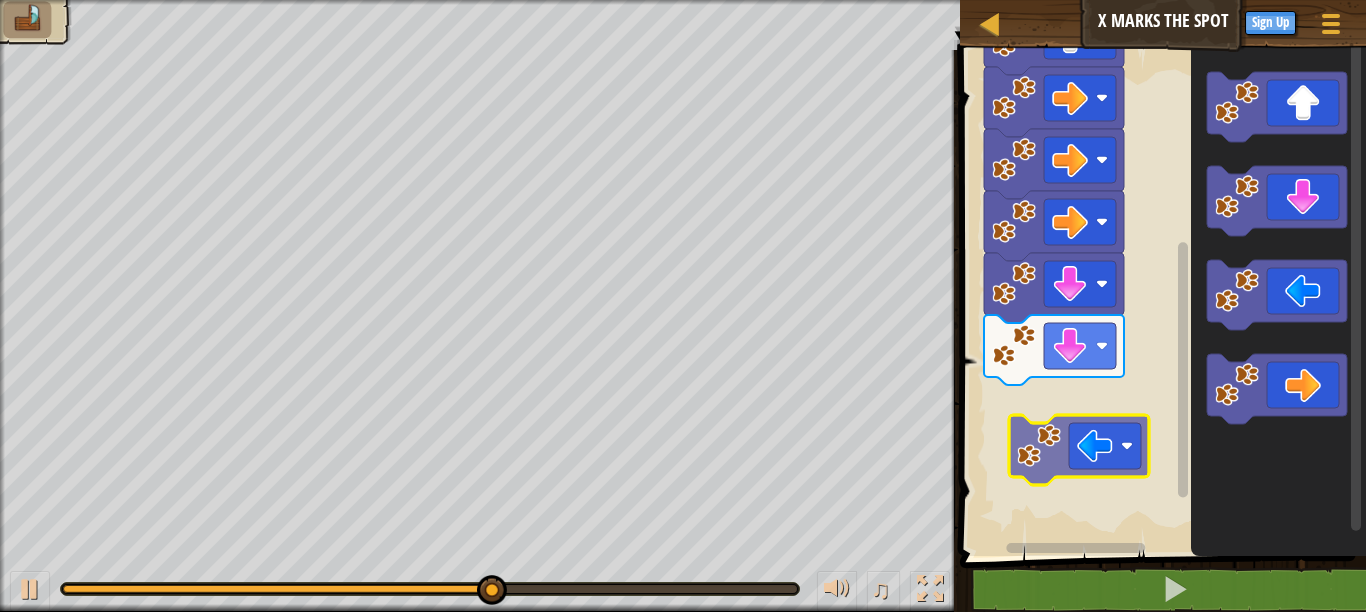 click on "Start" at bounding box center (1160, 298) 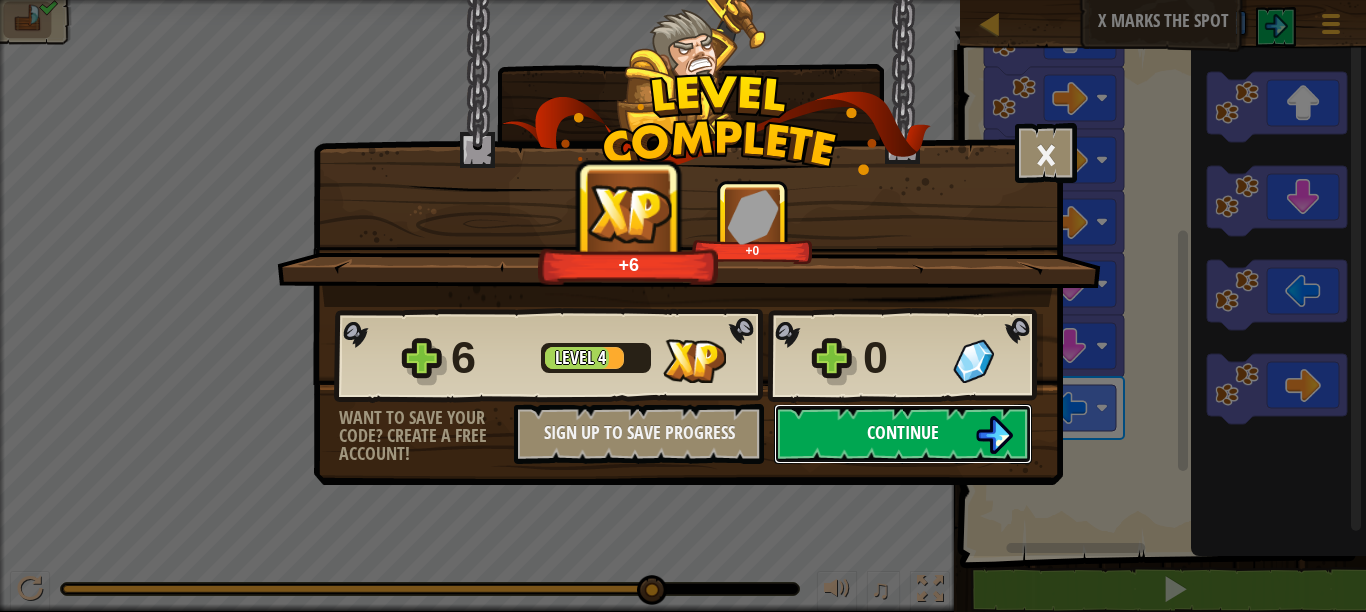 click on "Continue" at bounding box center (903, 432) 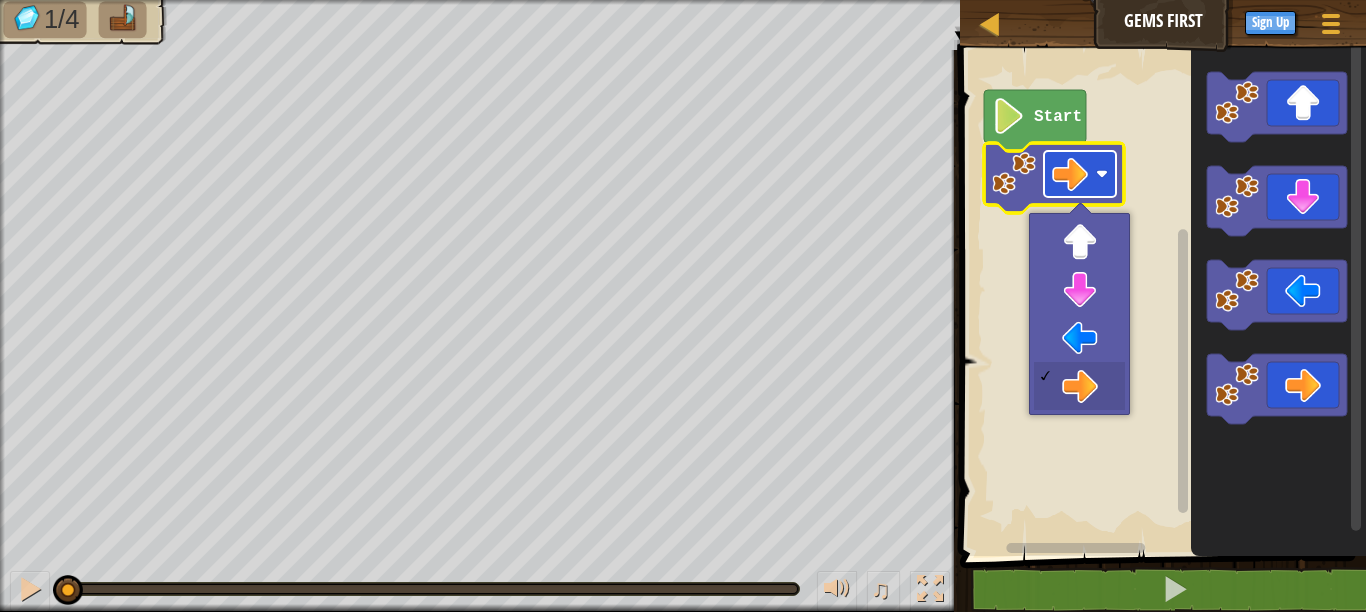 click 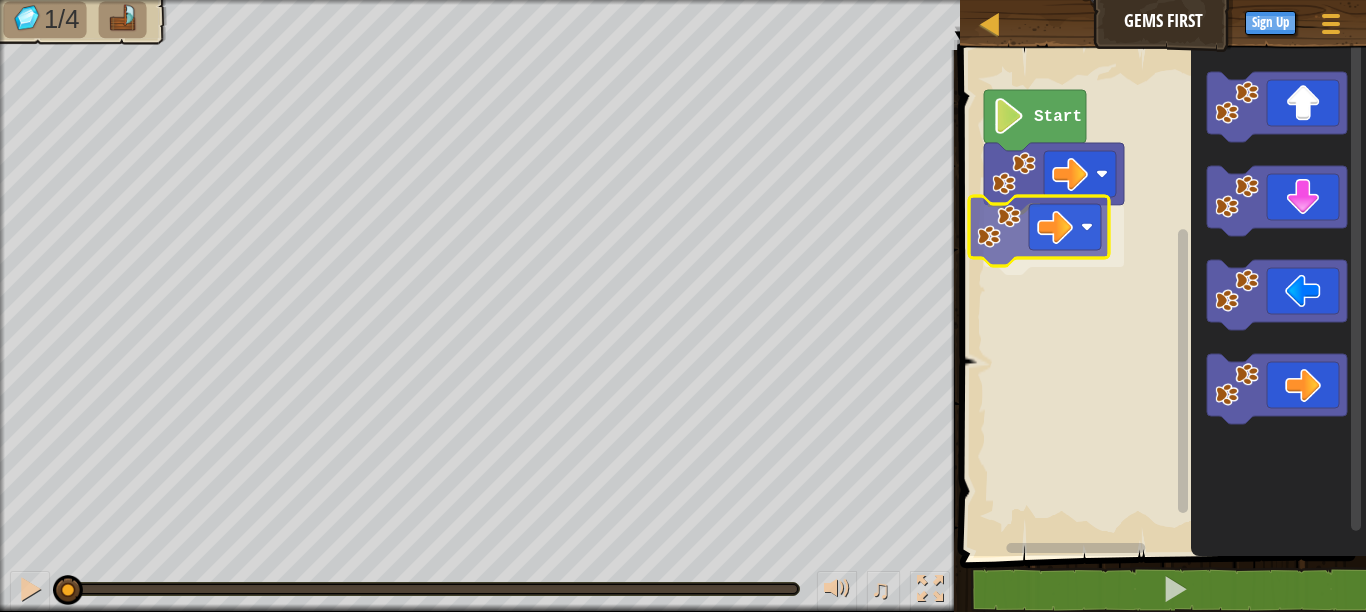 click on "Start" at bounding box center [1160, 298] 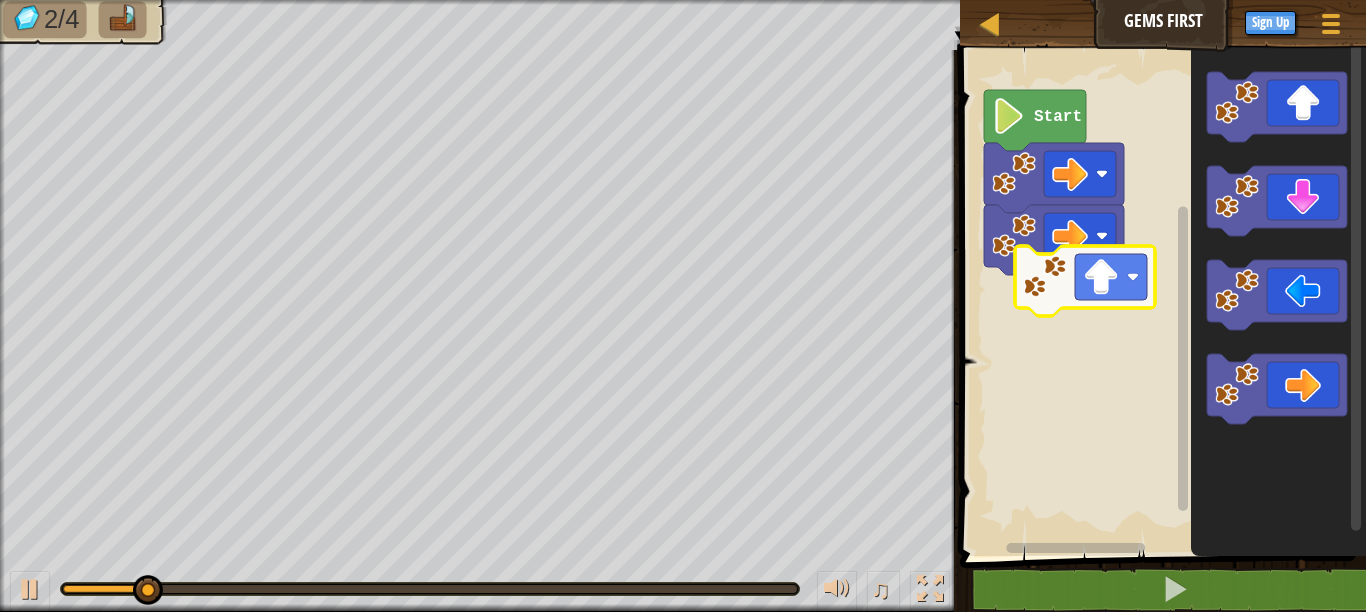 click on "Start" at bounding box center [1160, 298] 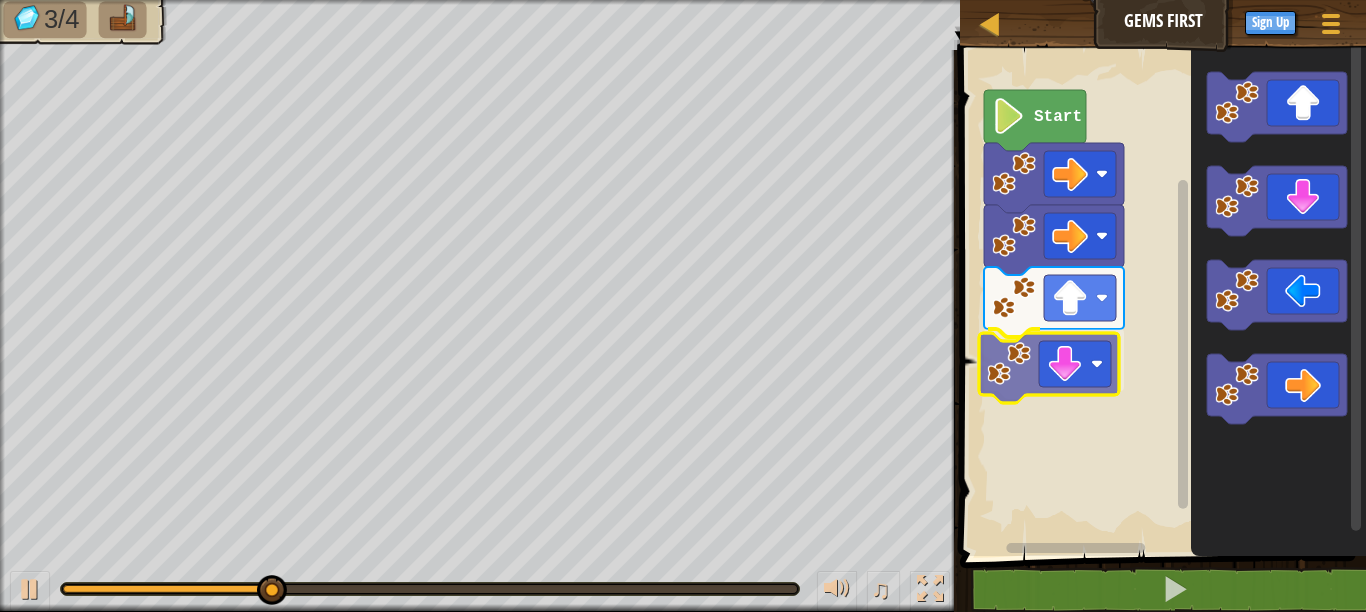 click on "Start" at bounding box center (1160, 298) 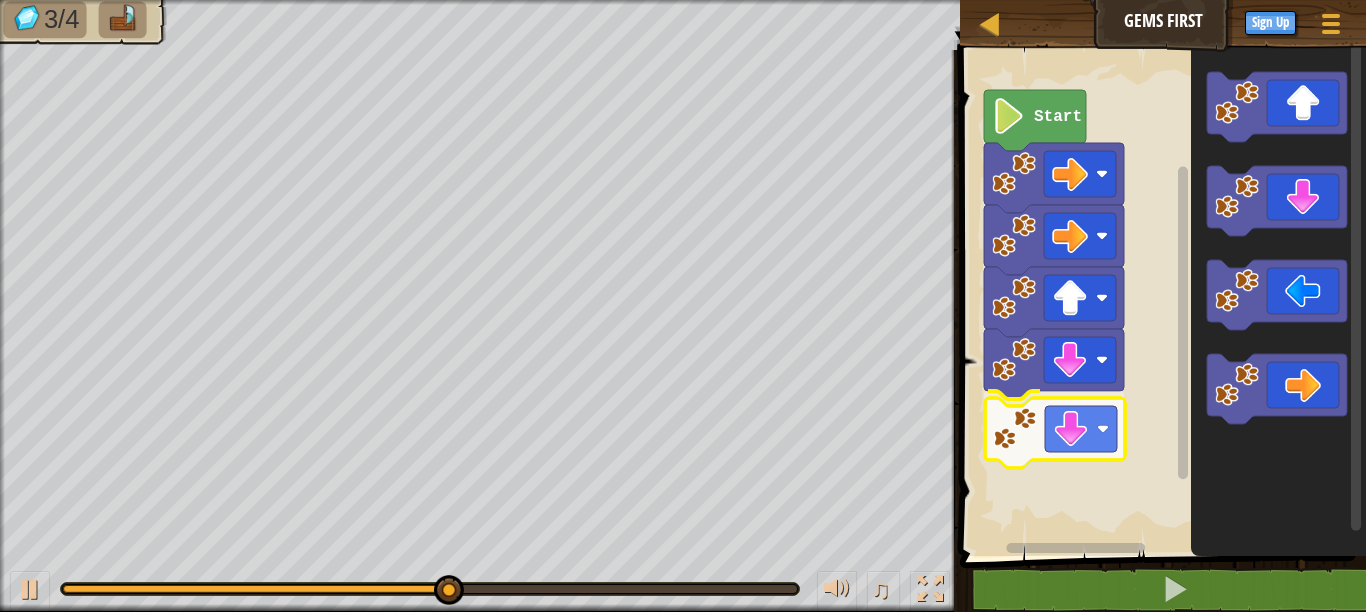 click on "Start" at bounding box center (1160, 298) 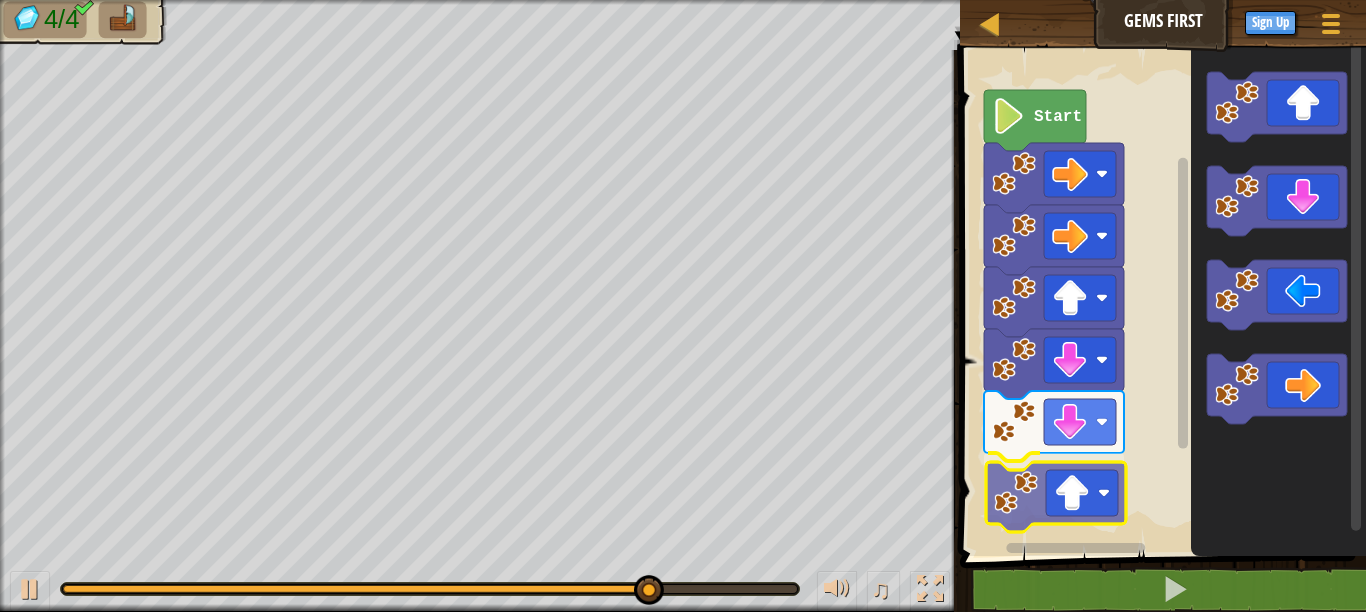 click on "Start" at bounding box center [1160, 298] 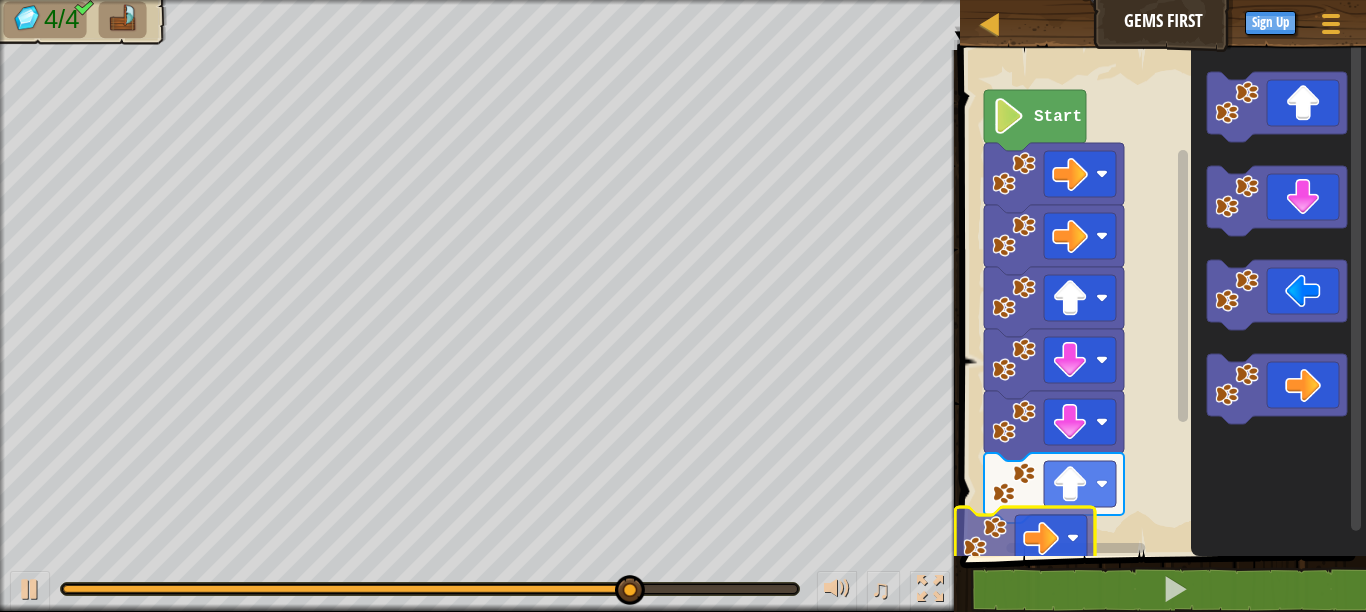 click on "Start" at bounding box center (1160, 298) 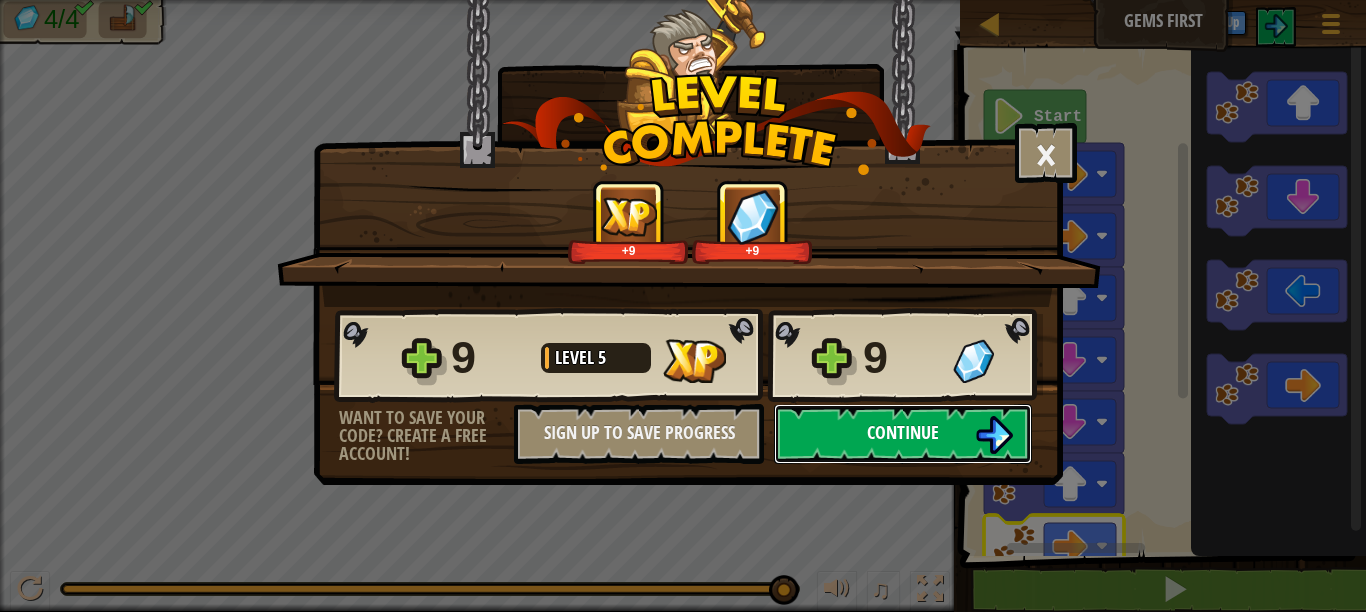 click on "Continue" at bounding box center [903, 434] 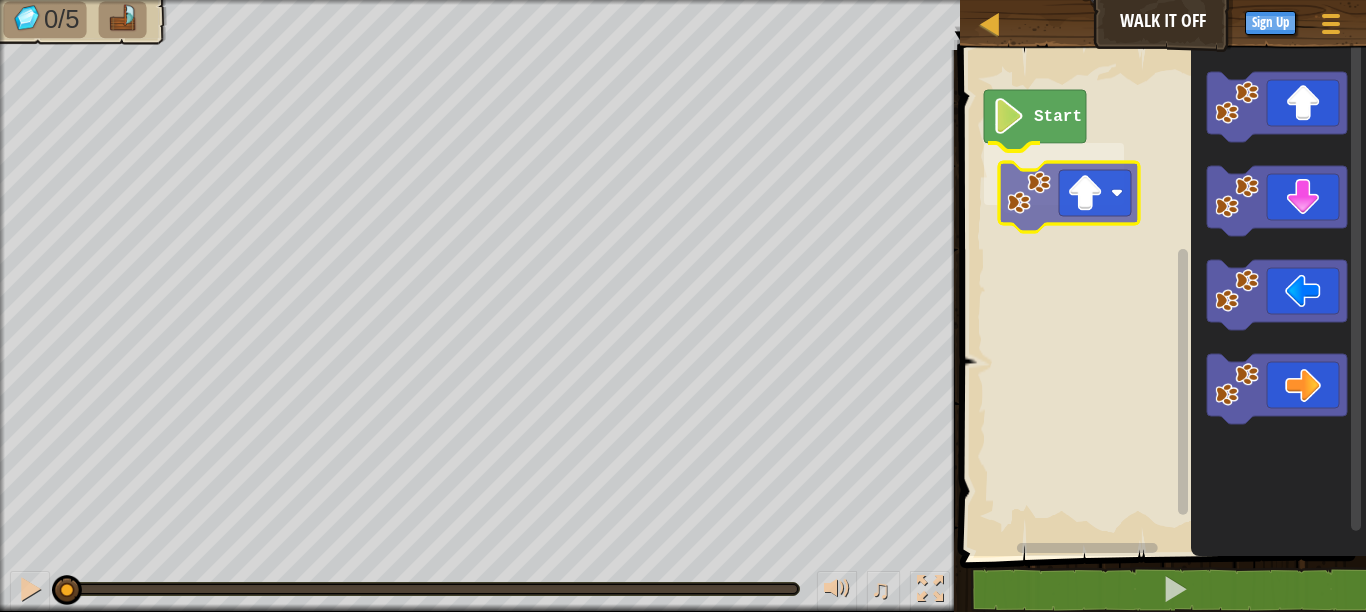 click on "Start" at bounding box center (1160, 298) 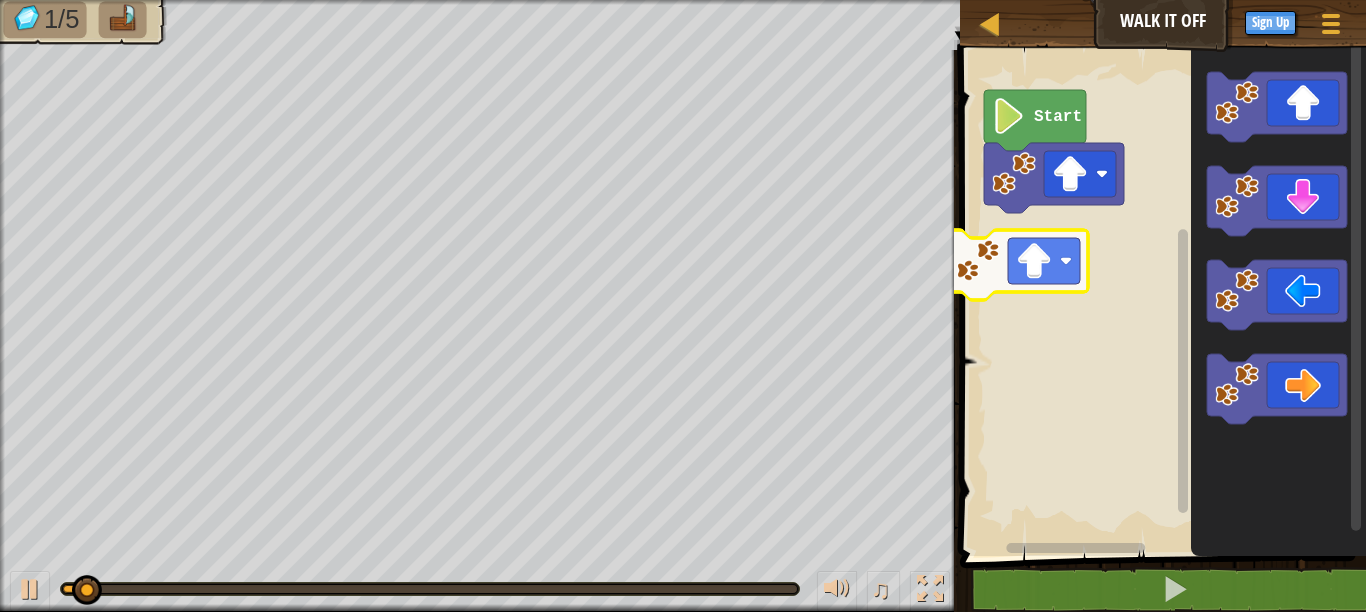 click on "Start" at bounding box center [1160, 298] 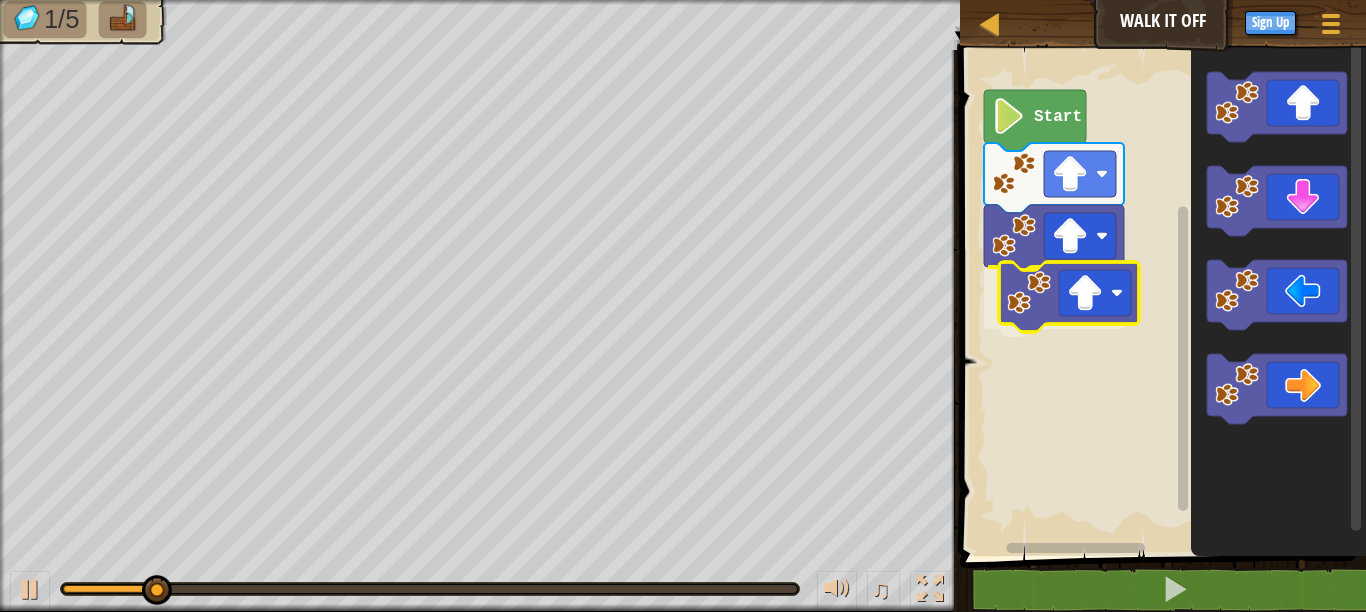 click on "Start" at bounding box center (1160, 298) 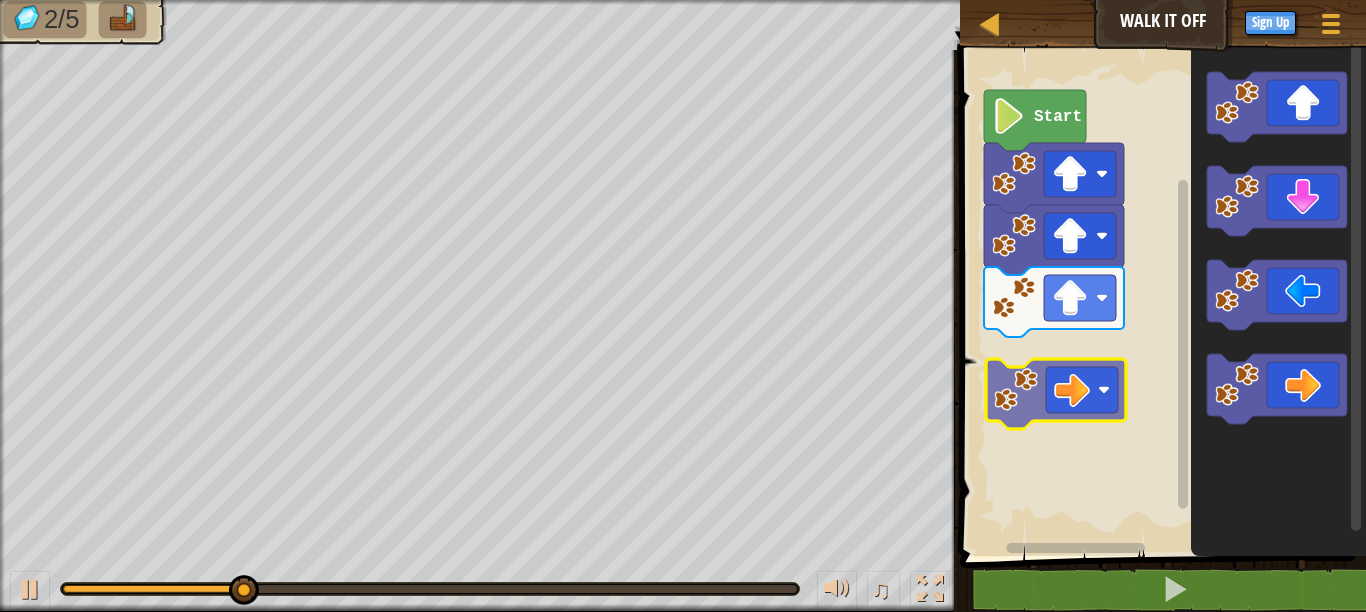 click on "Start" at bounding box center [1160, 298] 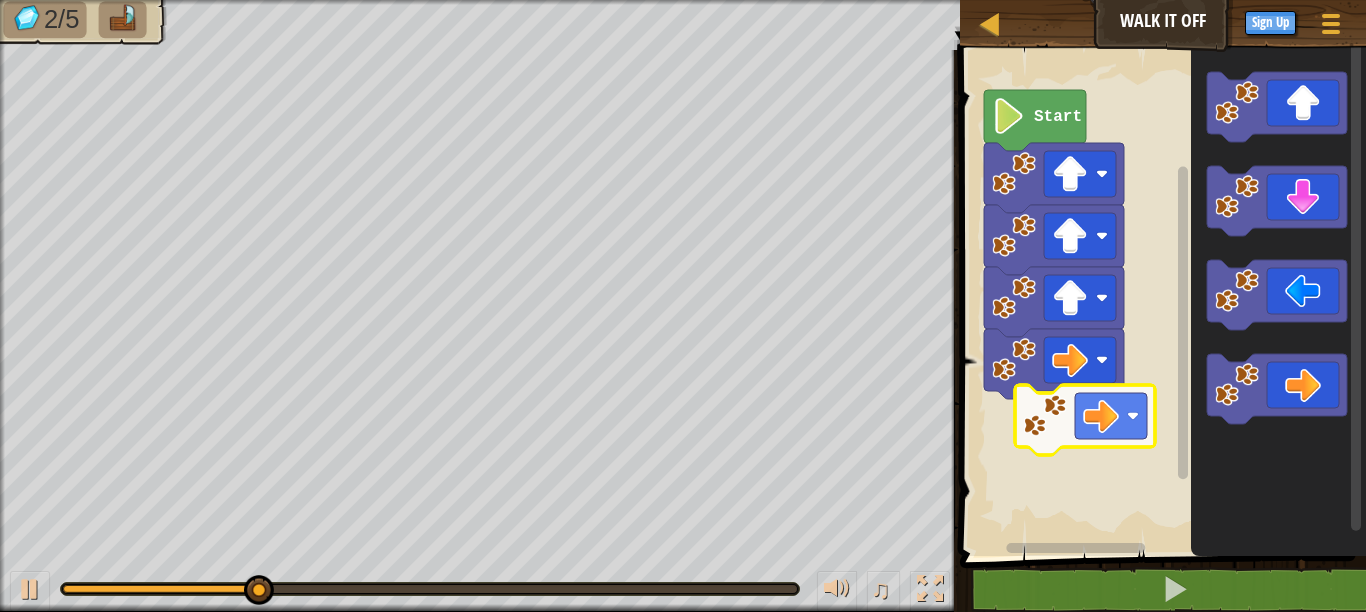 click on "Start" at bounding box center (1160, 298) 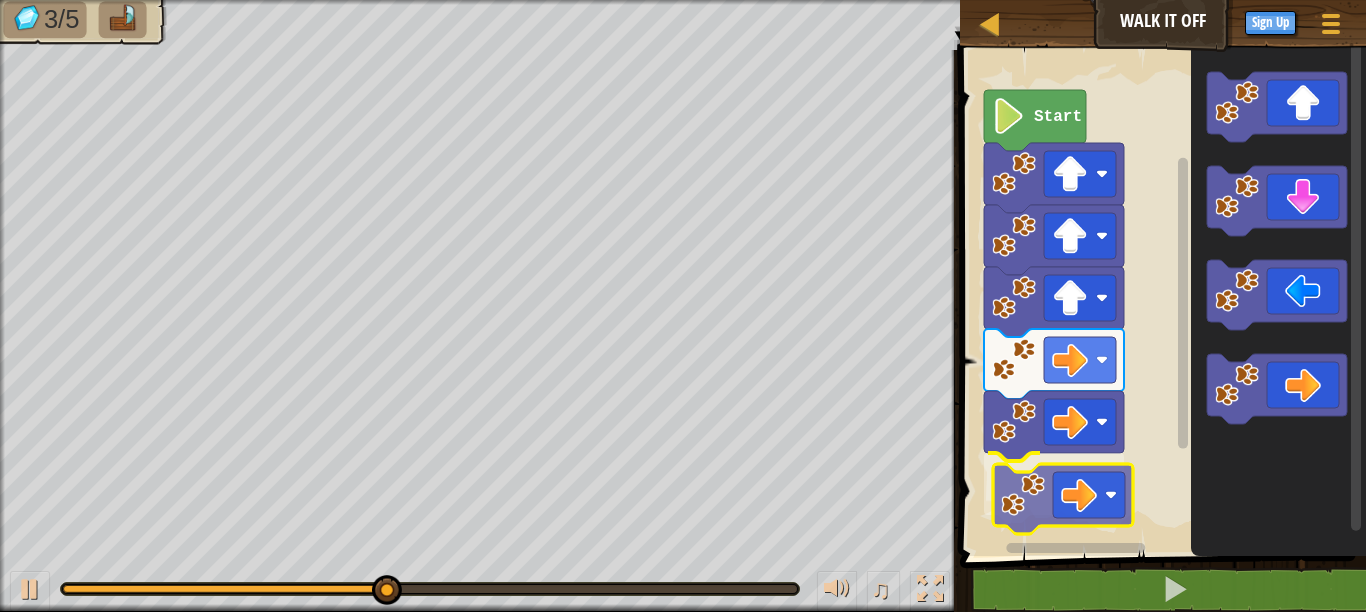 click on "Start" at bounding box center [1160, 298] 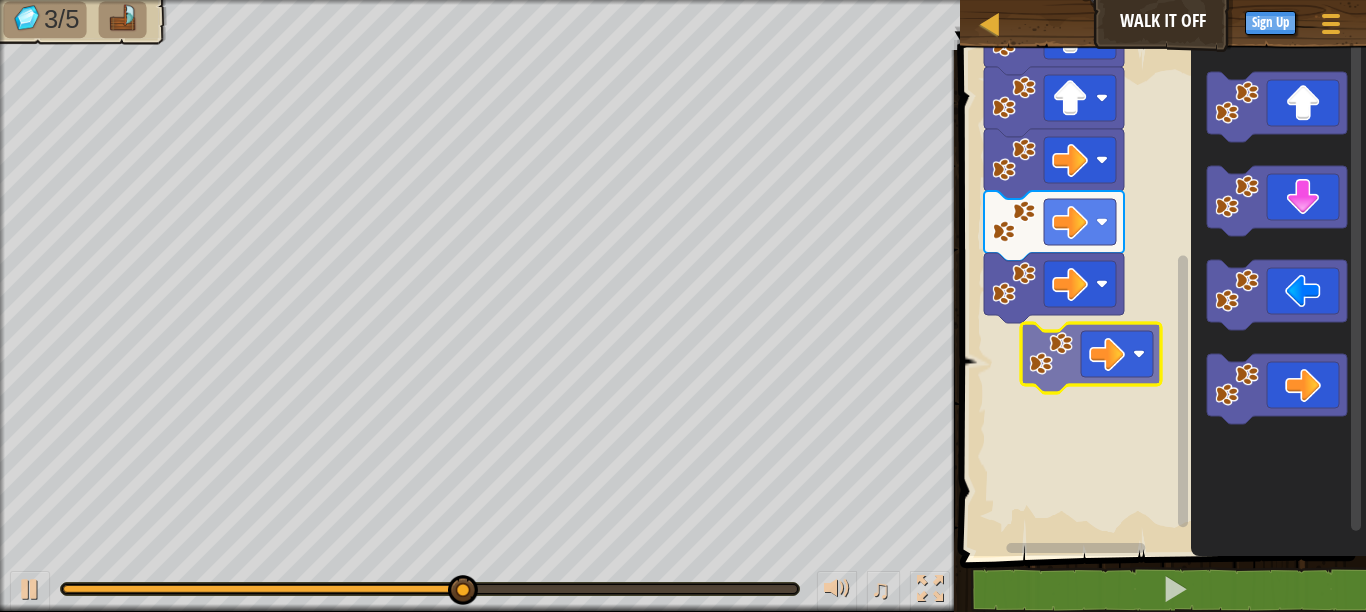 click on "Start" at bounding box center (1160, 298) 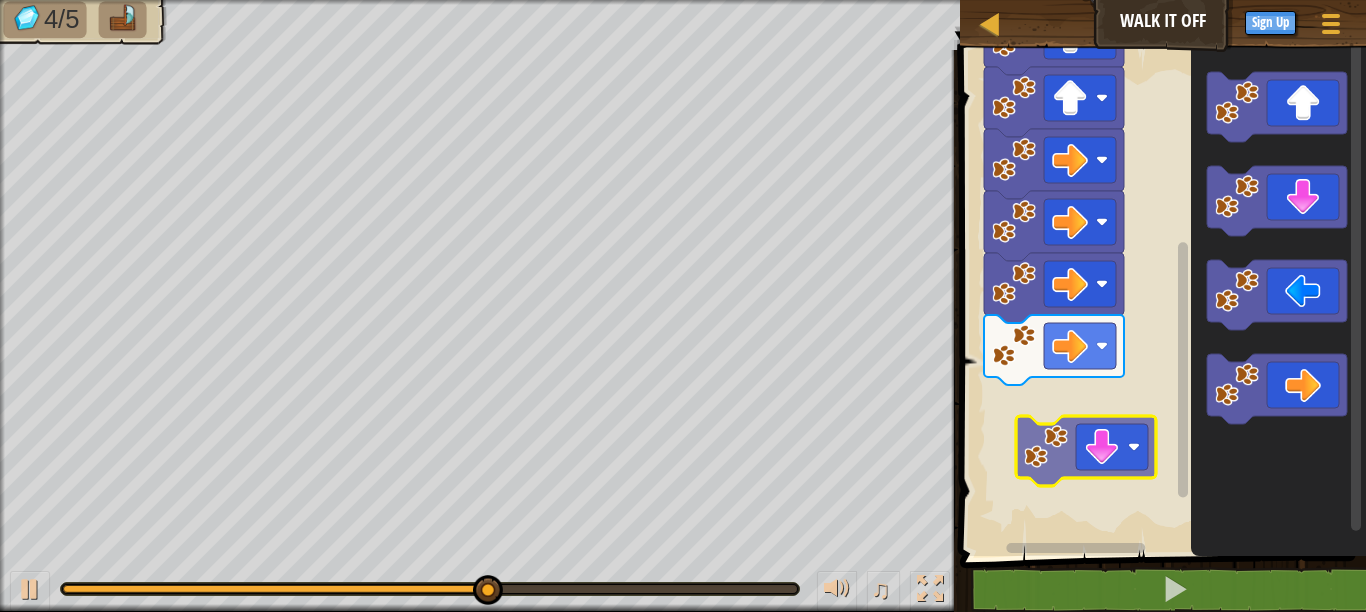 click on "Start" at bounding box center (1160, 298) 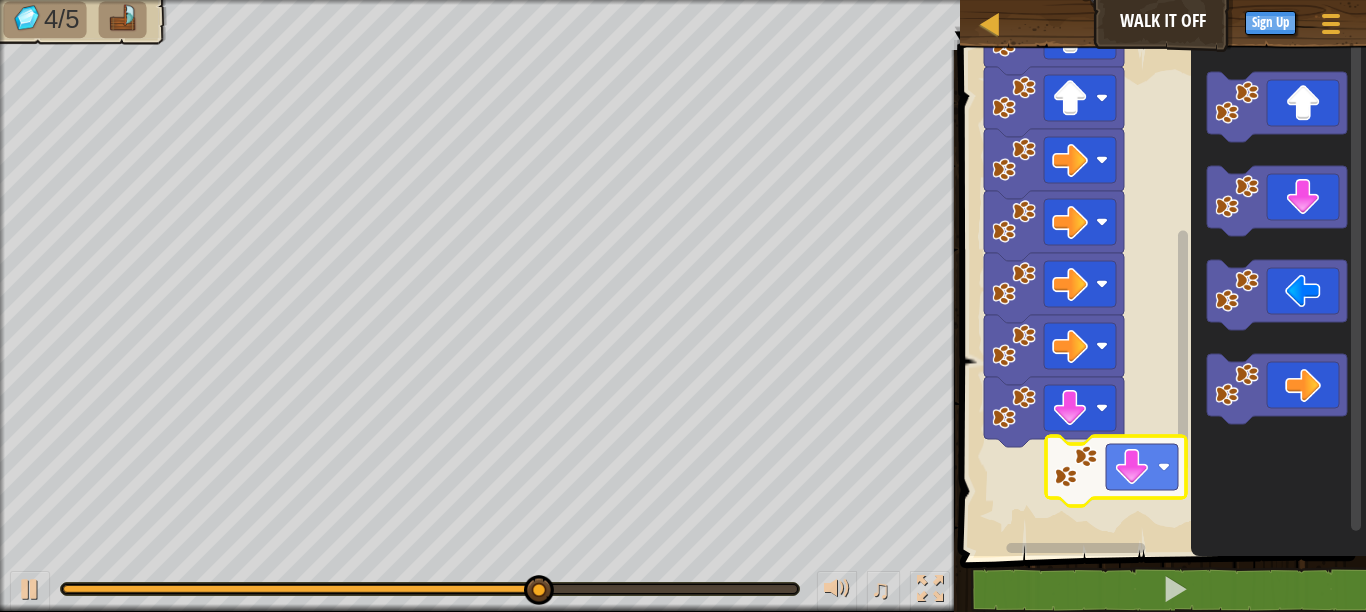 click on "Start" at bounding box center [1160, 298] 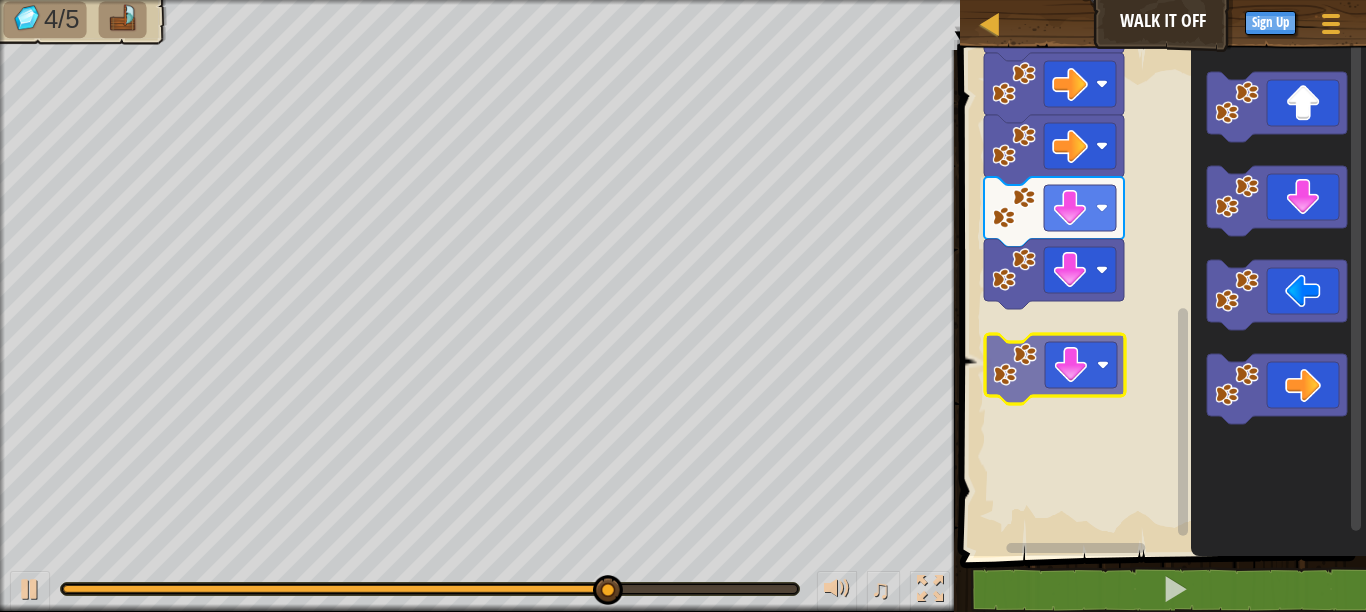 click on "Start" at bounding box center [1160, 298] 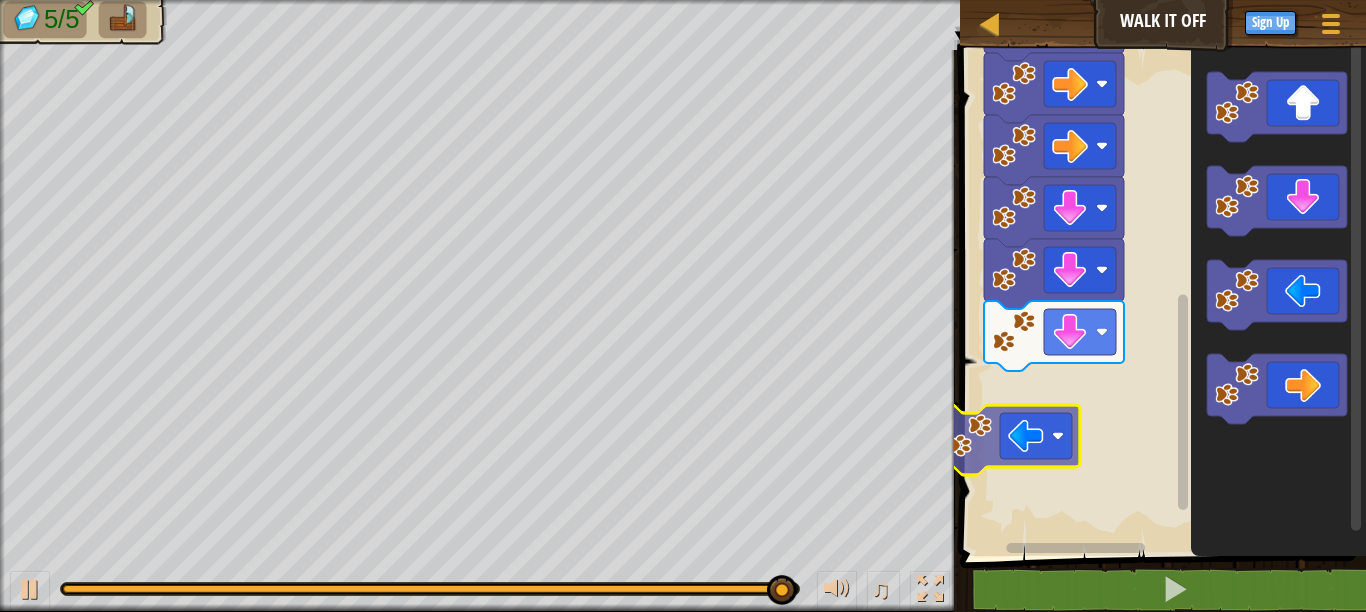 click on "Start" at bounding box center [1160, 298] 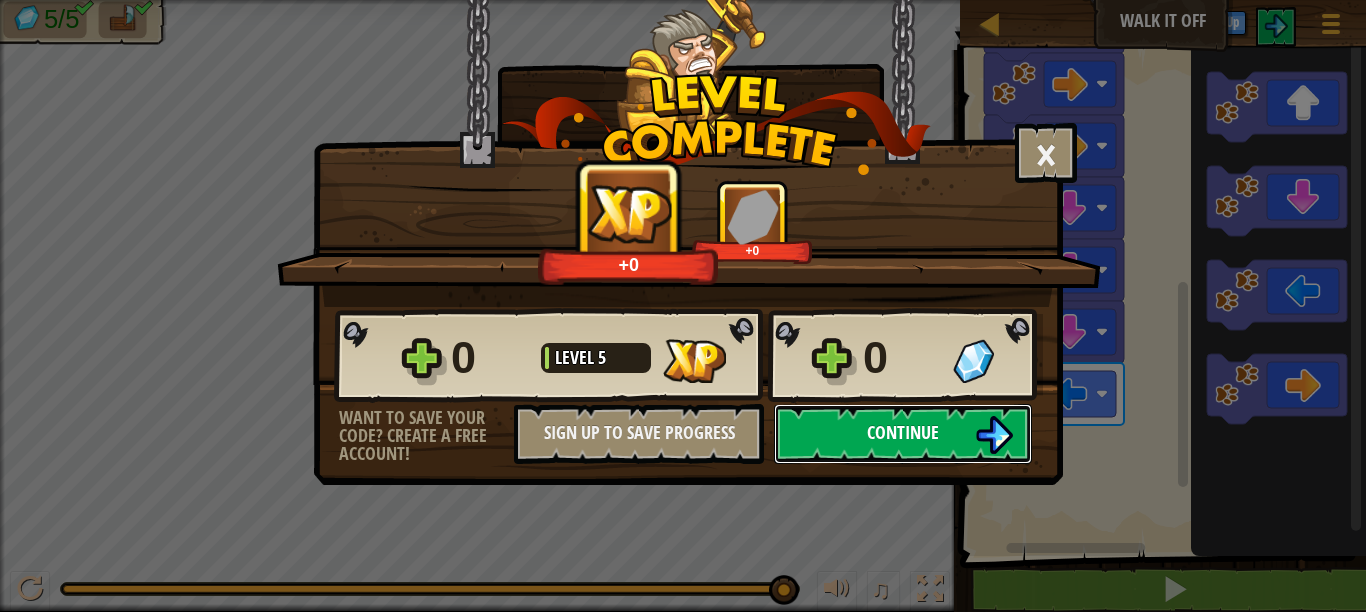click on "Continue" at bounding box center [903, 432] 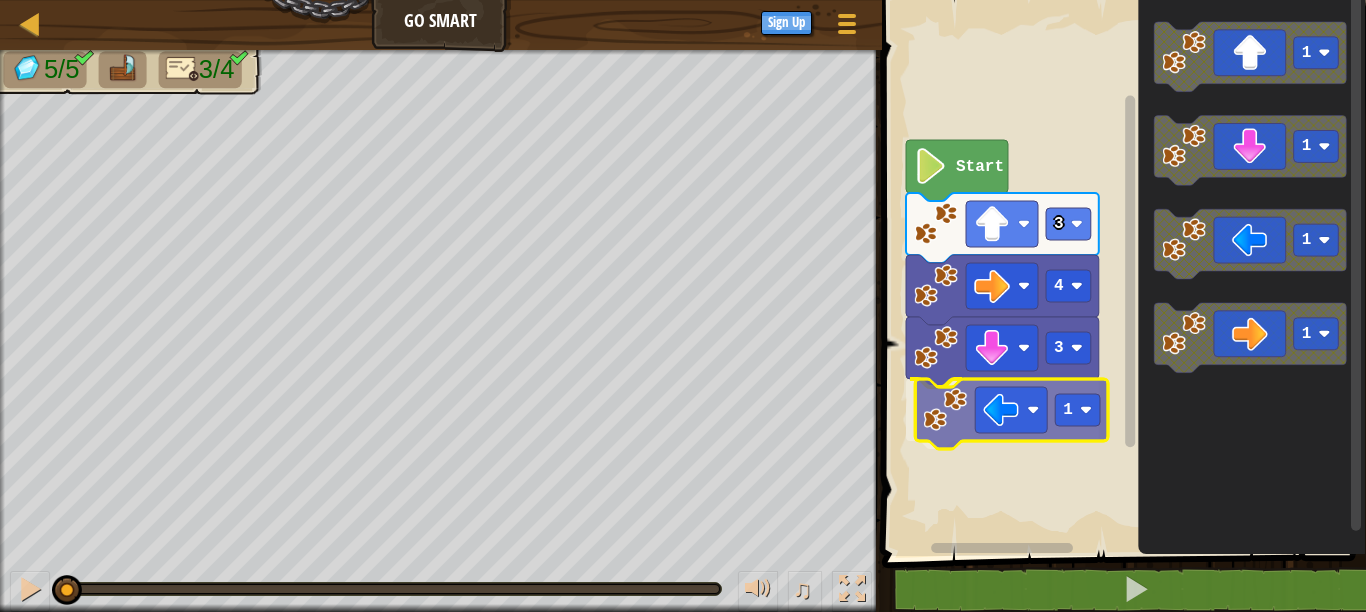 click on "3 1 4 3 Start 1 1 1 1 1" at bounding box center [1121, 273] 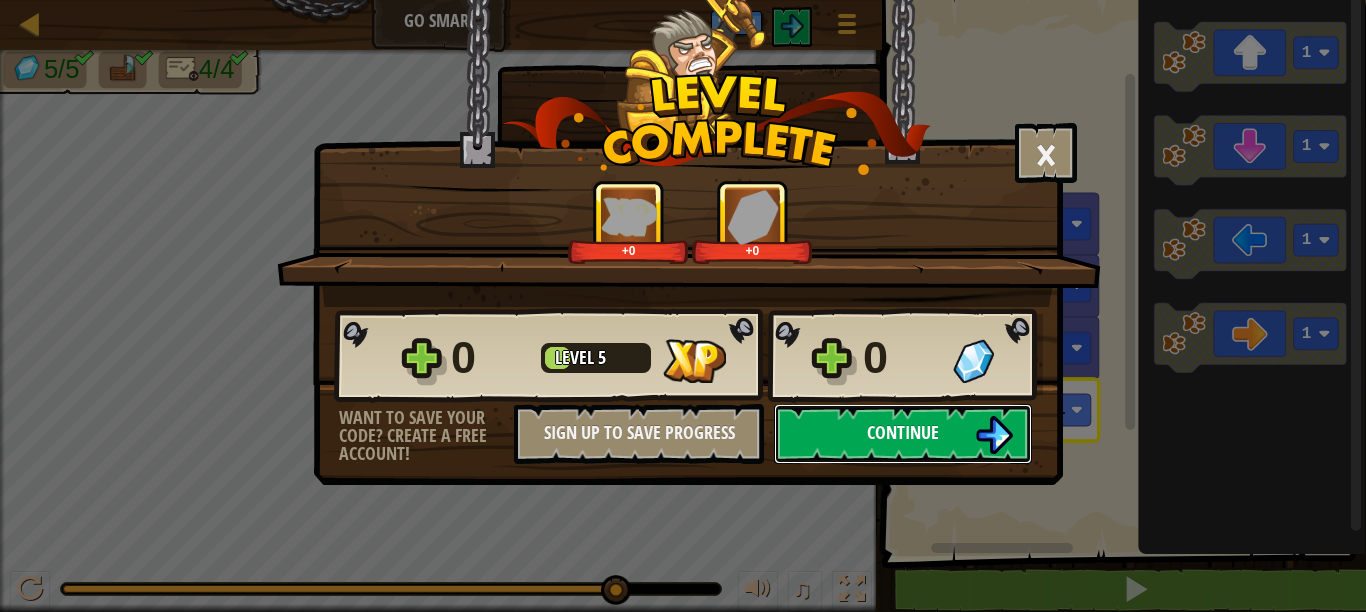 click on "Continue" at bounding box center (903, 434) 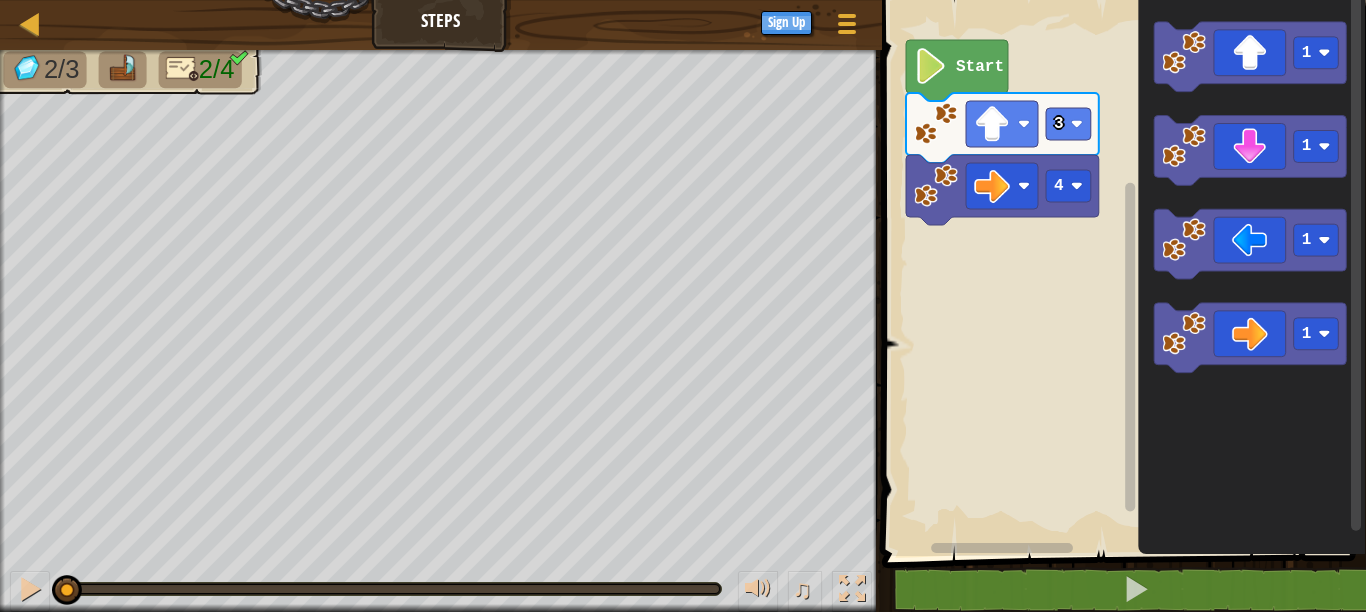 click on "1" 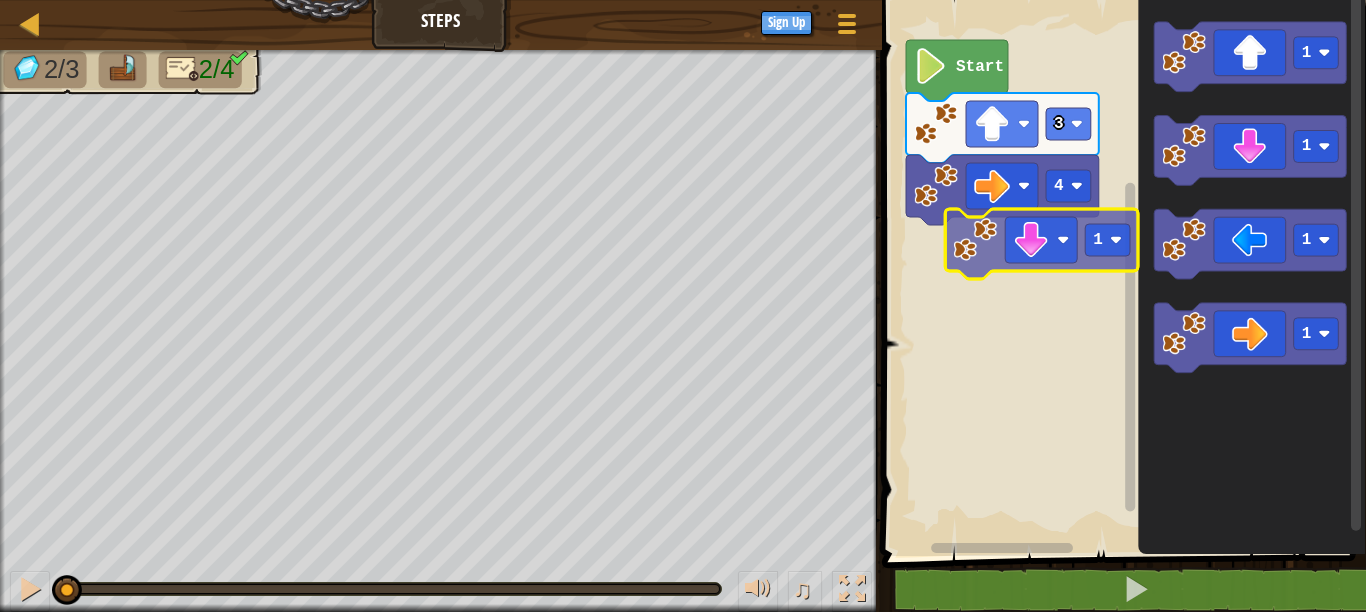 click on "4 3 Start 1 1 1 1 1" at bounding box center [1121, 273] 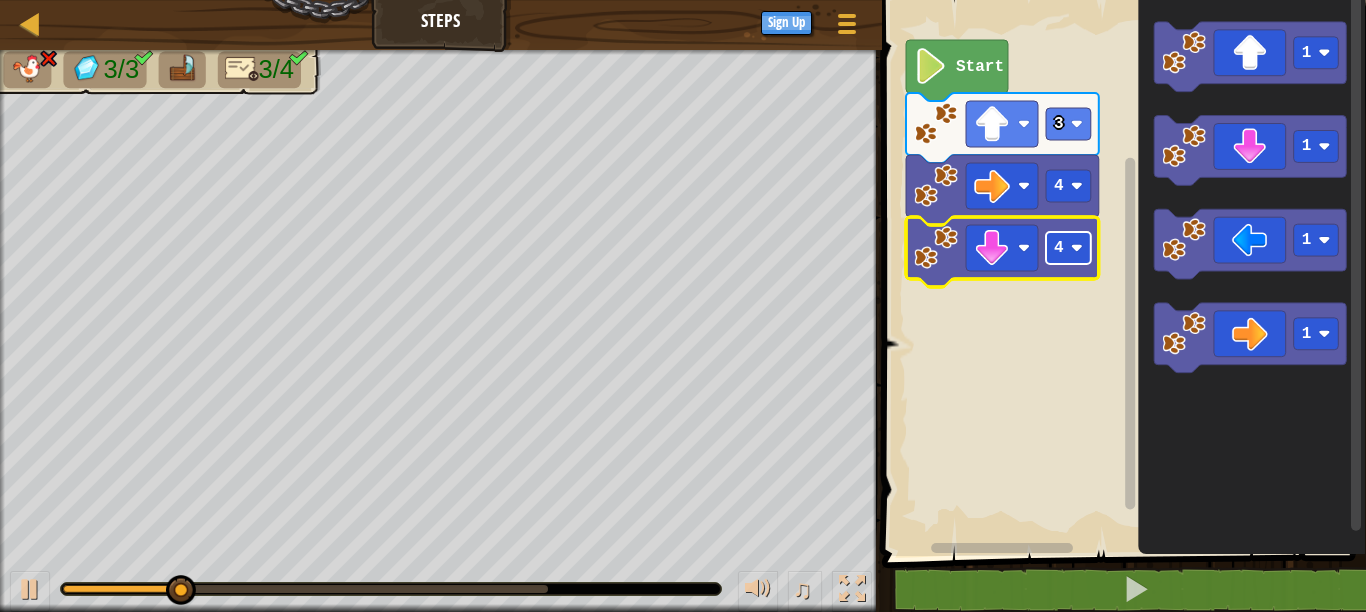 click 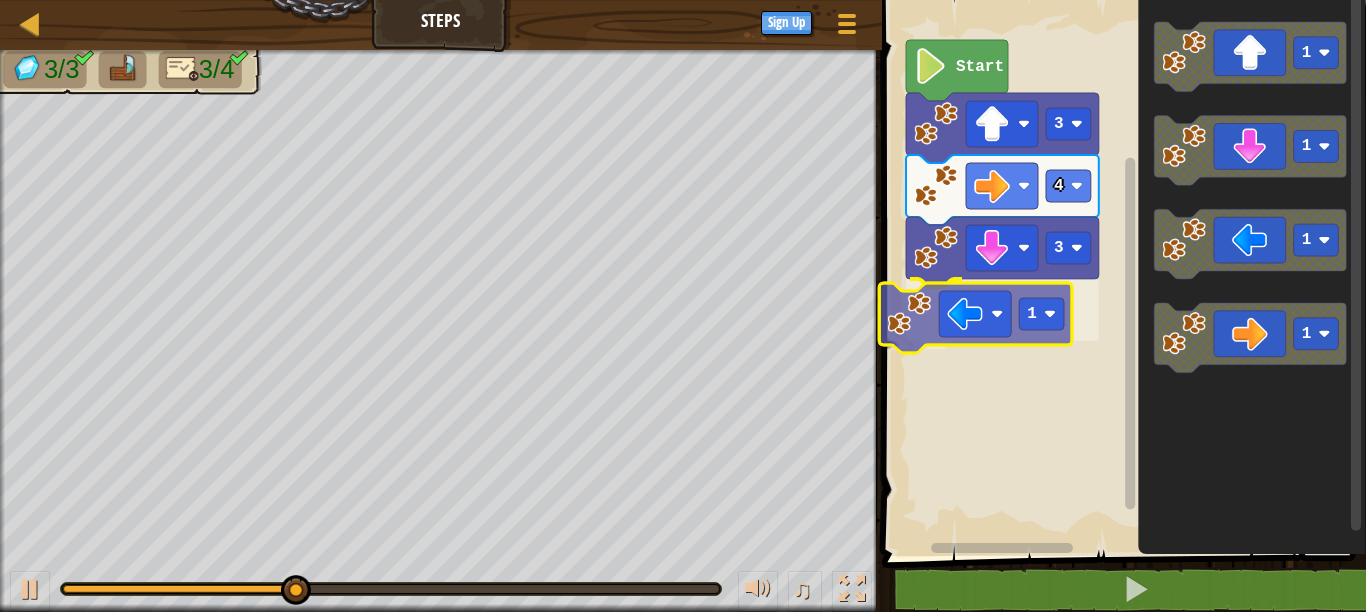click on "Start 3 4 3 1 1 1 1 1 1" at bounding box center (1121, 273) 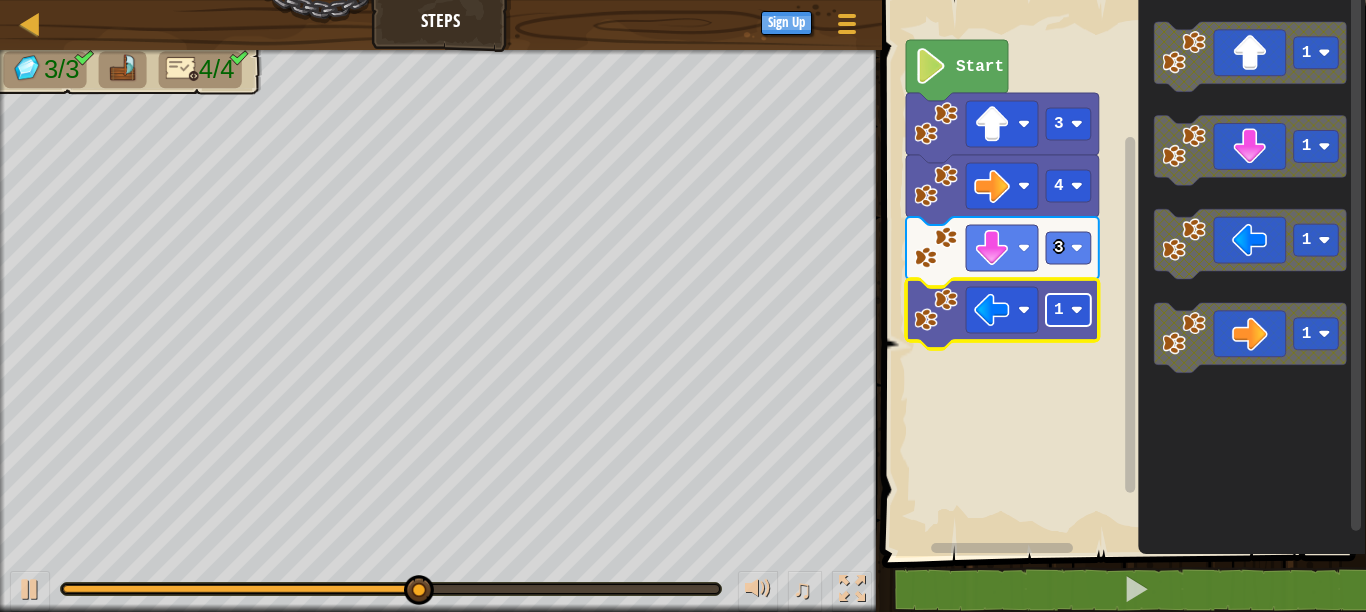 click 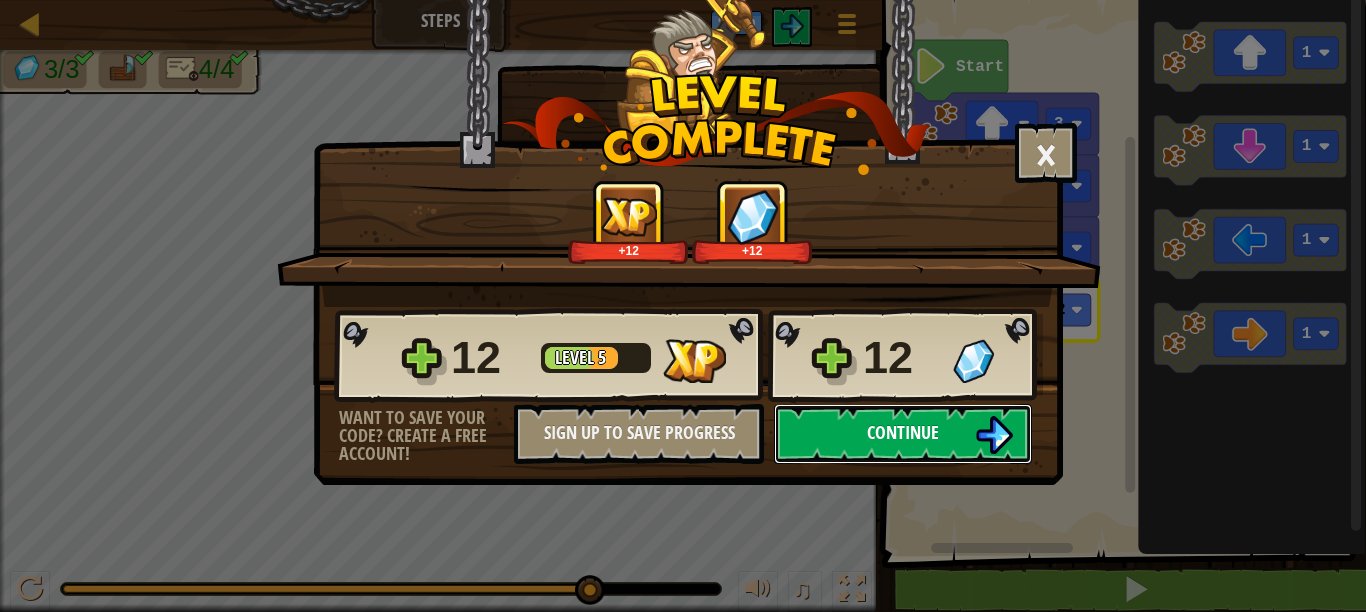 click on "Continue" at bounding box center (903, 434) 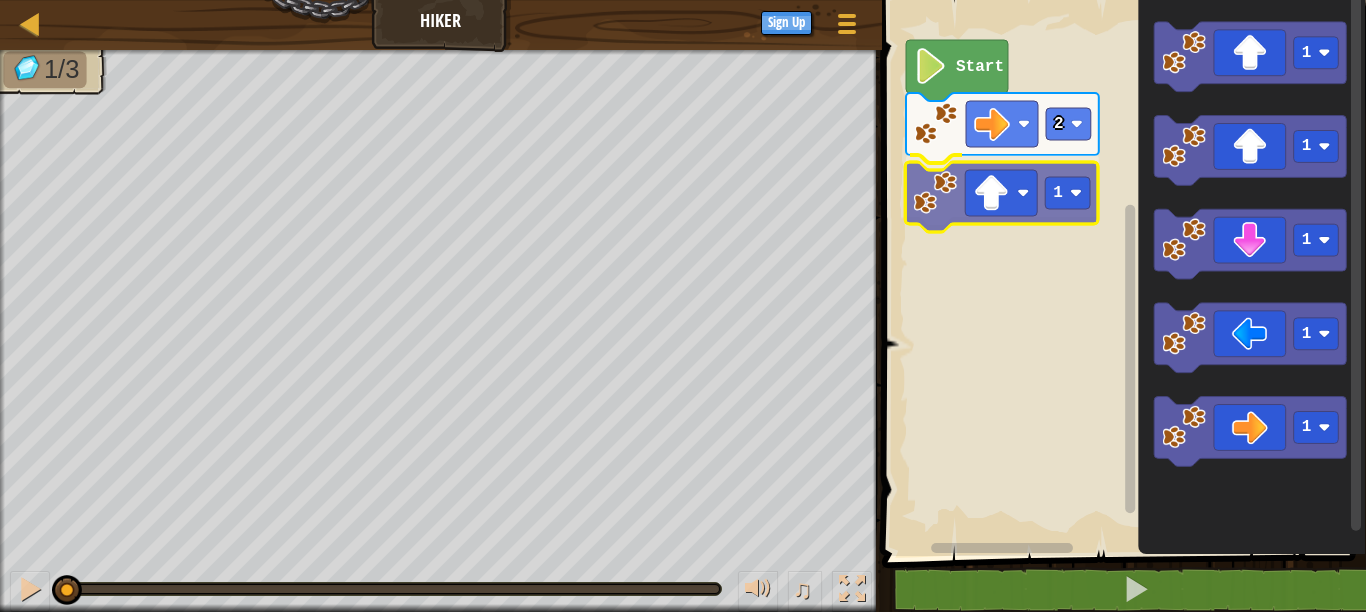 click on "2 1 Start 1 1 1 1 1 1" at bounding box center (1121, 273) 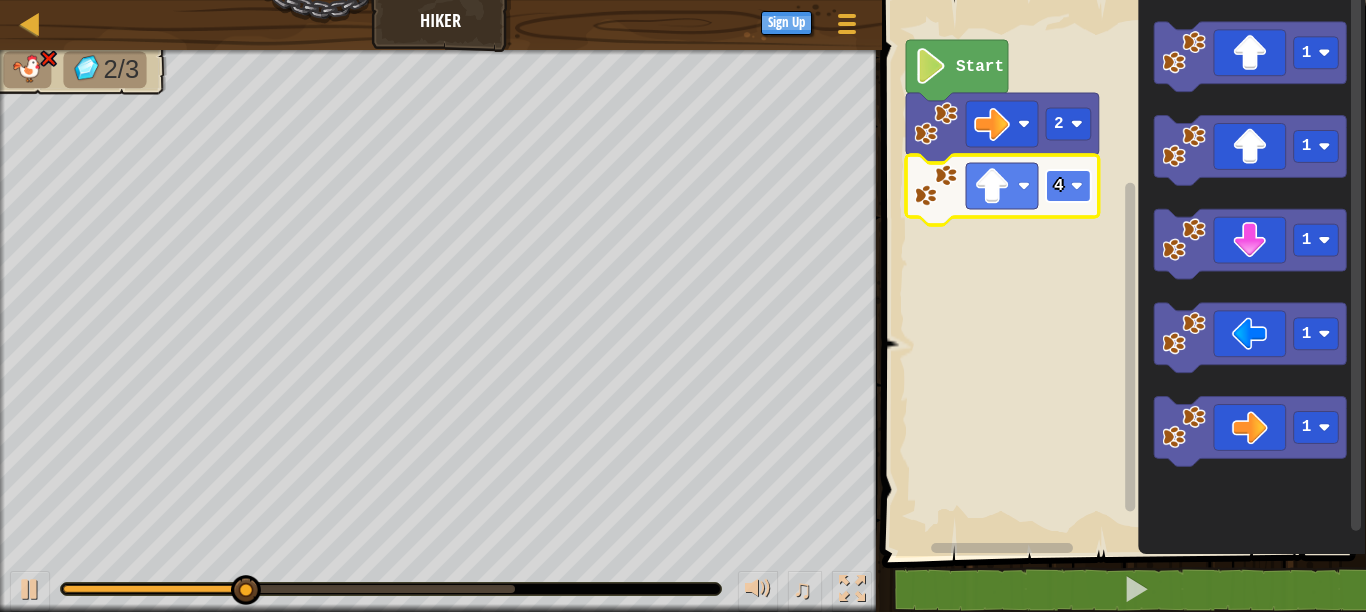 click on "4" 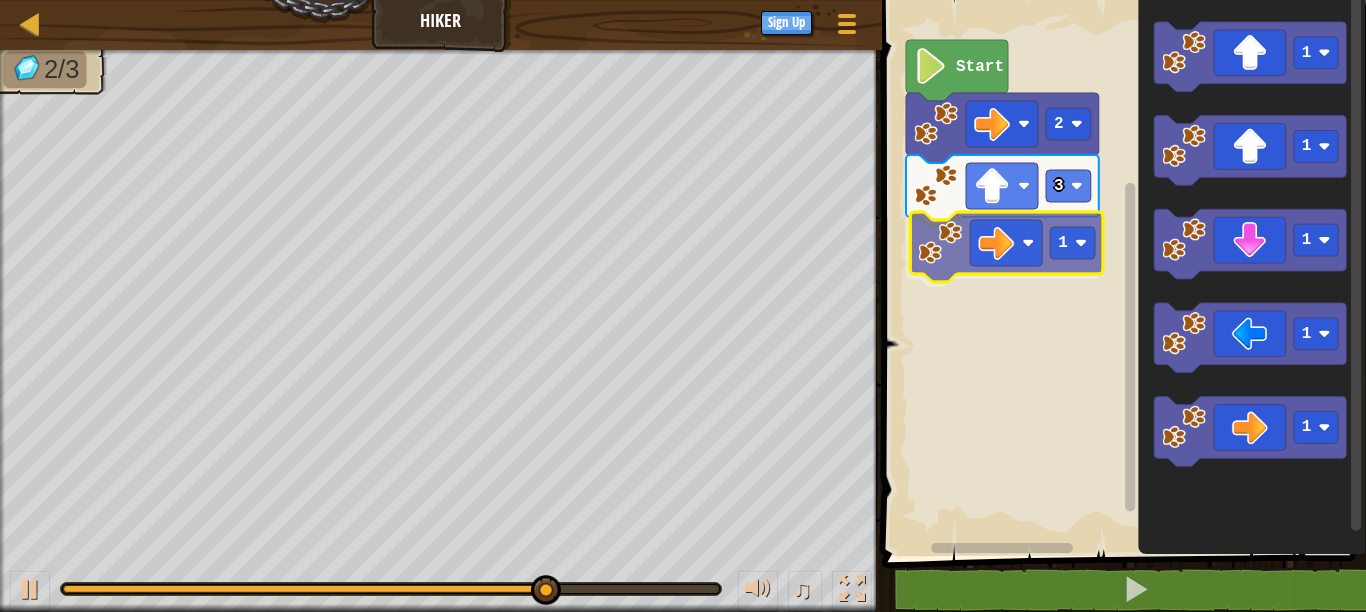 click on "Start 2 3 1 1 1 1 1 1 1" at bounding box center (1121, 273) 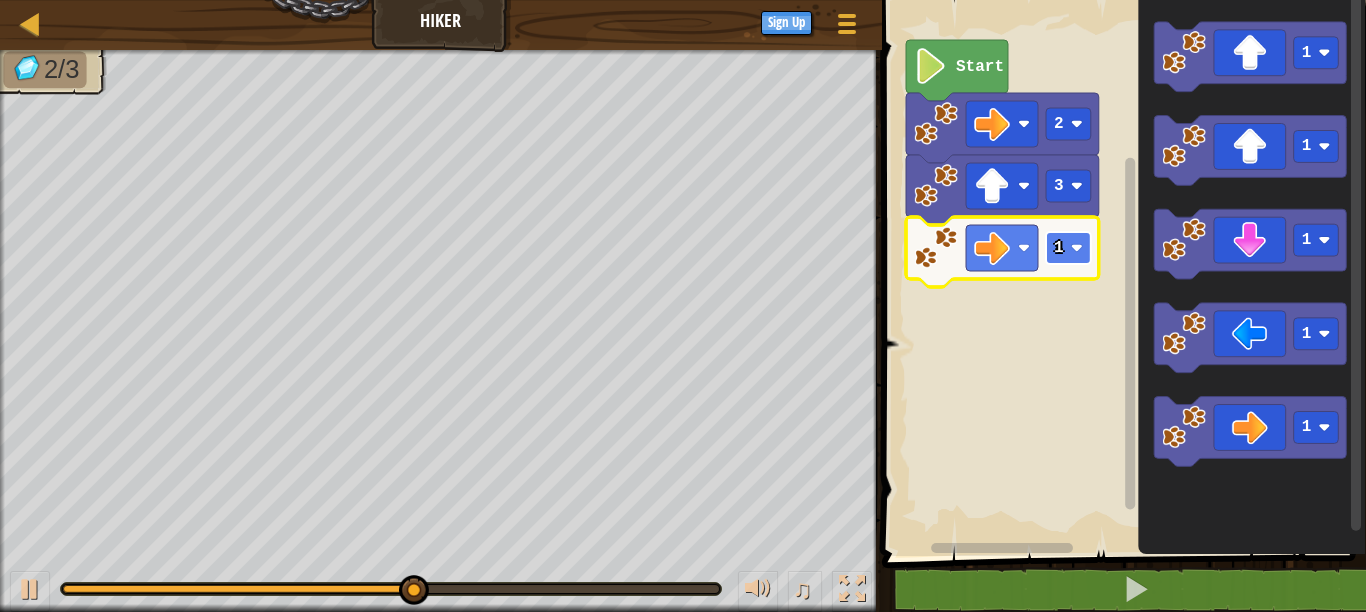 click 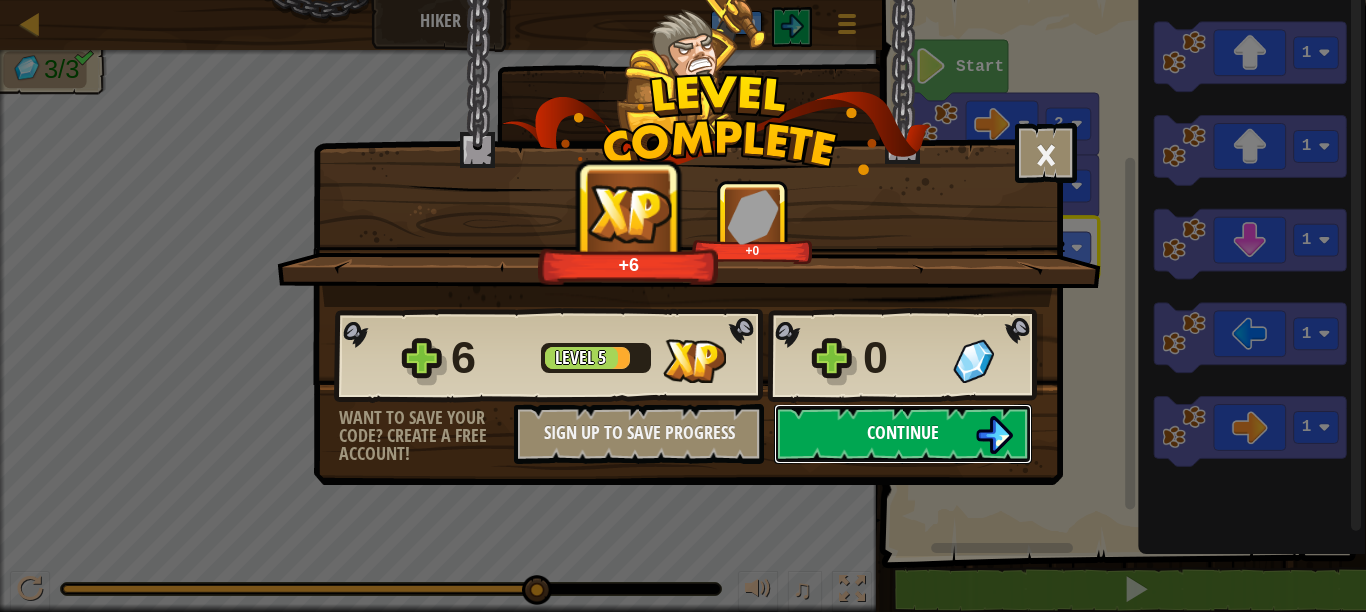 click on "Continue" at bounding box center [903, 434] 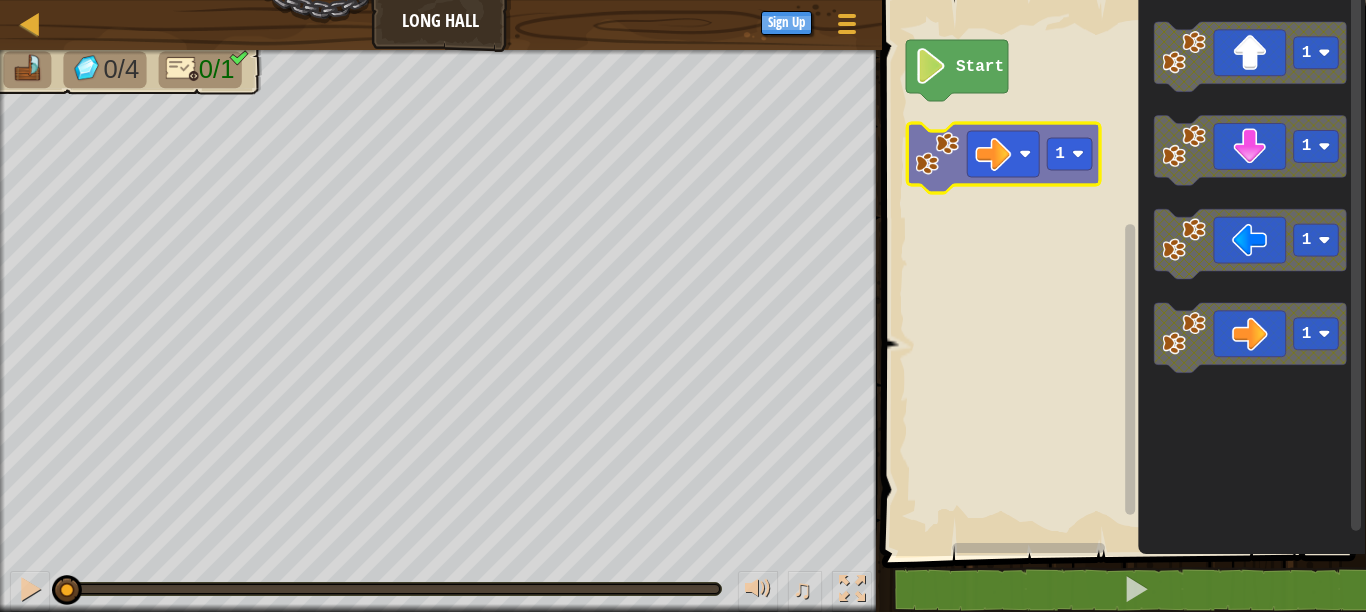 click on "Start 1 1 1 1 1" at bounding box center (1121, 273) 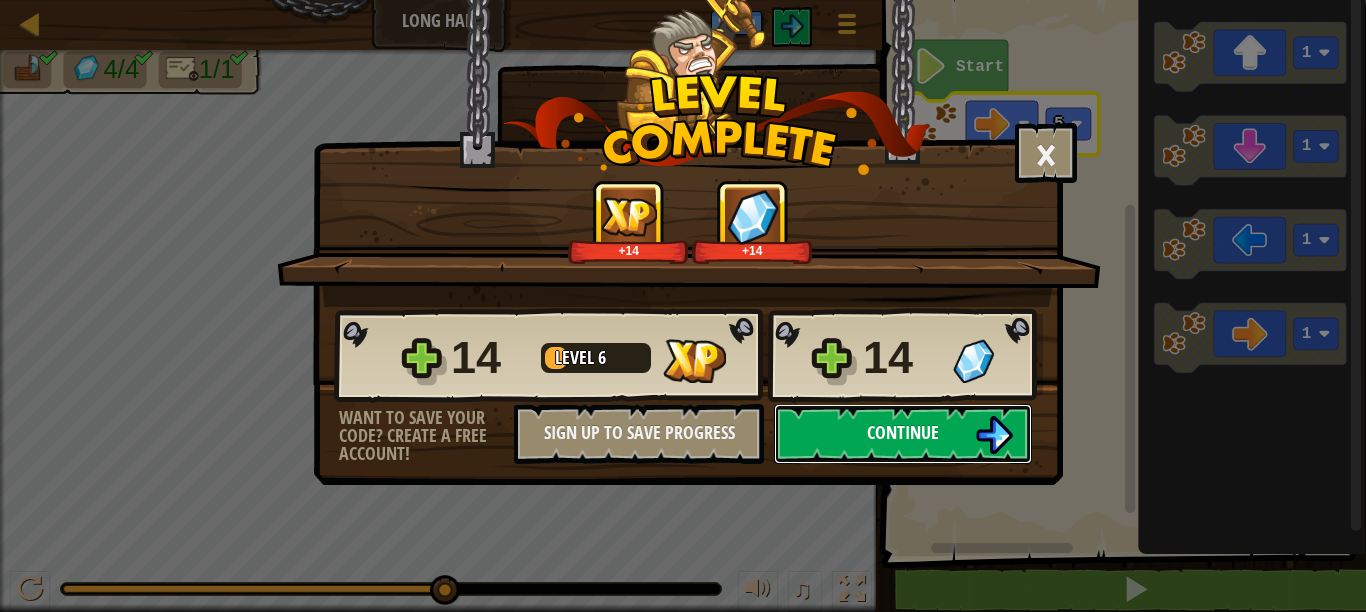 click on "Continue" at bounding box center (903, 434) 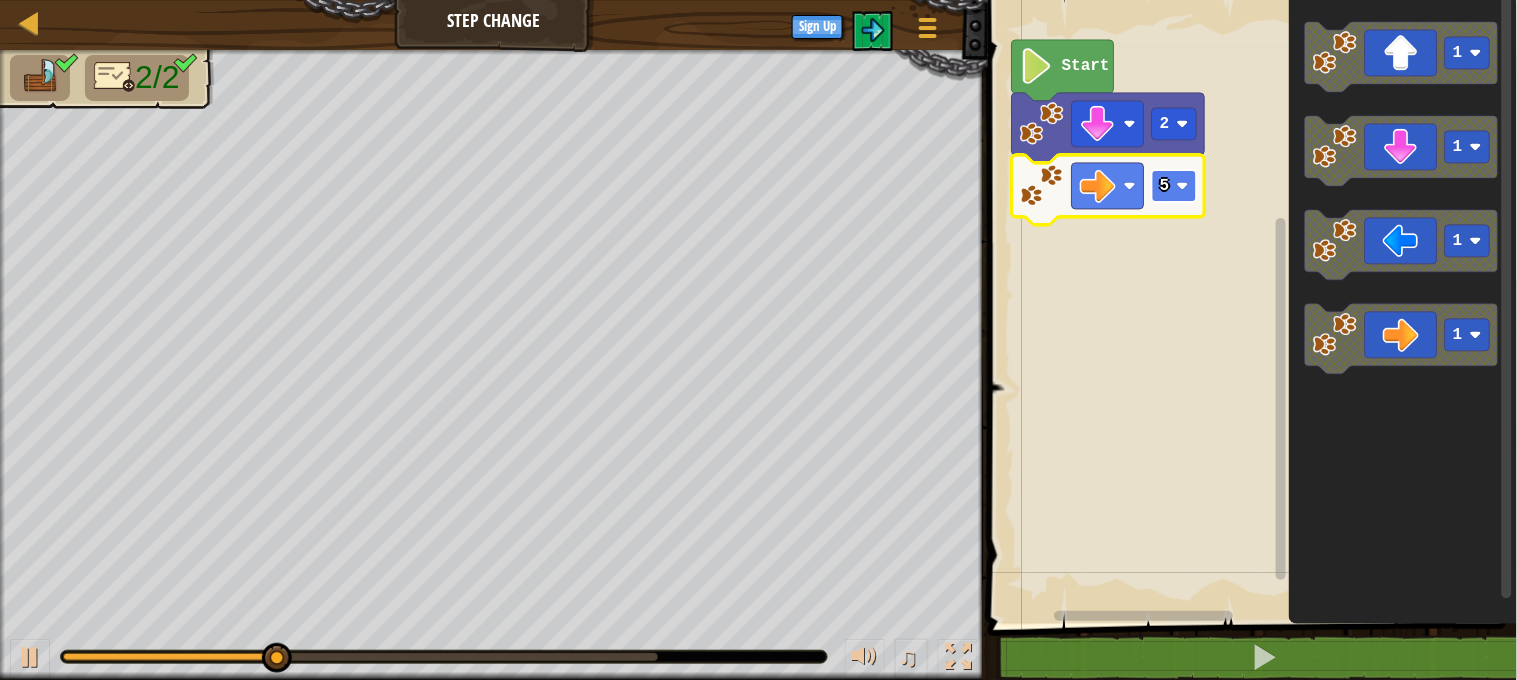 click 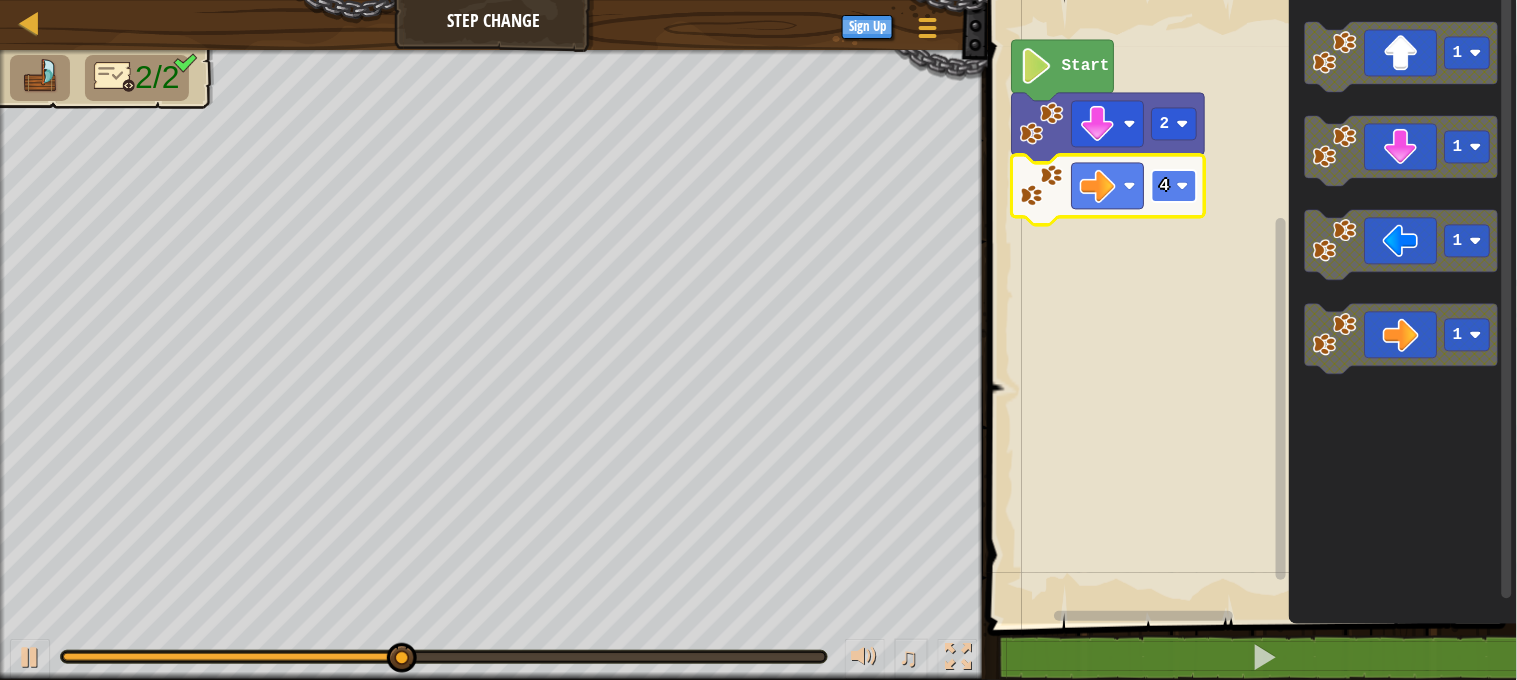 click on "4" 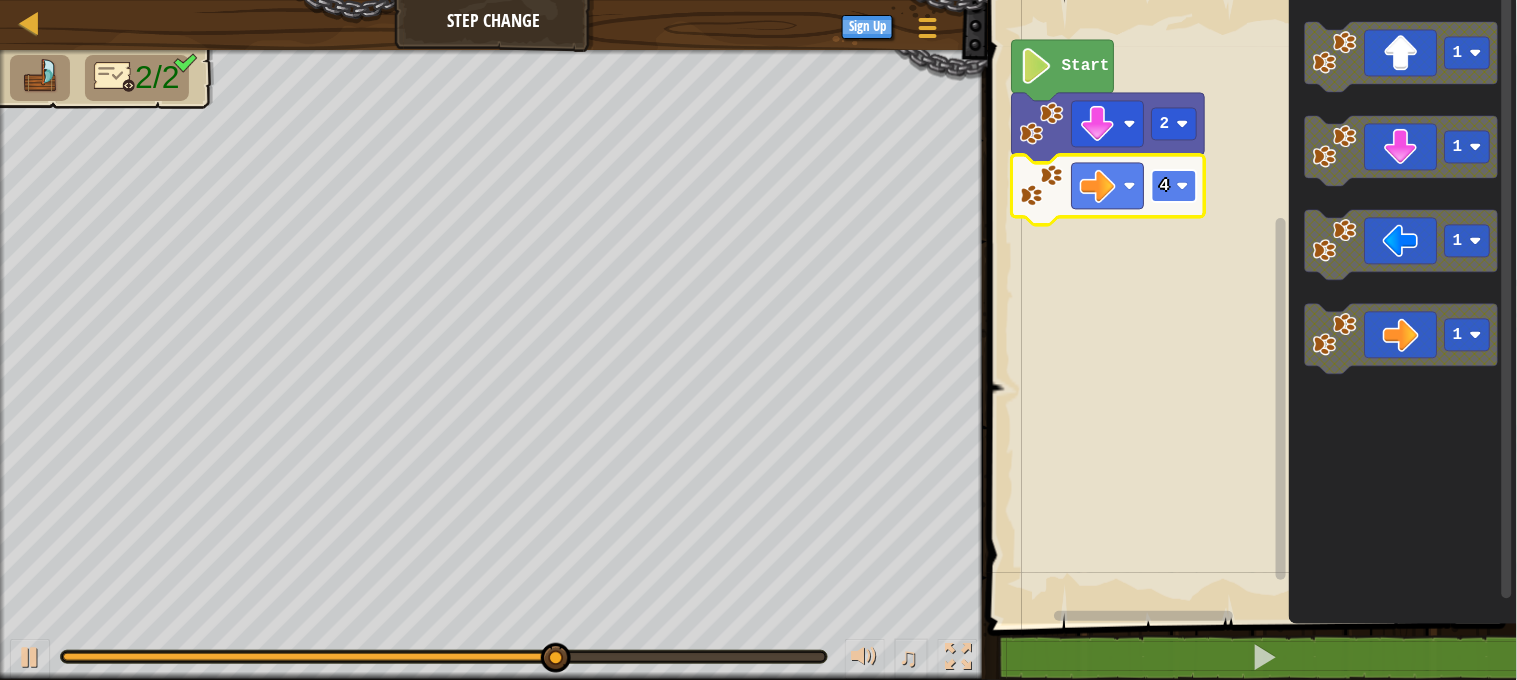 click on "4" 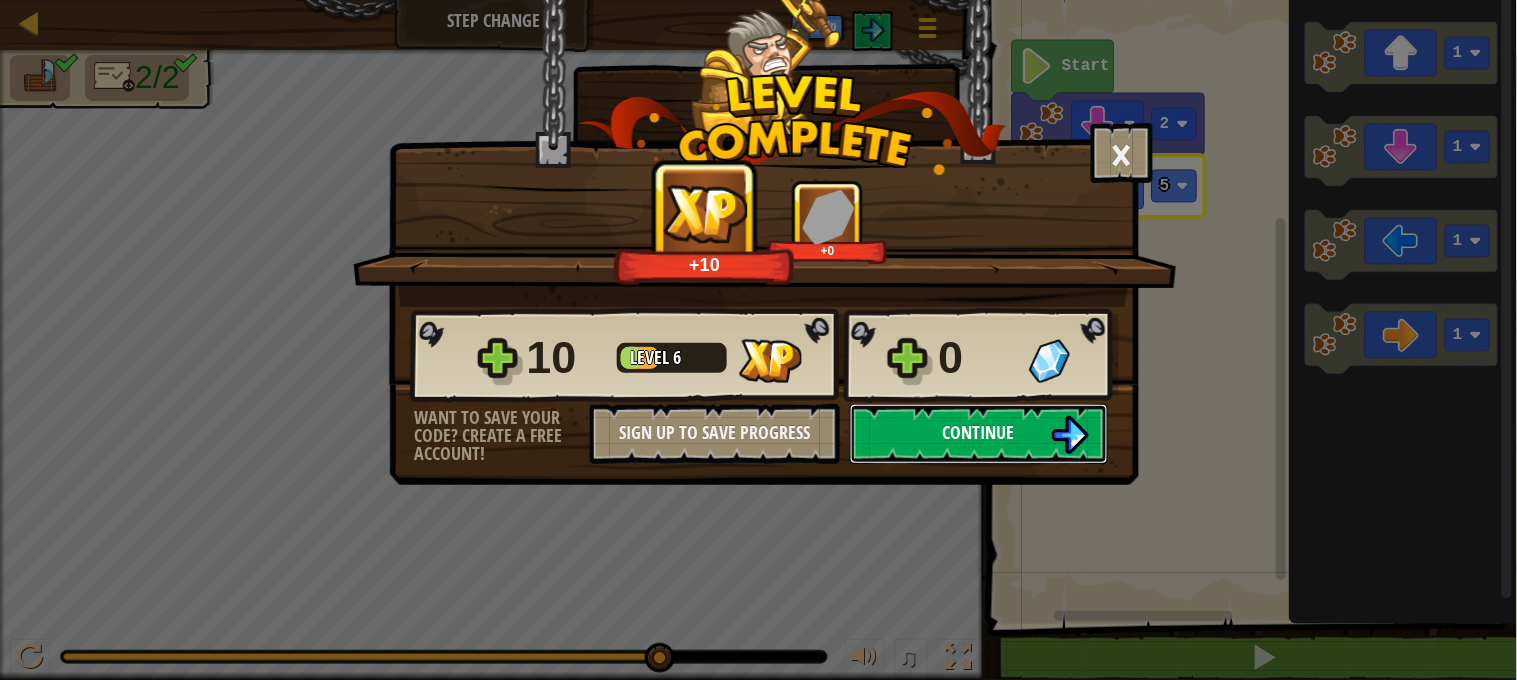 click on "Continue" at bounding box center [979, 434] 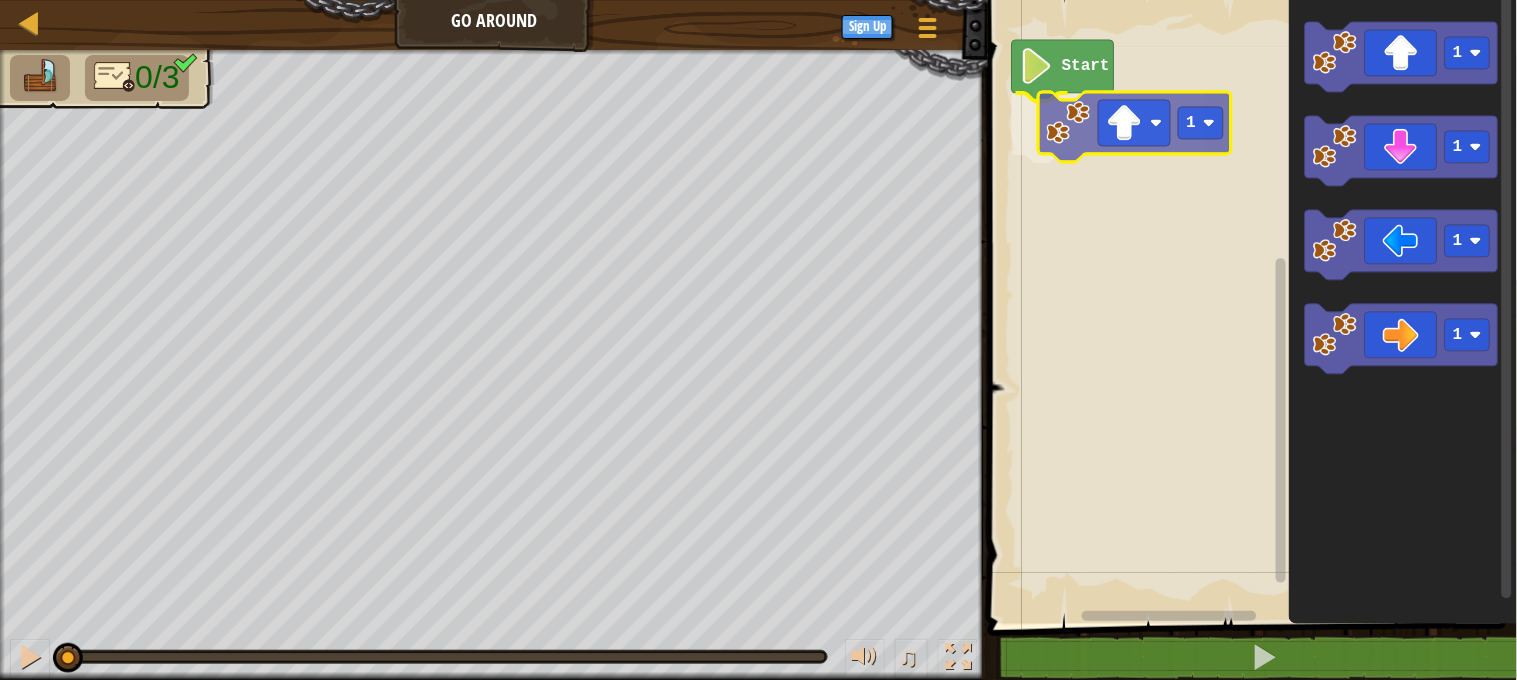 click on "Start 1 1 1 1 1 1" at bounding box center [1249, 307] 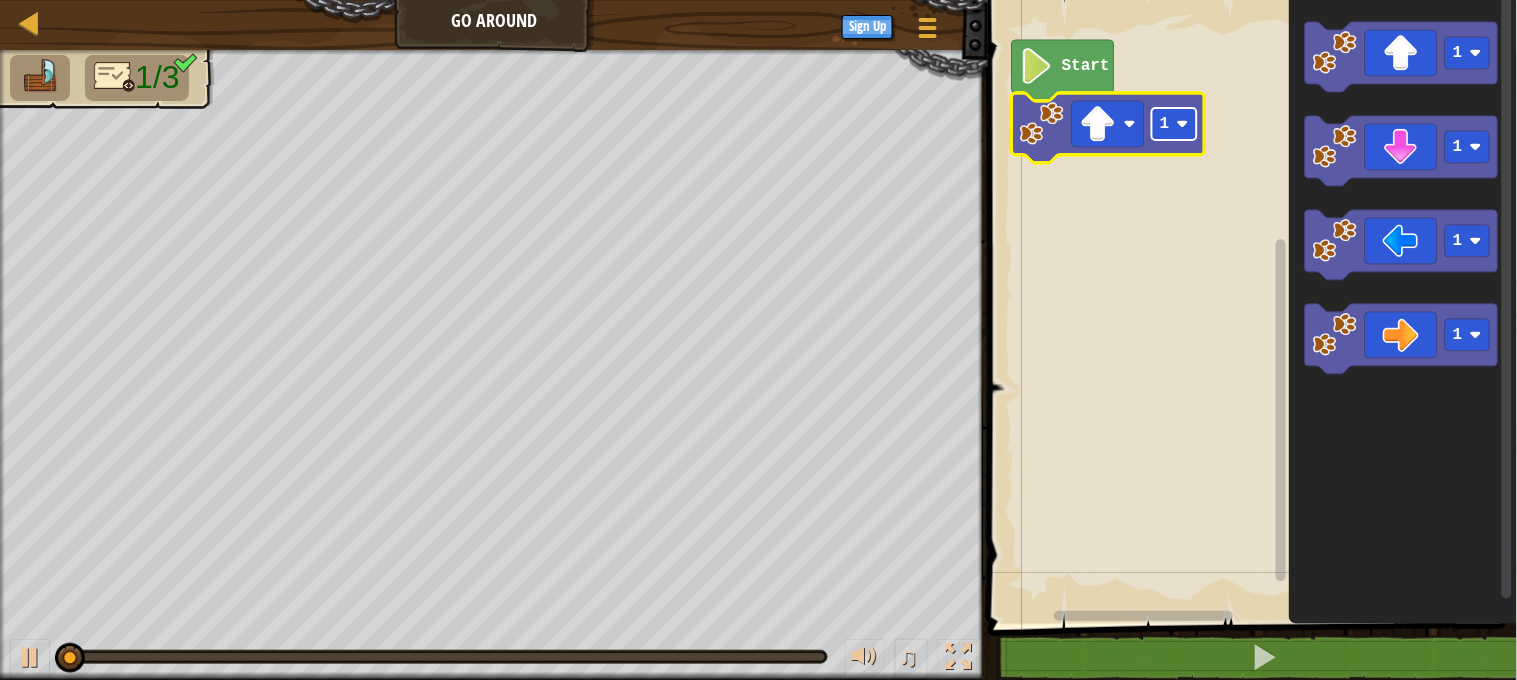click 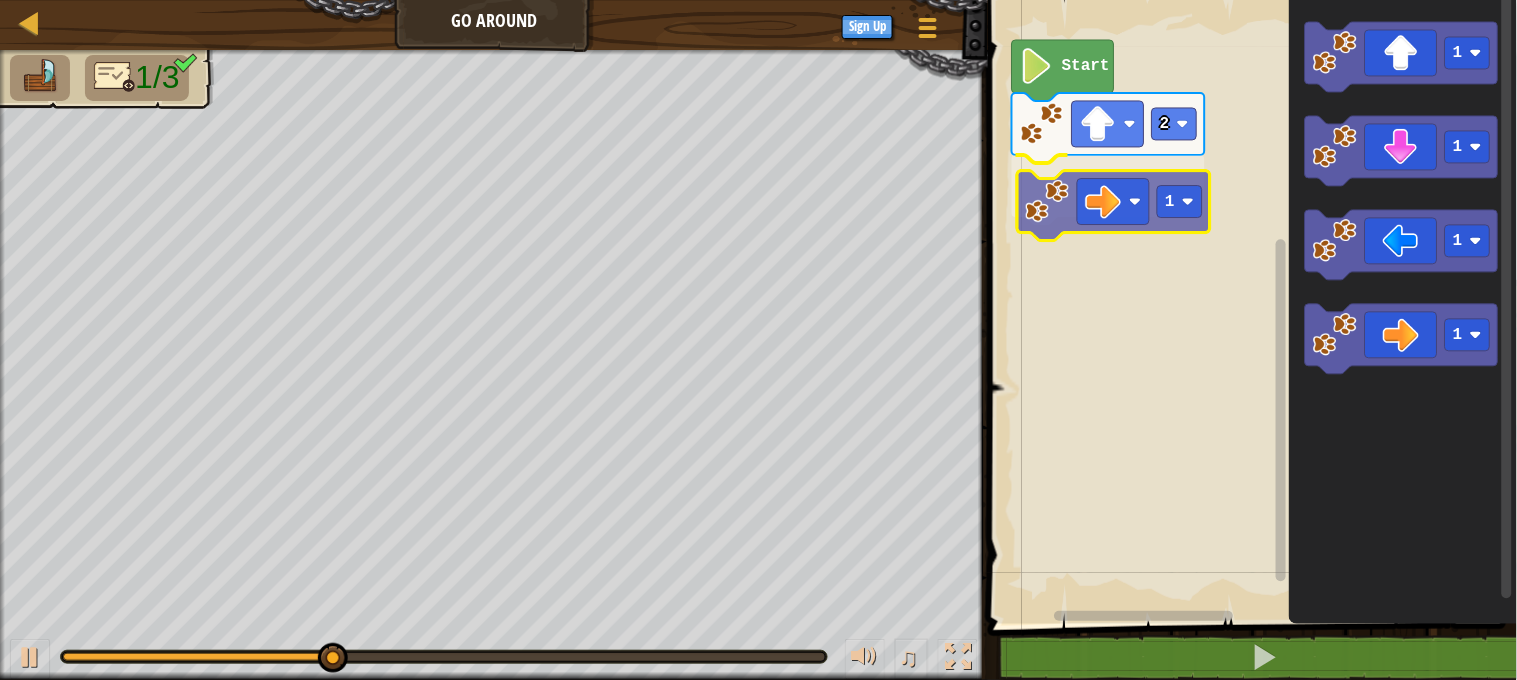 click on "Start 2 1 1 1 1 1 1" at bounding box center (1249, 307) 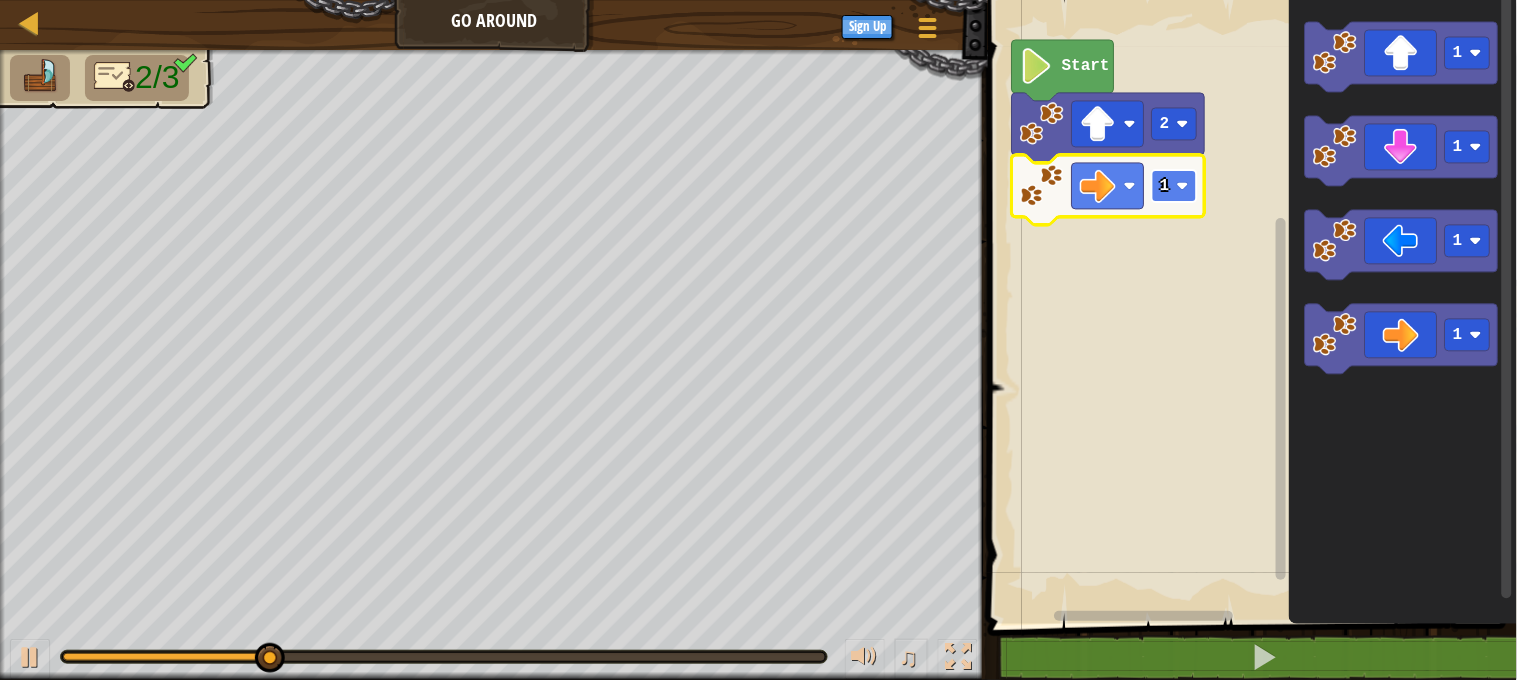 click on "1" 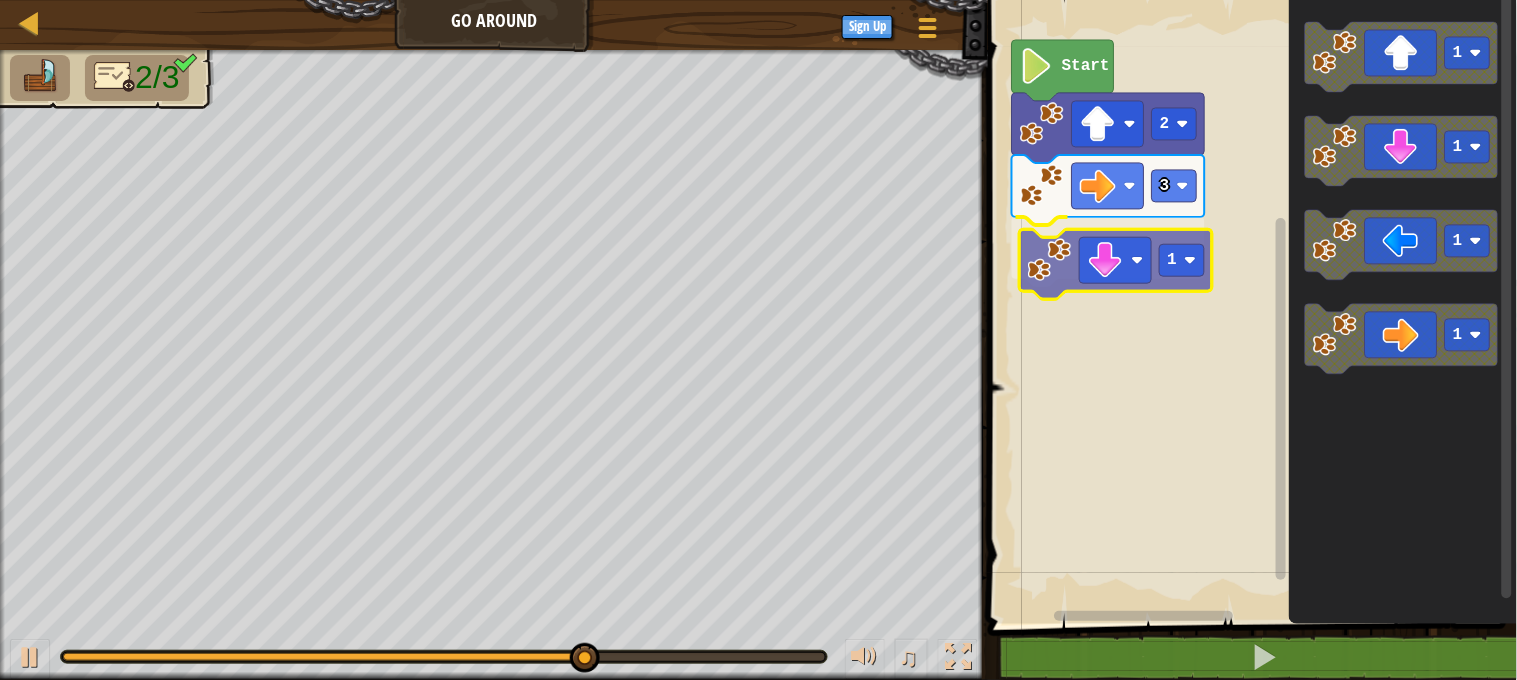 click on "Start 2 3 1 1 1 1 1 1" at bounding box center (1249, 307) 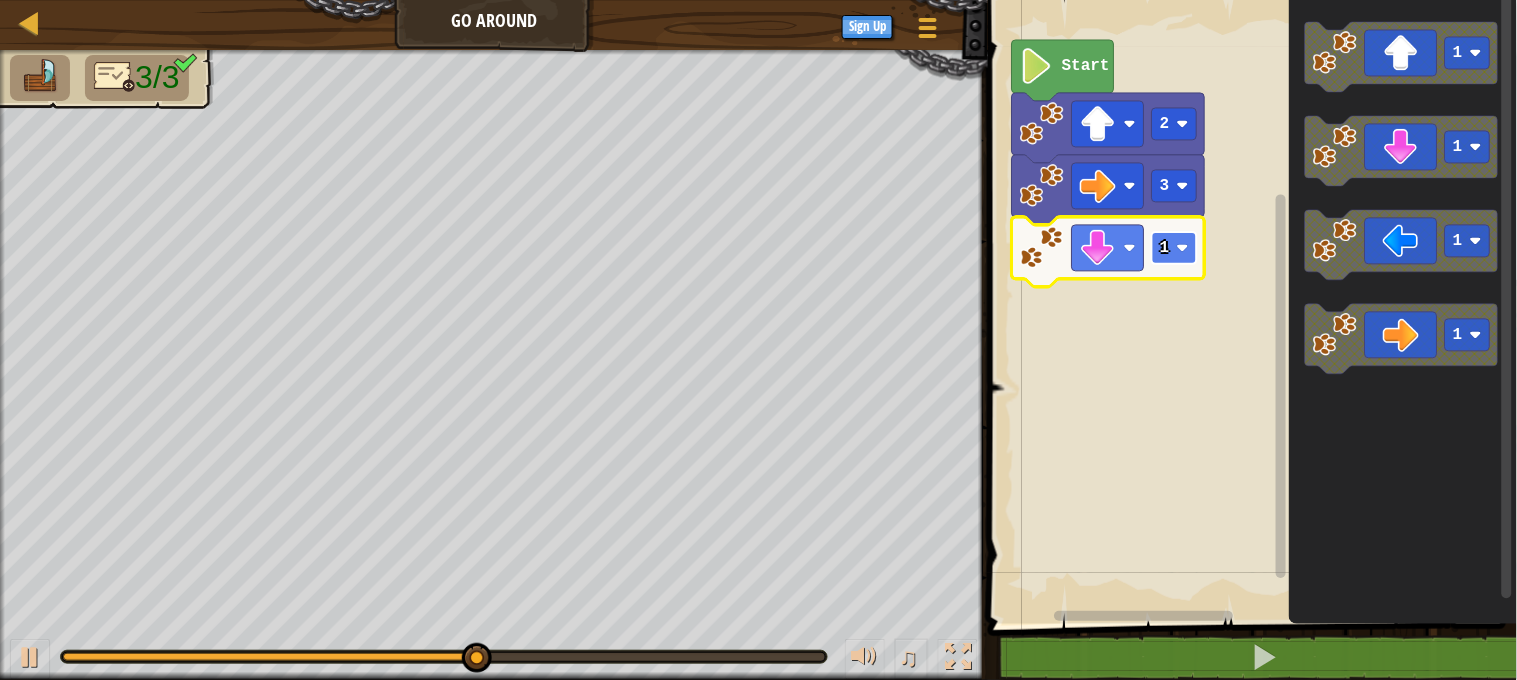 click on "1" 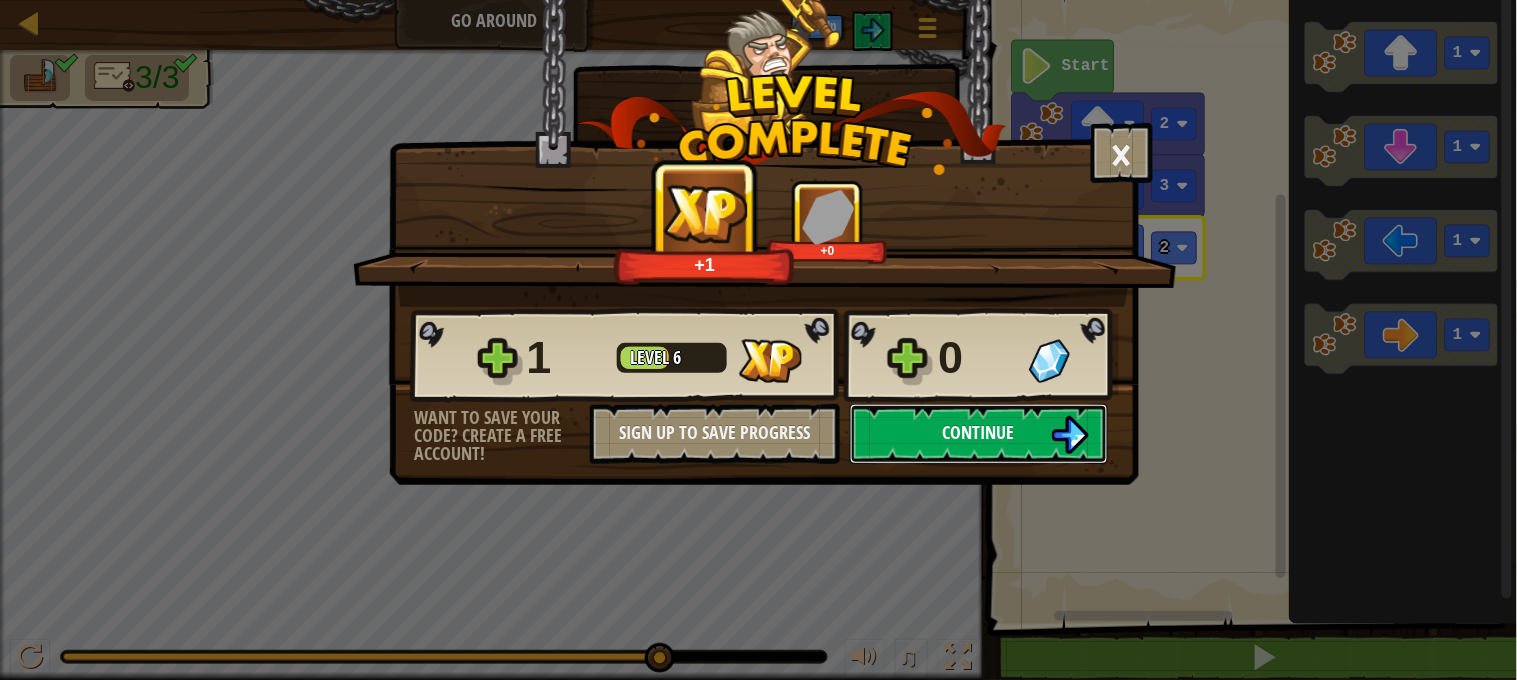 click on "Continue" at bounding box center (979, 432) 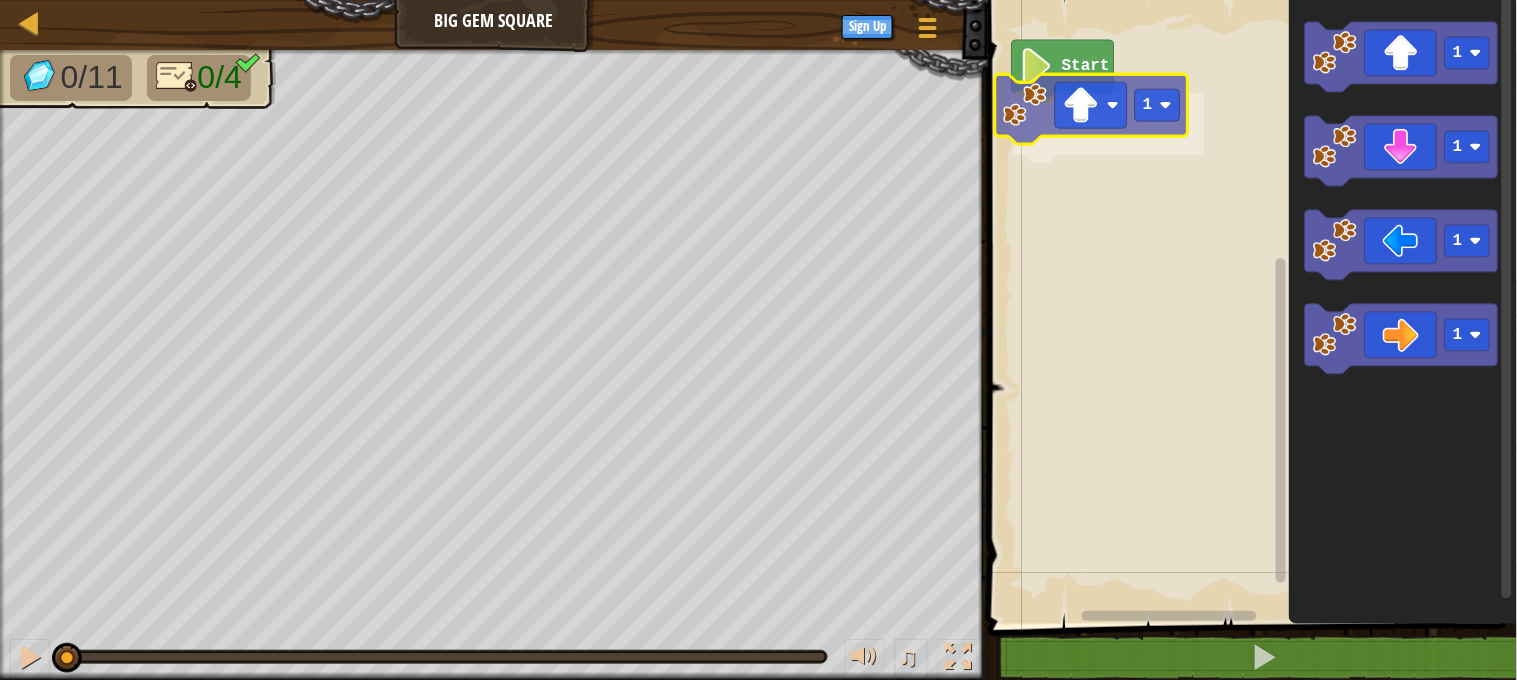 click on "Start 1 1 1 1 1 1" at bounding box center [1249, 307] 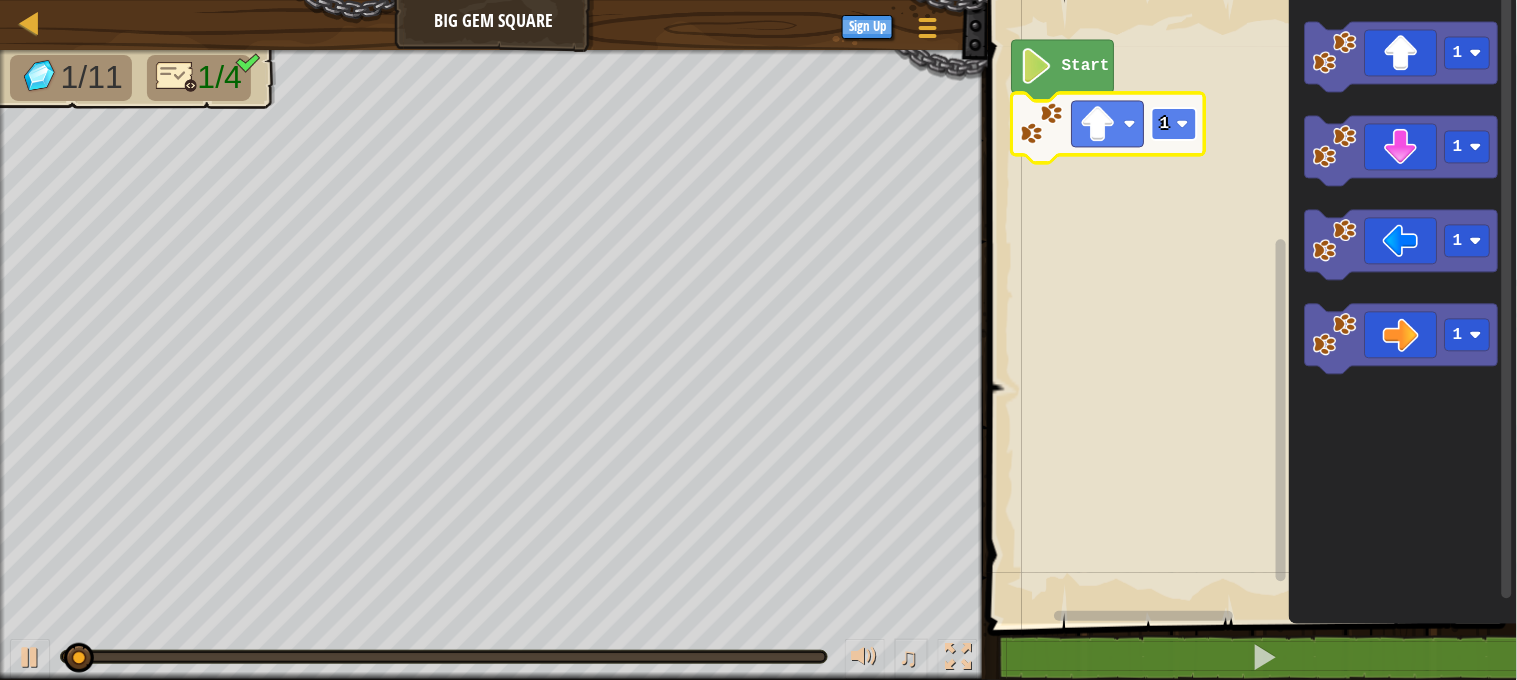 click 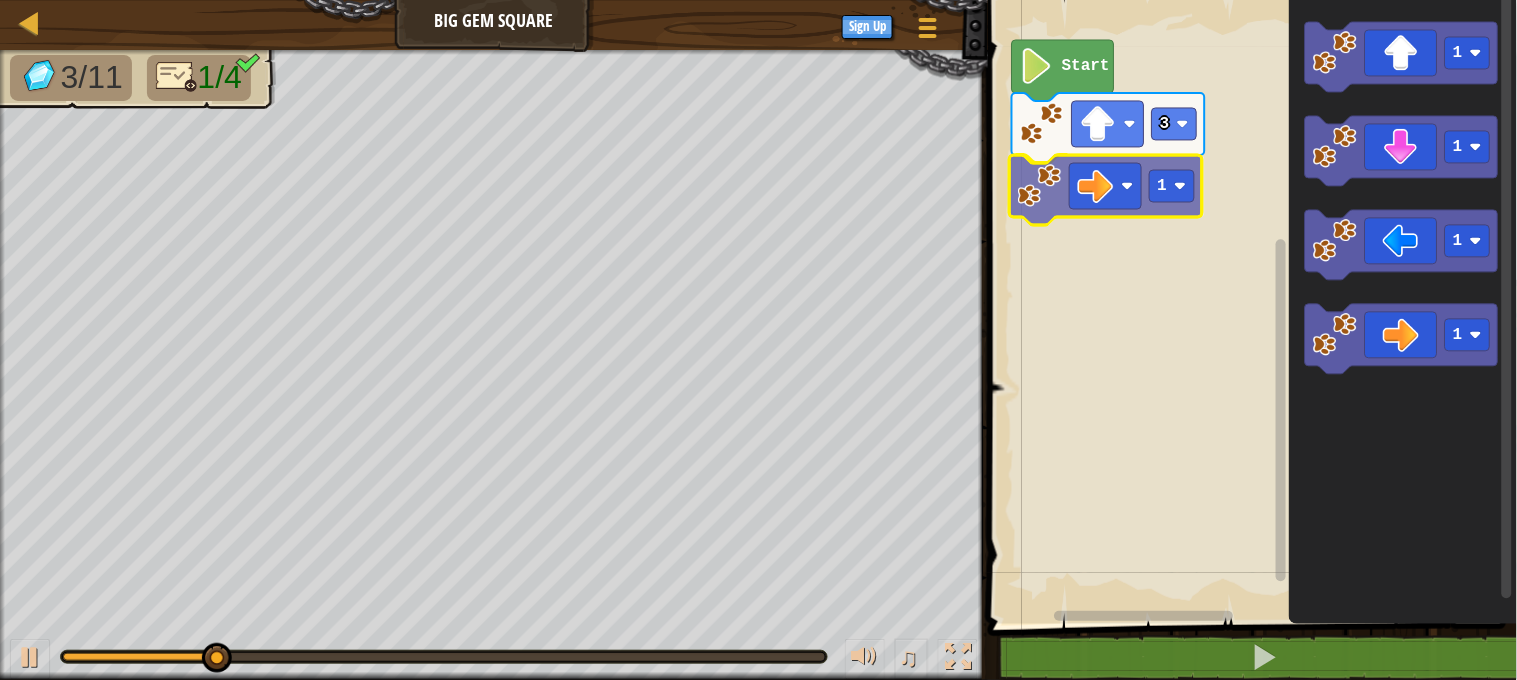 click on "Start 3 1 1 1 1 1 1" at bounding box center (1249, 307) 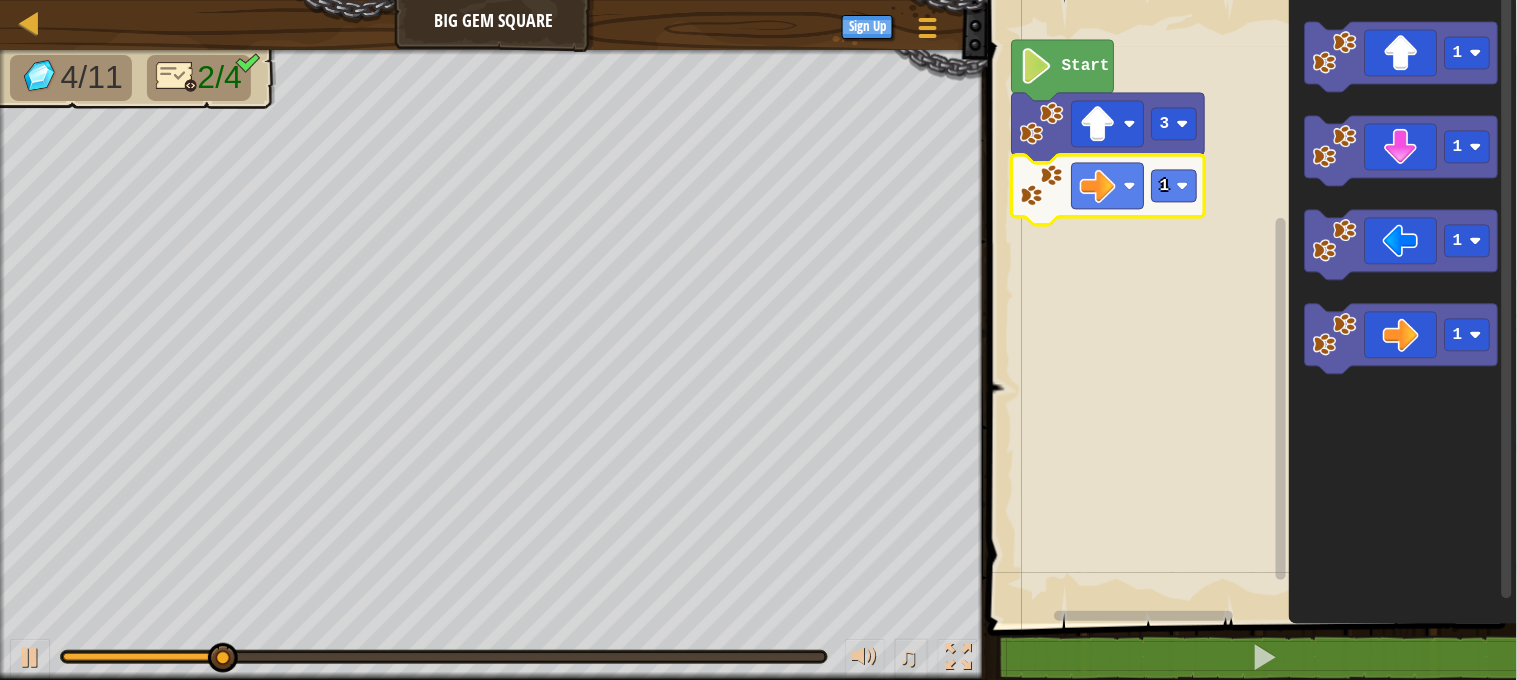 click 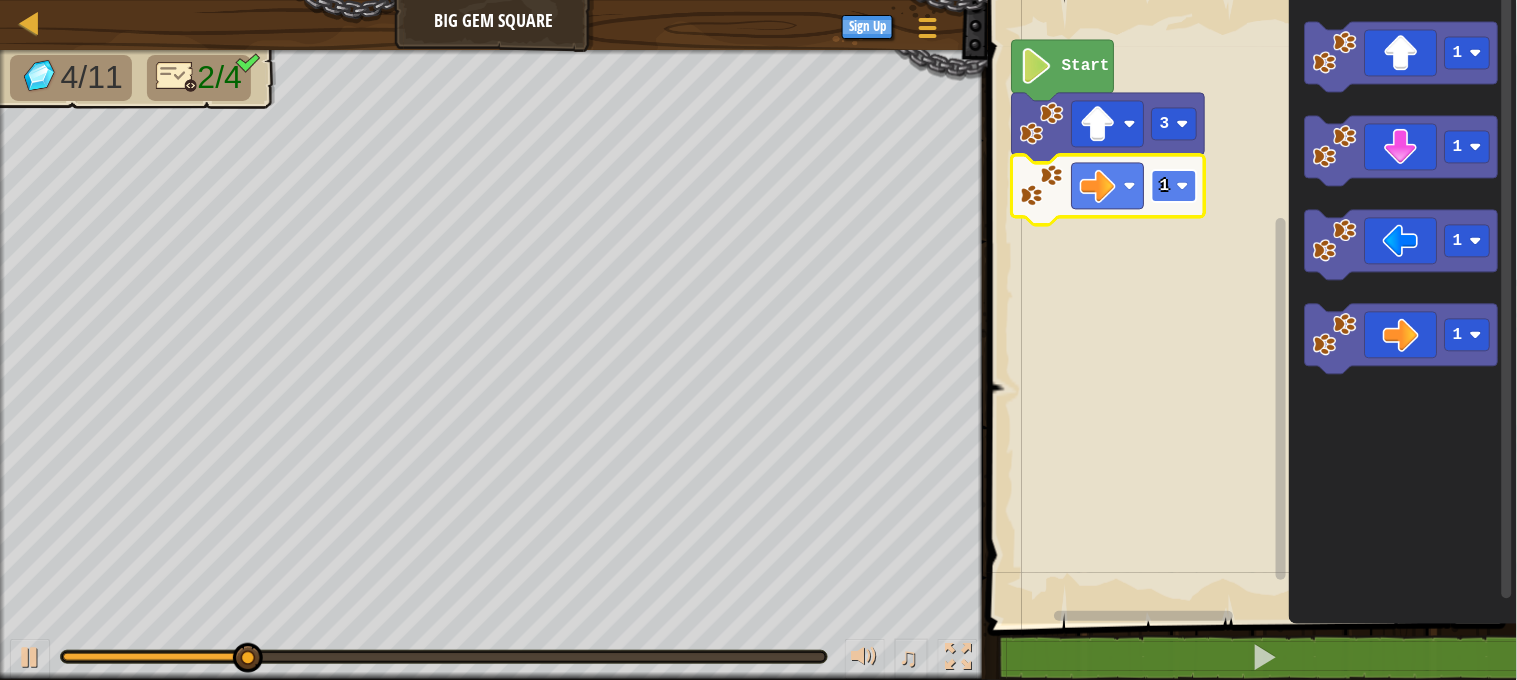 click 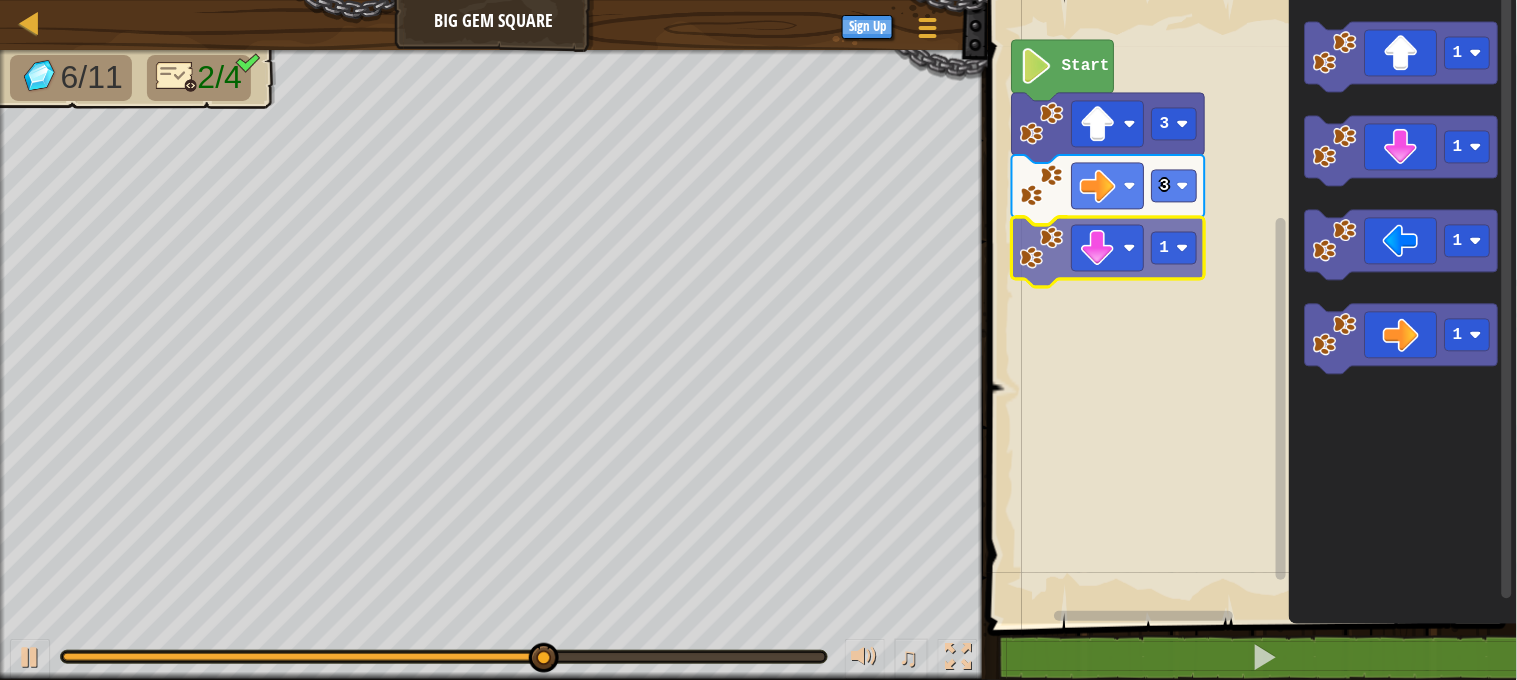 click on "Start 3 3 1 1 1 1 1 1" at bounding box center [1249, 307] 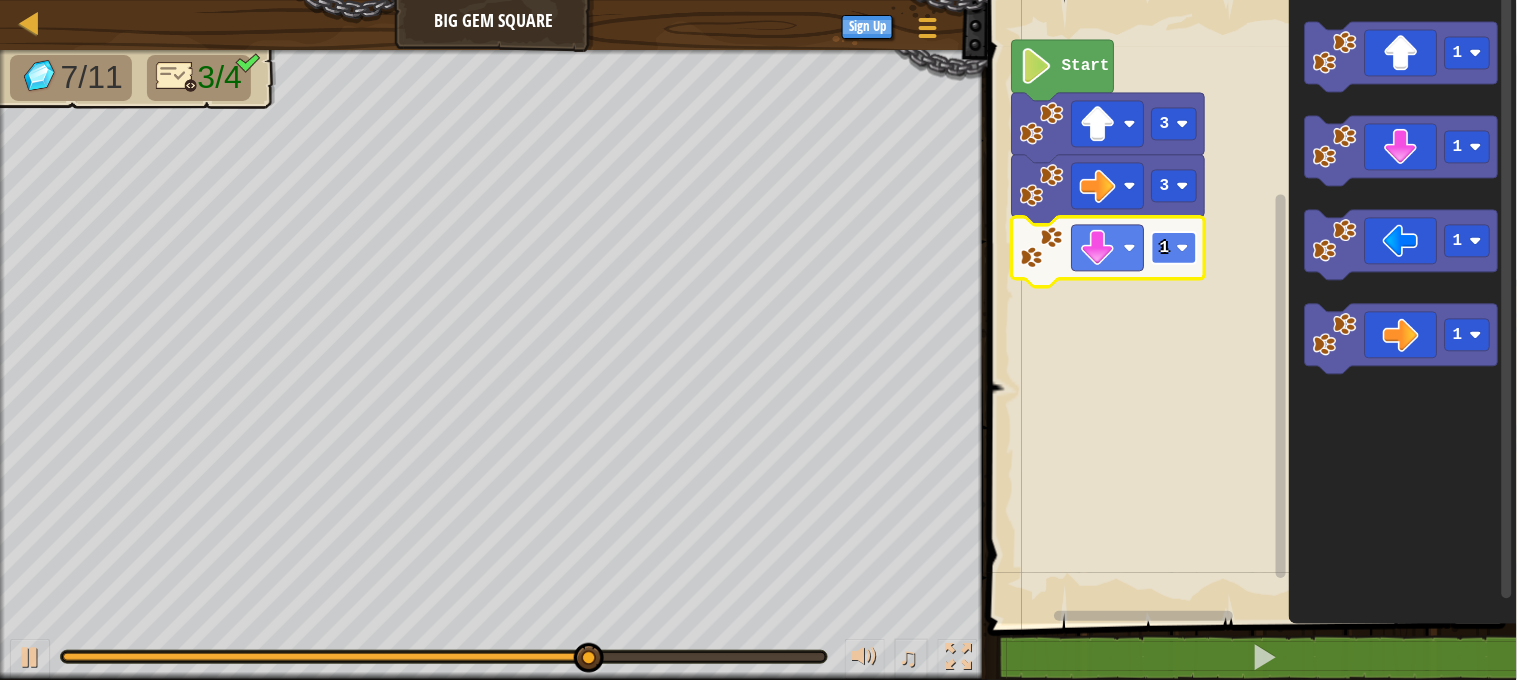 click 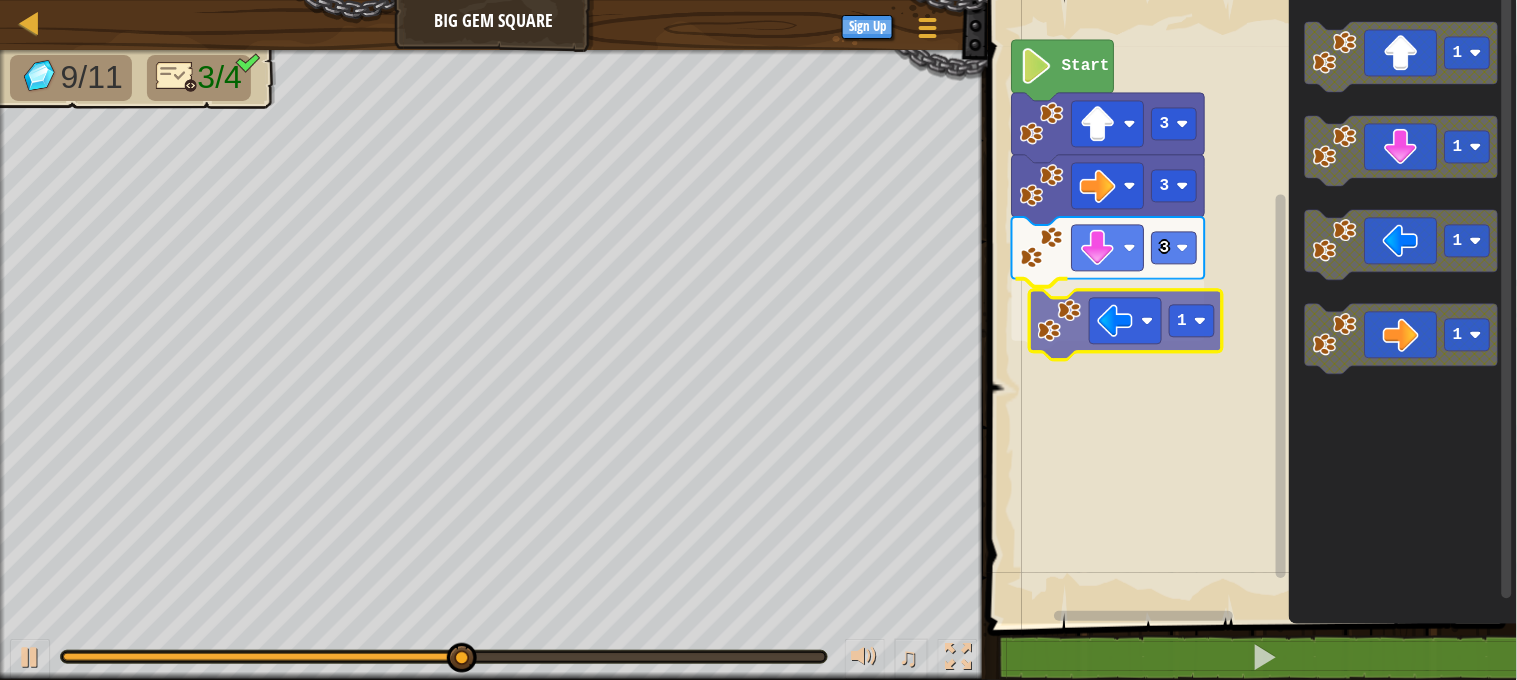 click on "Start 3 3 3 1 1 1 1 1 1" at bounding box center (1249, 307) 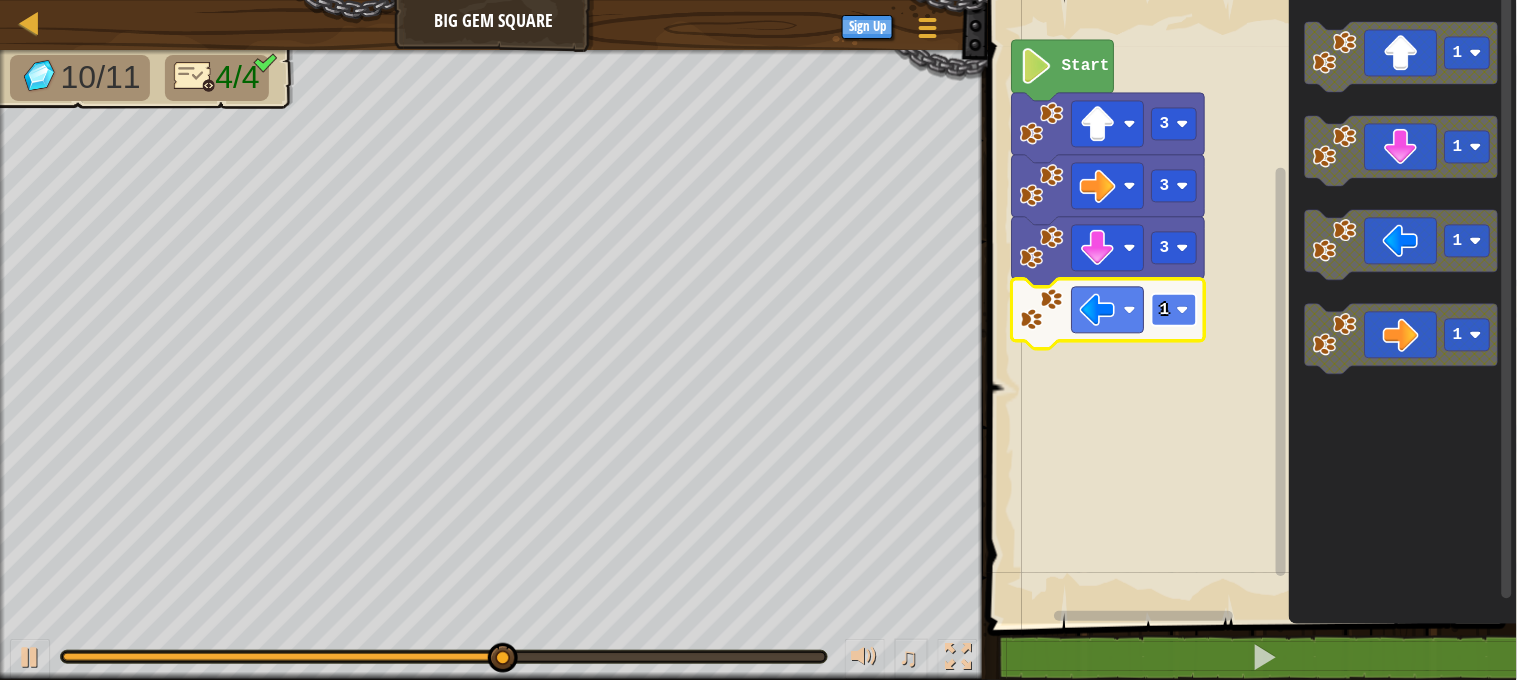 click 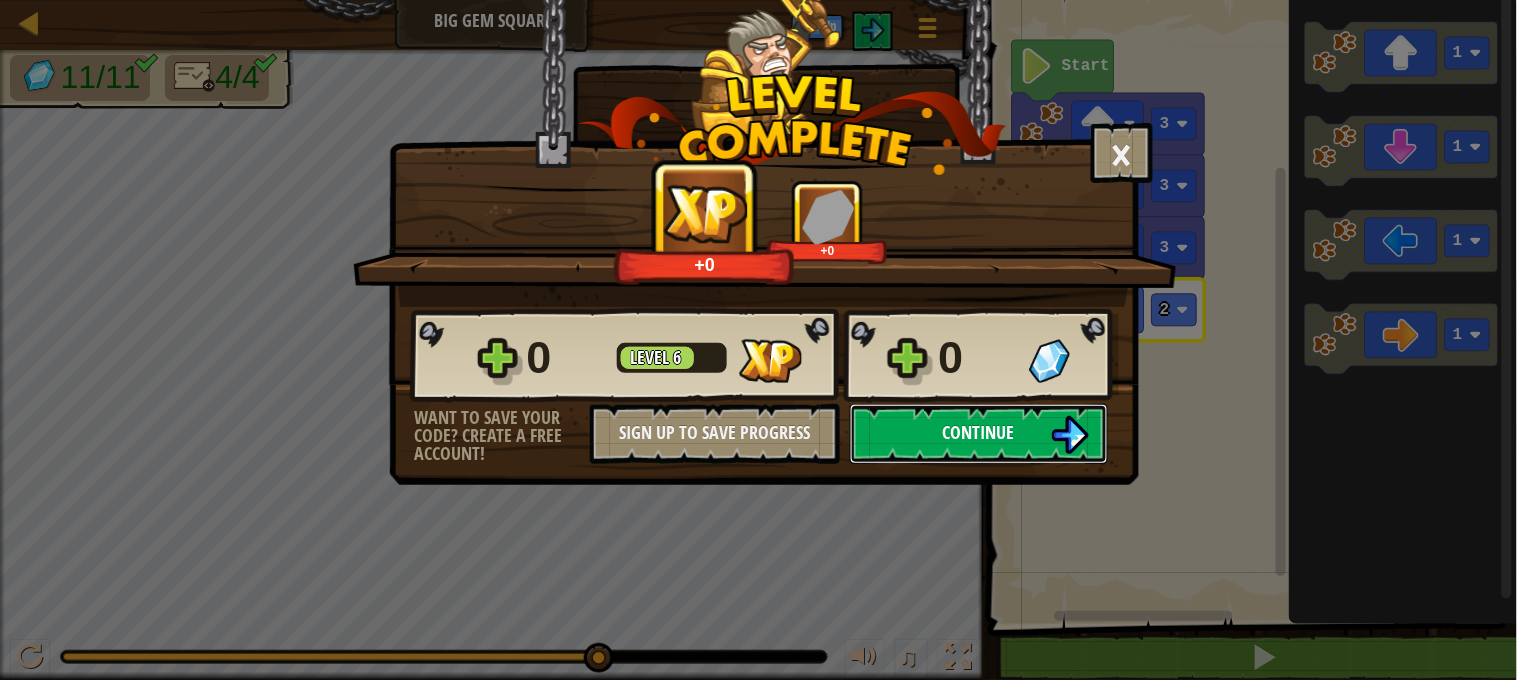 click on "Continue" at bounding box center [979, 432] 